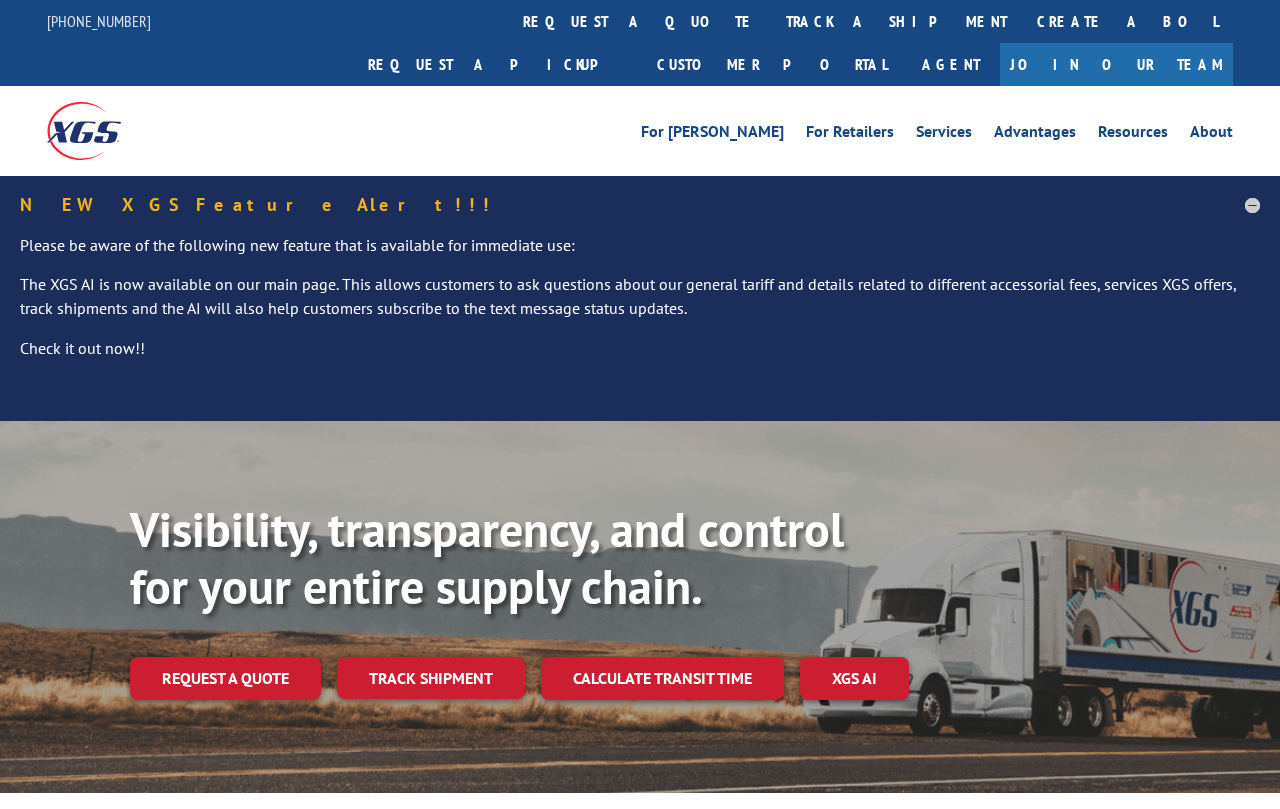 scroll, scrollTop: 7, scrollLeft: 0, axis: vertical 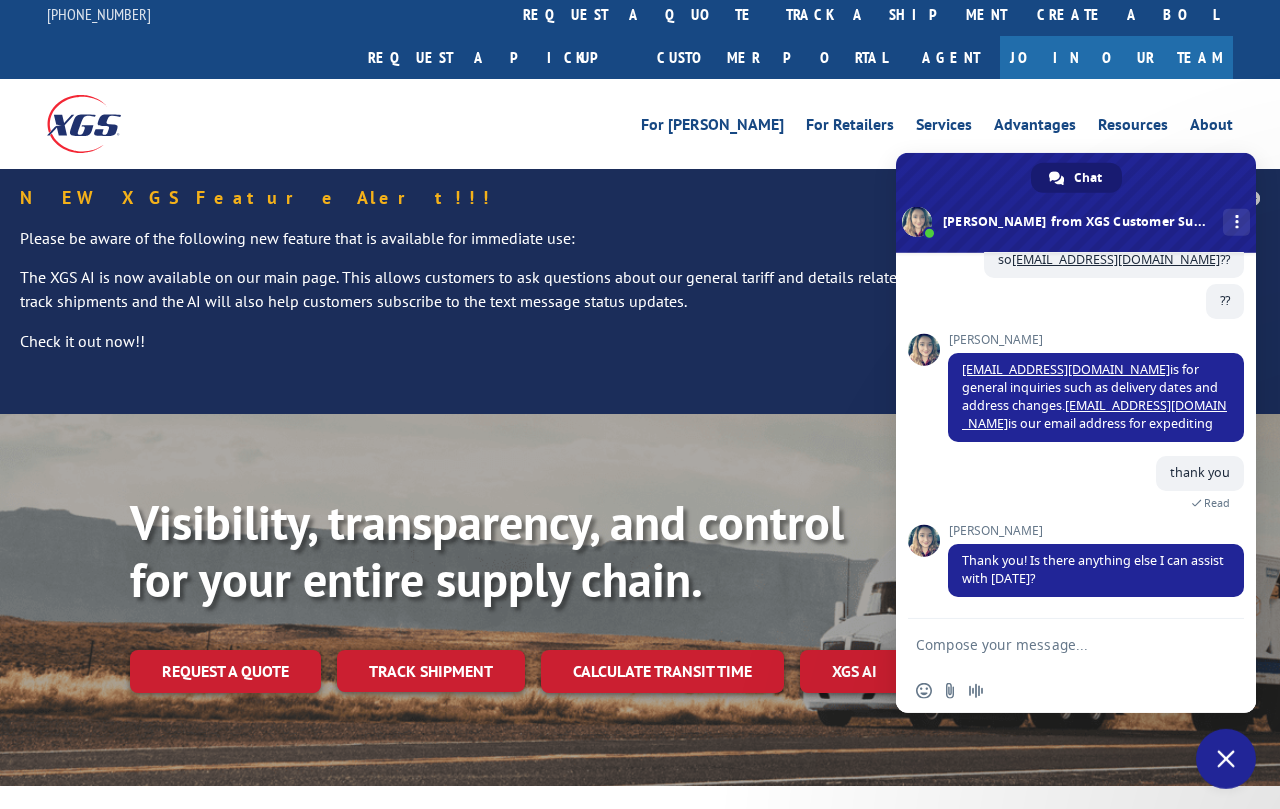 click on "Track shipment" at bounding box center (431, 671) 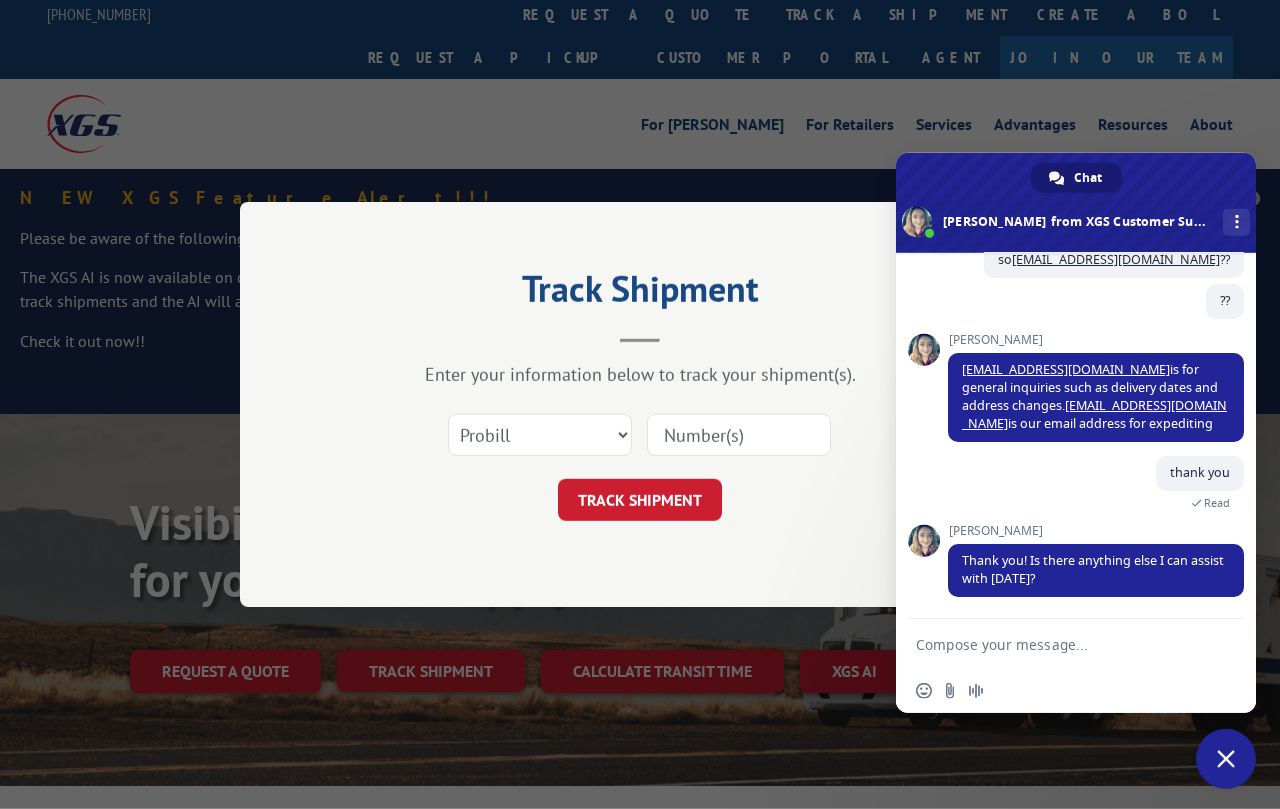 click at bounding box center [739, 435] 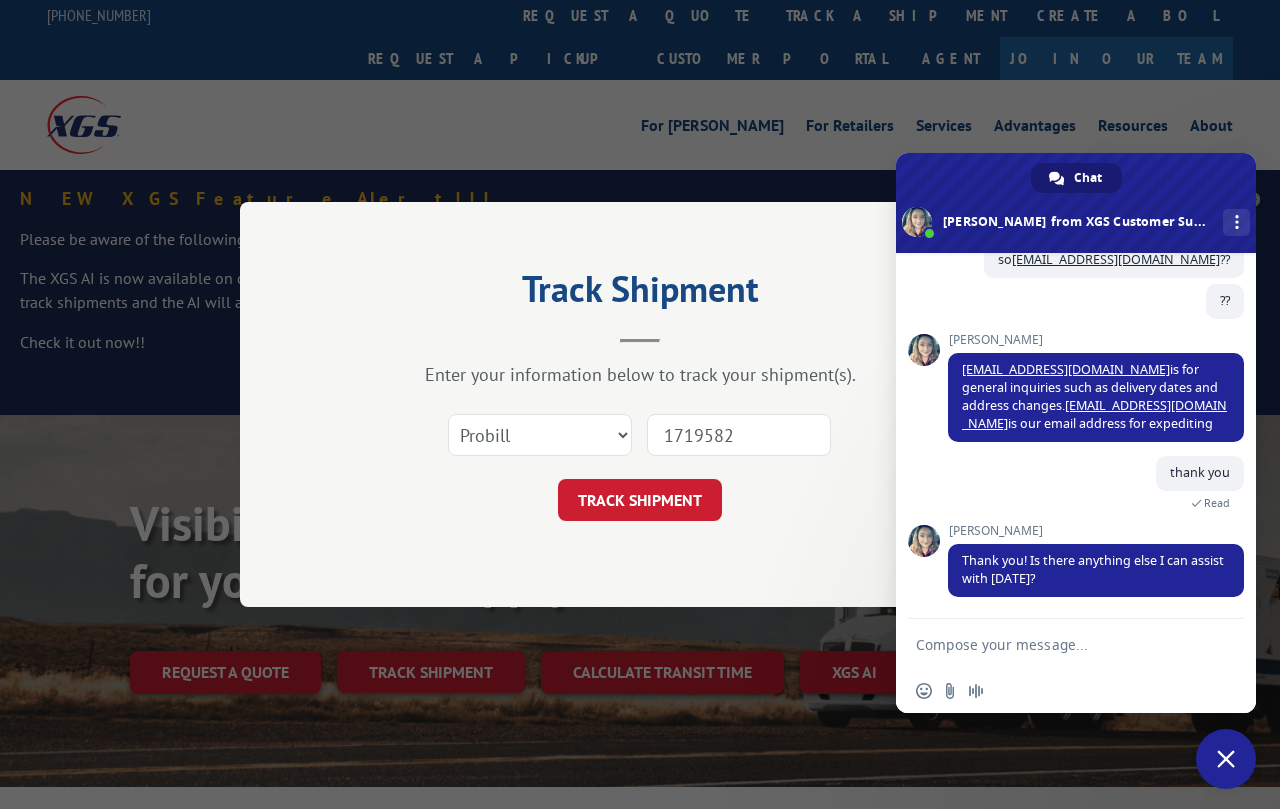 type on "17195823" 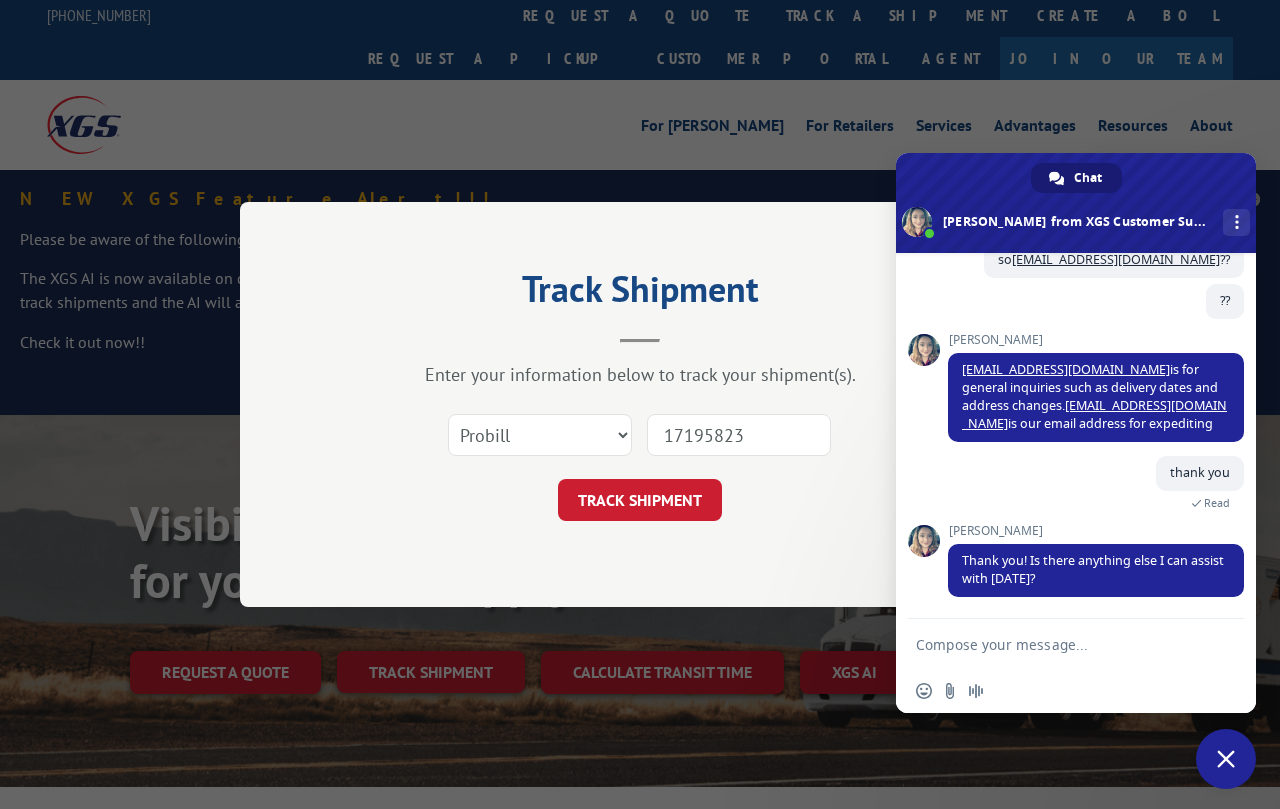 click on "TRACK SHIPMENT" at bounding box center (640, 500) 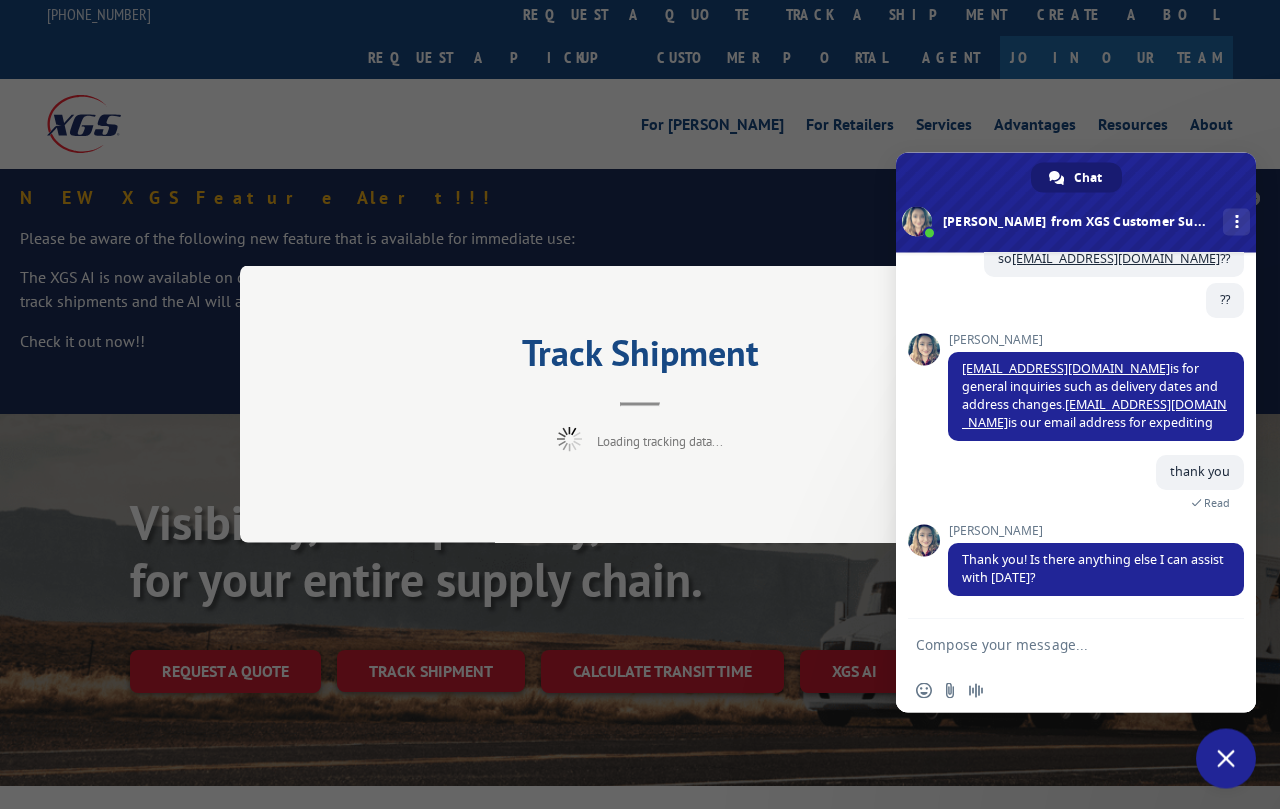 scroll, scrollTop: 6, scrollLeft: 0, axis: vertical 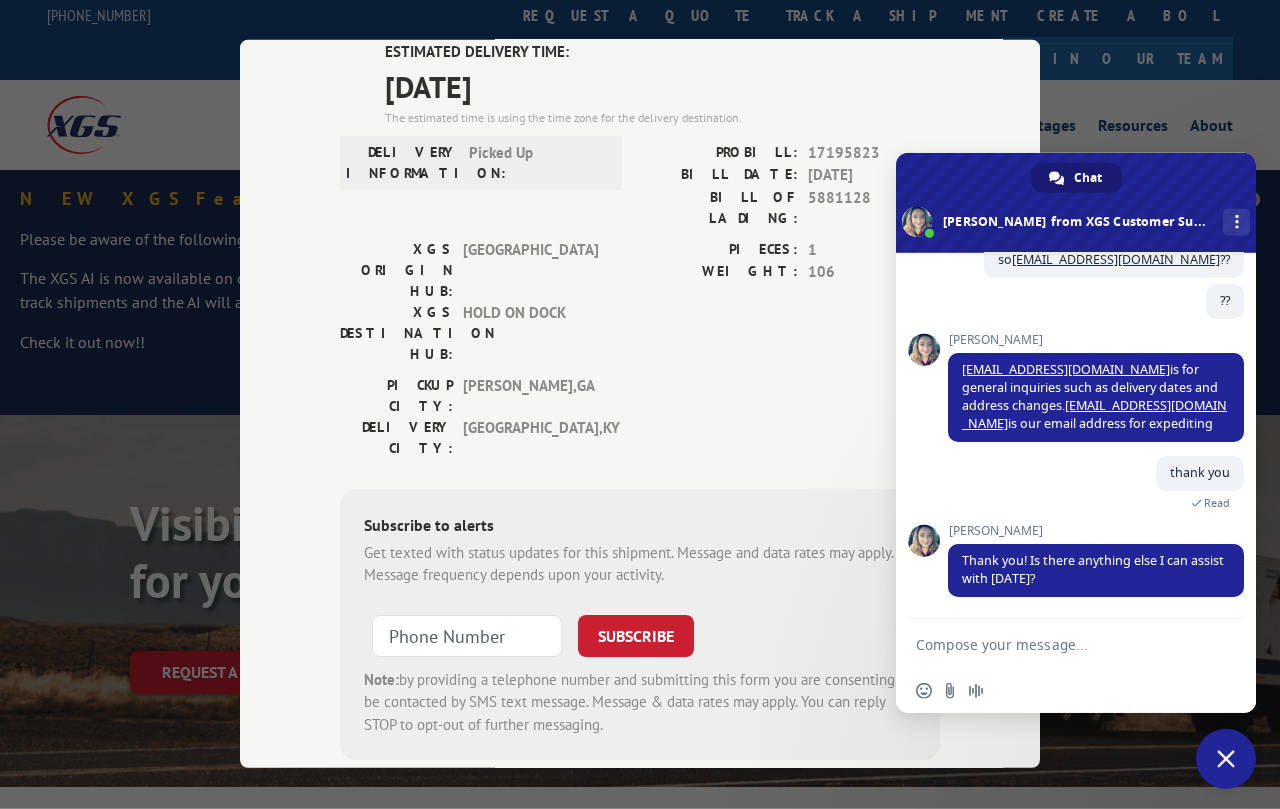 click at bounding box center (1056, 644) 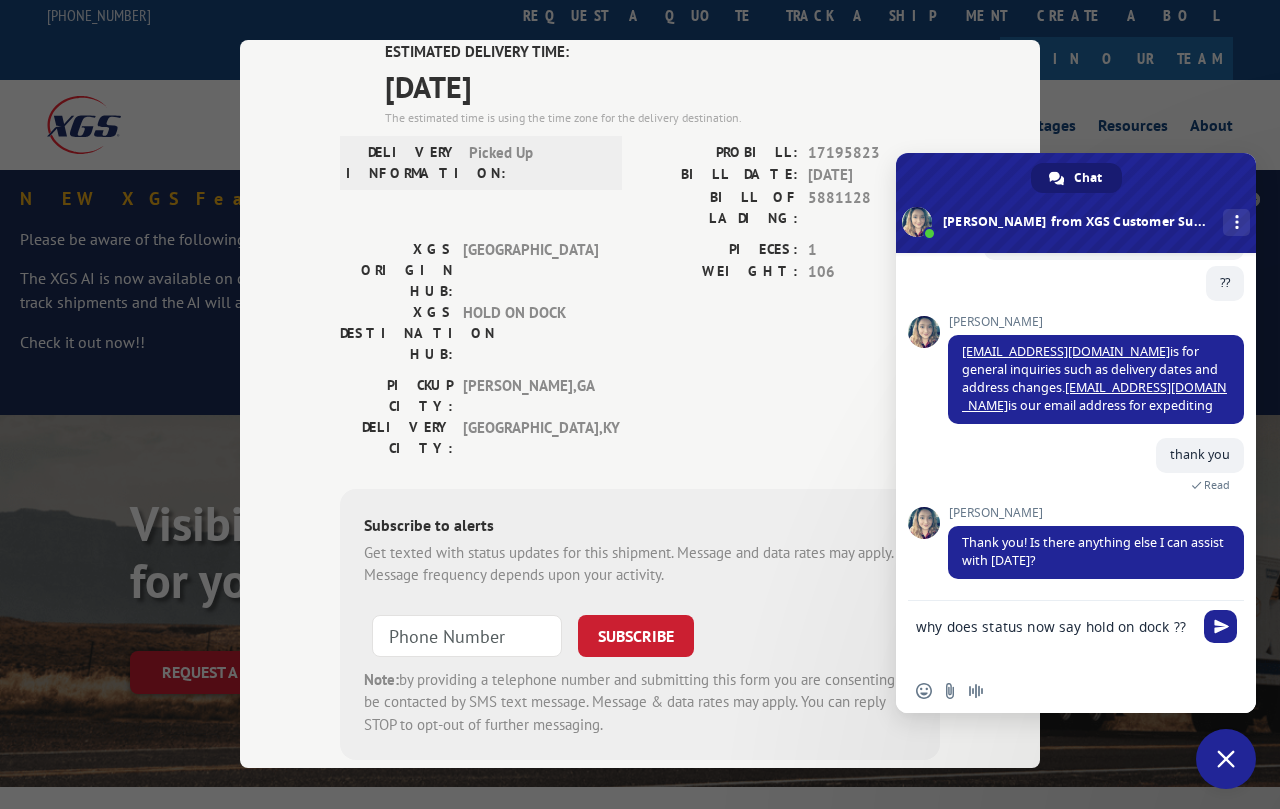 type on "why does status now say hold on dock ??" 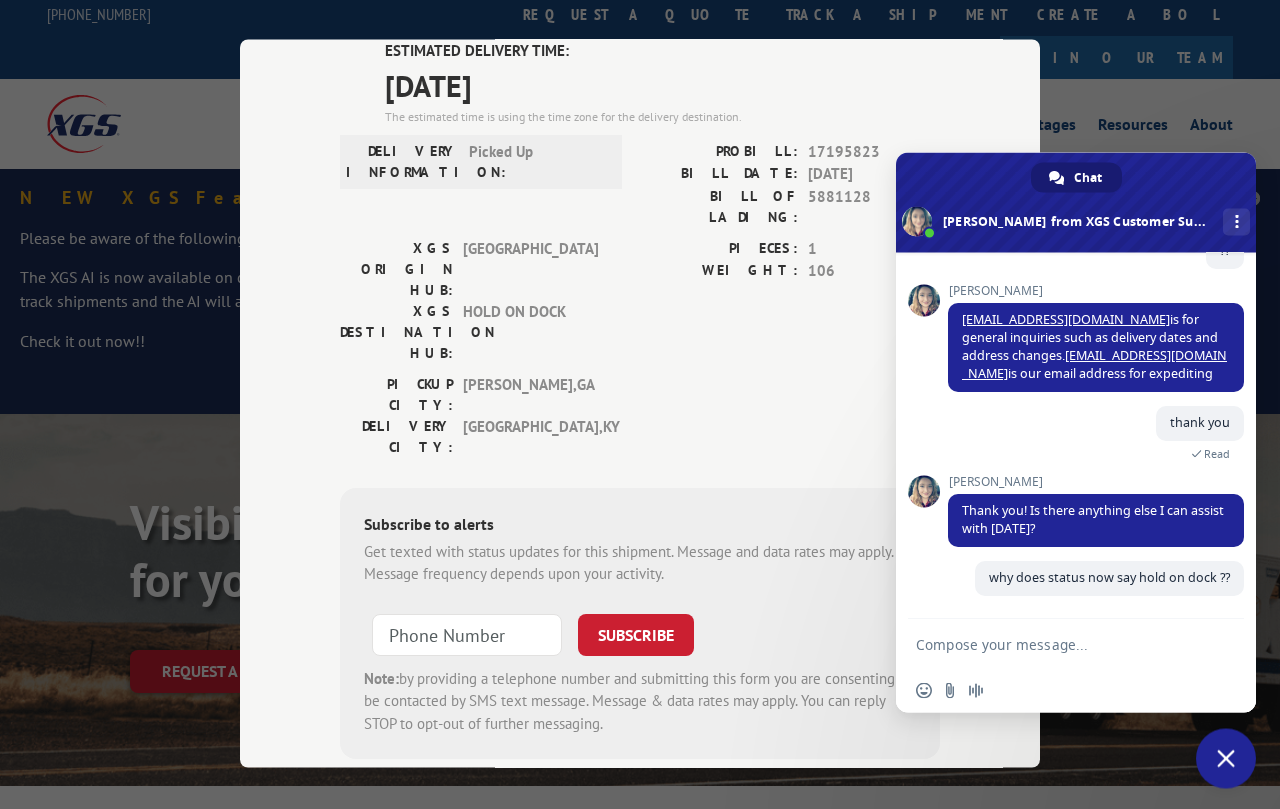 scroll, scrollTop: 3551, scrollLeft: 0, axis: vertical 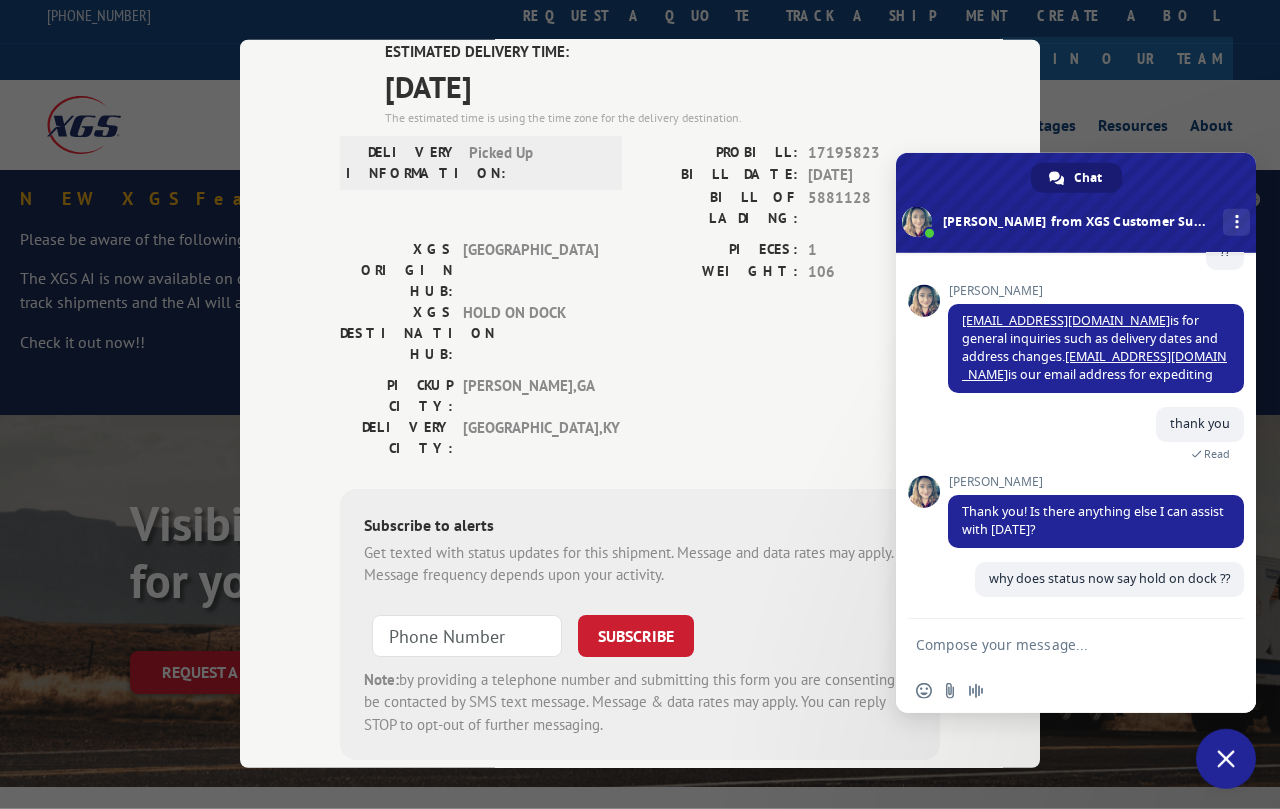 click at bounding box center (1226, 759) 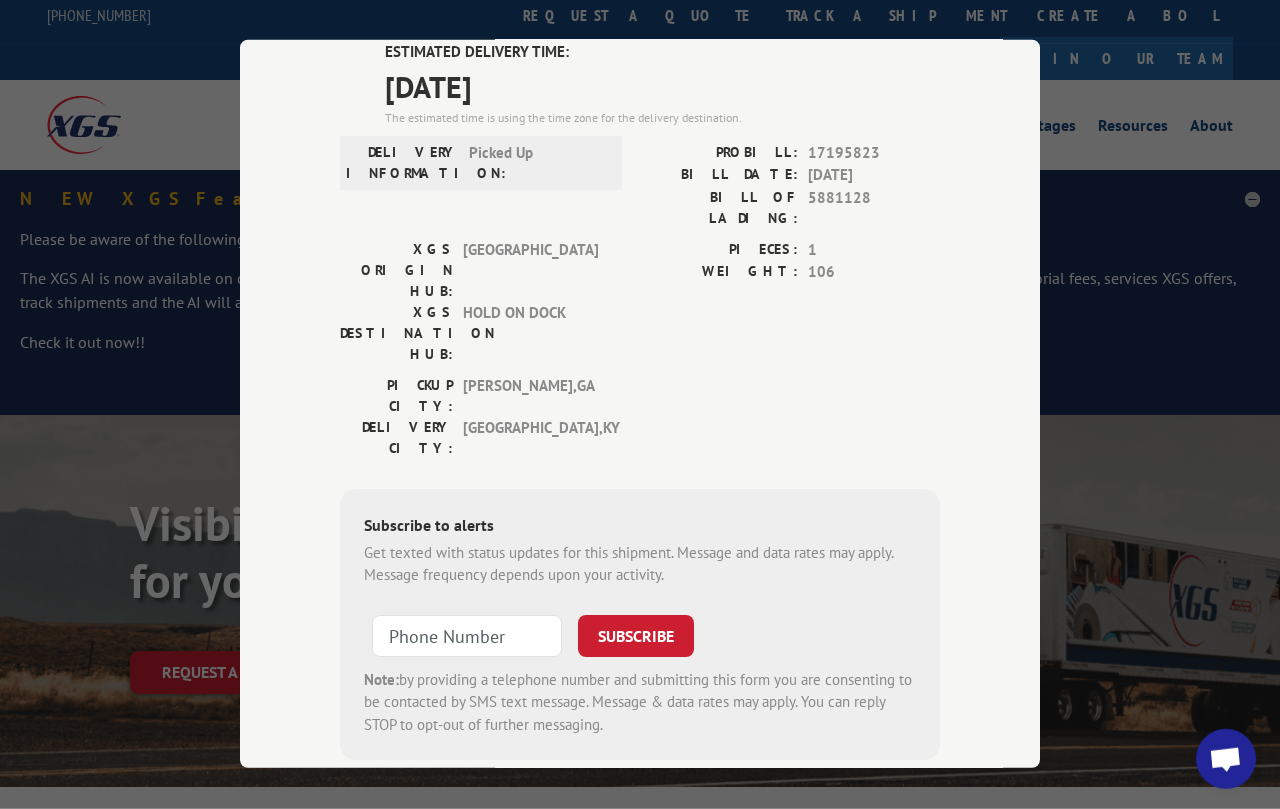 click on "Track Shipment ESTIMATED DELIVERY TIME: 07/17/2025 The estimated time is using the time zone for the delivery destination. DELIVERY INFORMATION: Picked Up PROBILL: 17195823 BILL DATE: 07/11/2025 BILL OF LADING: 5881128 XGS ORIGIN HUB: TUNNEL HILL XGS DESTINATION HUB: HOLD ON DOCK PIECES: 1 WEIGHT: 106 PICKUP CITY: DALTON ,  GA DELIVERY CITY: LOUISVILLE ,  KY Subscribe to alerts Get texted with status updates for this shipment. Message and data rates may apply. Message frequency depends upon your activity. SUBSCRIBE Note:  by providing a telephone number and submitting this form you are consenting to be contacted by SMS text message. Message & data rates may apply. You can reply STOP to opt-out of further messaging." at bounding box center (640, 404) 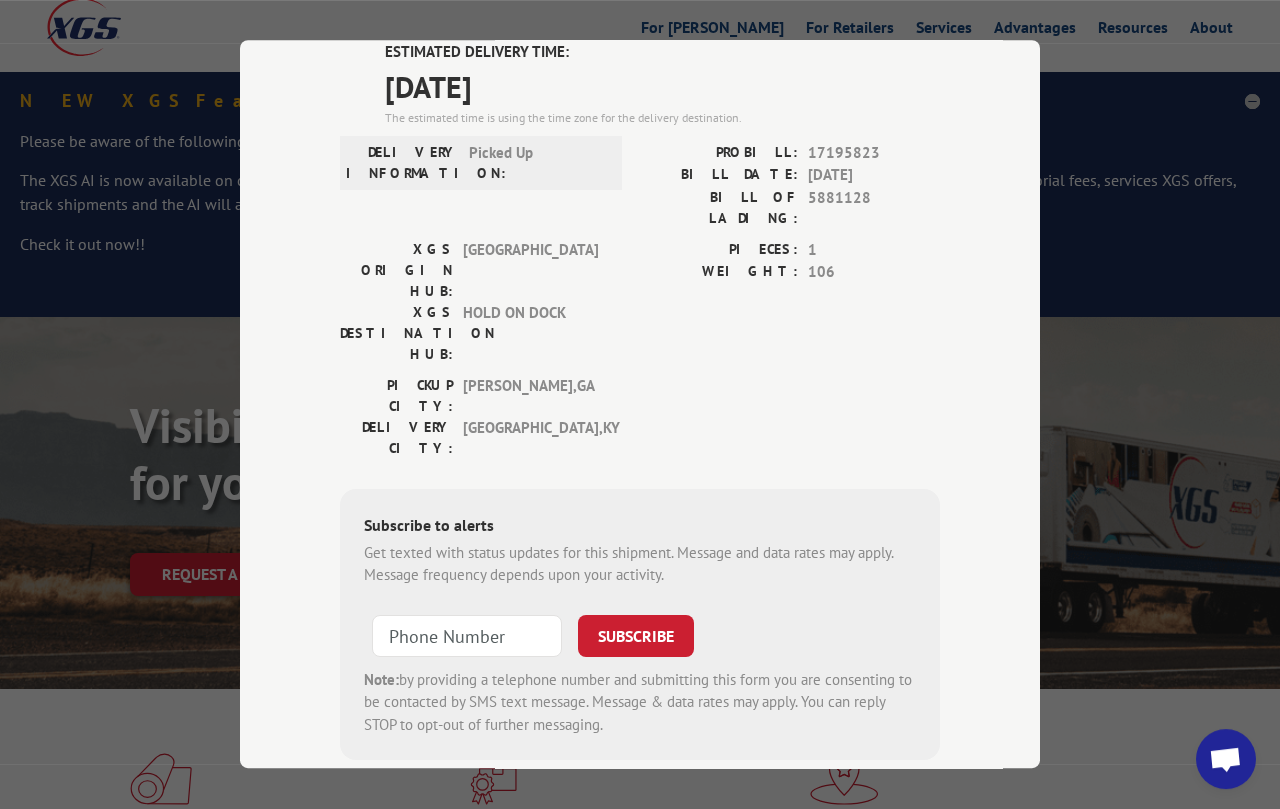 scroll, scrollTop: 94, scrollLeft: 0, axis: vertical 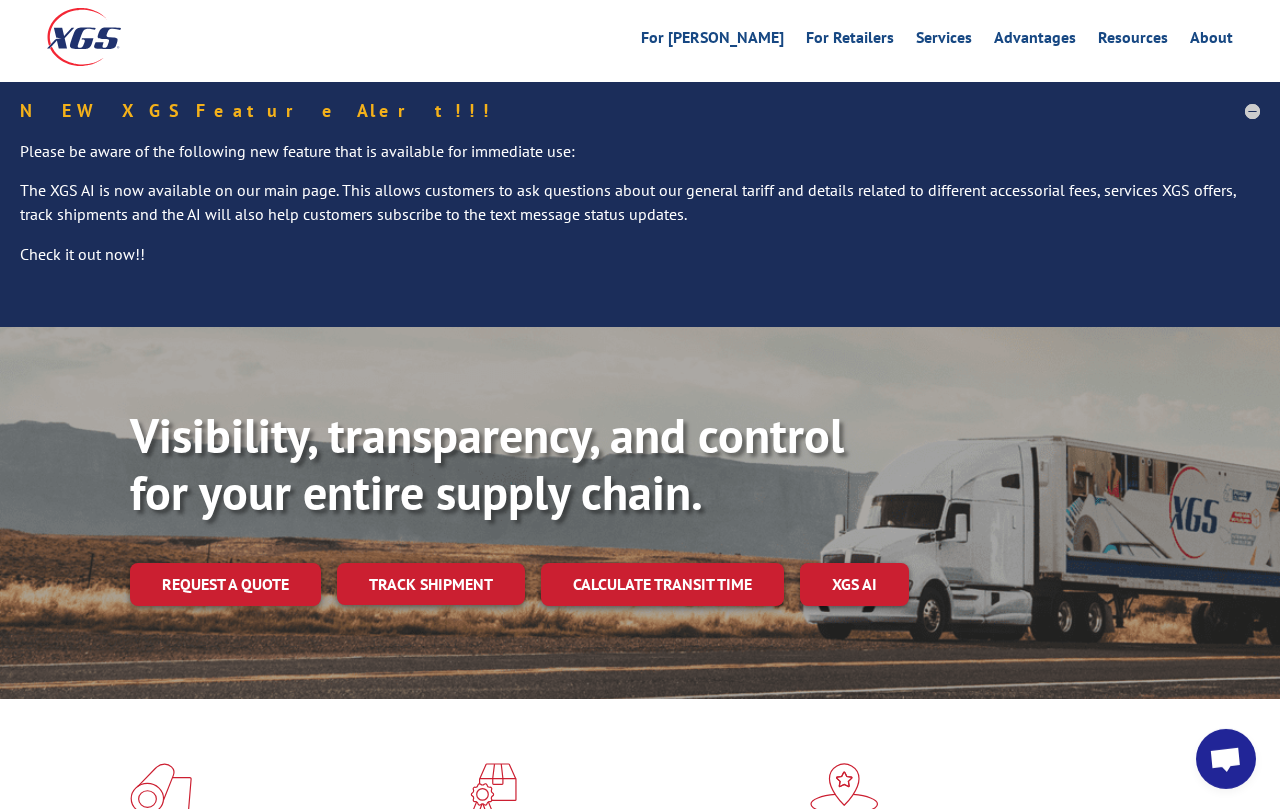 click at bounding box center (1226, 759) 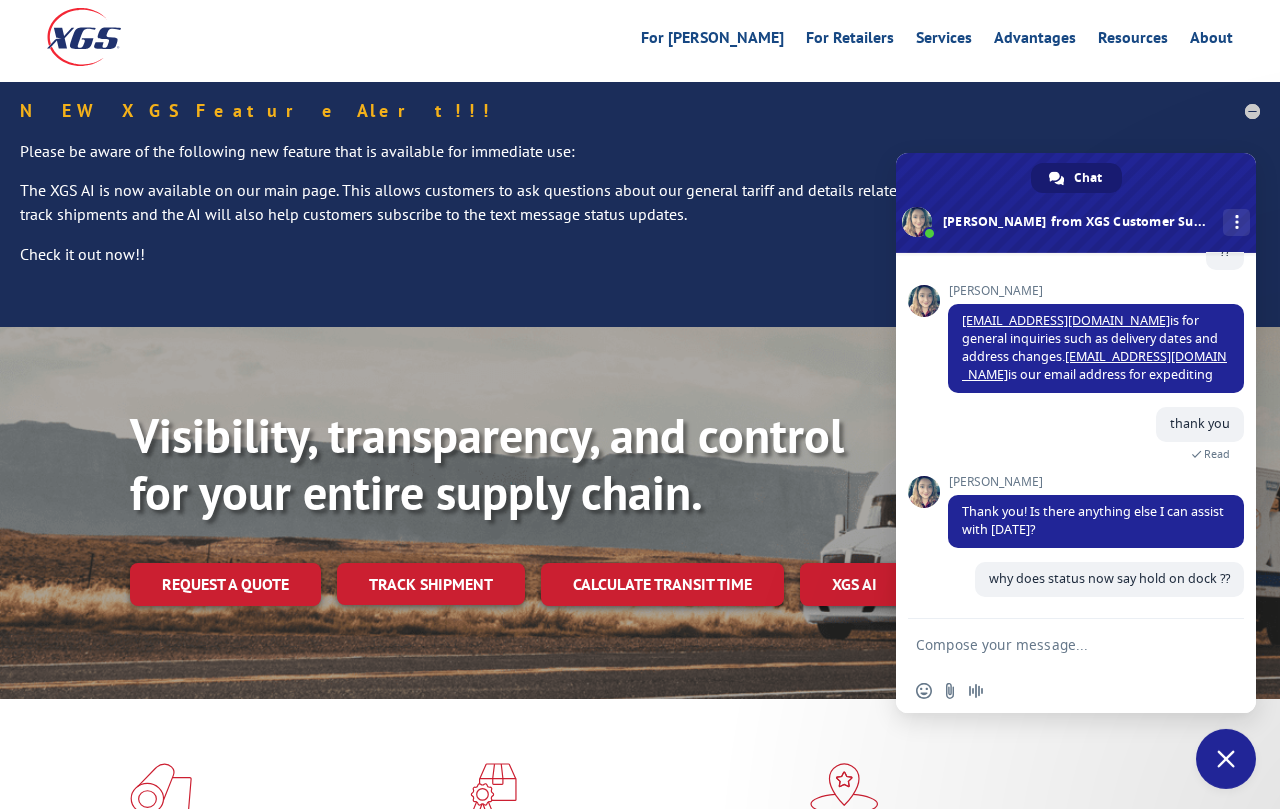 click at bounding box center (1056, 644) 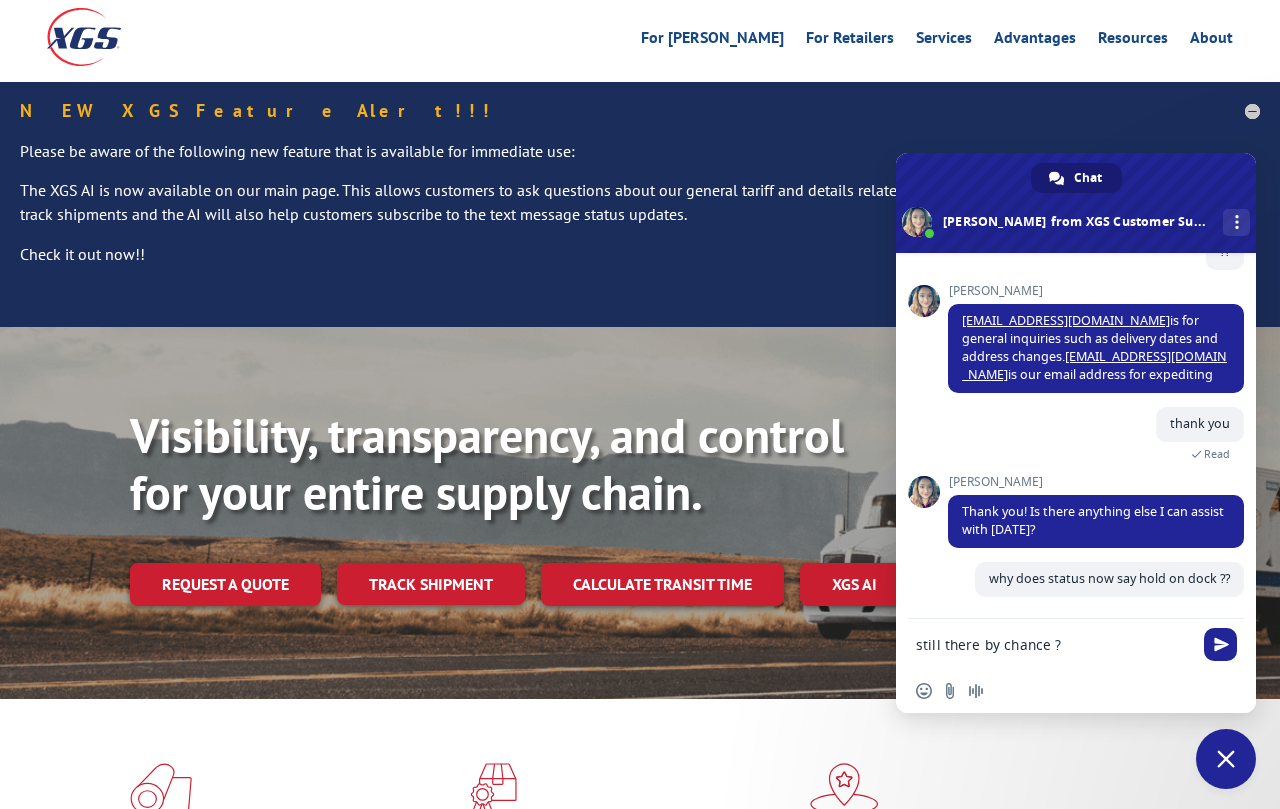 type on "still there by chance ?" 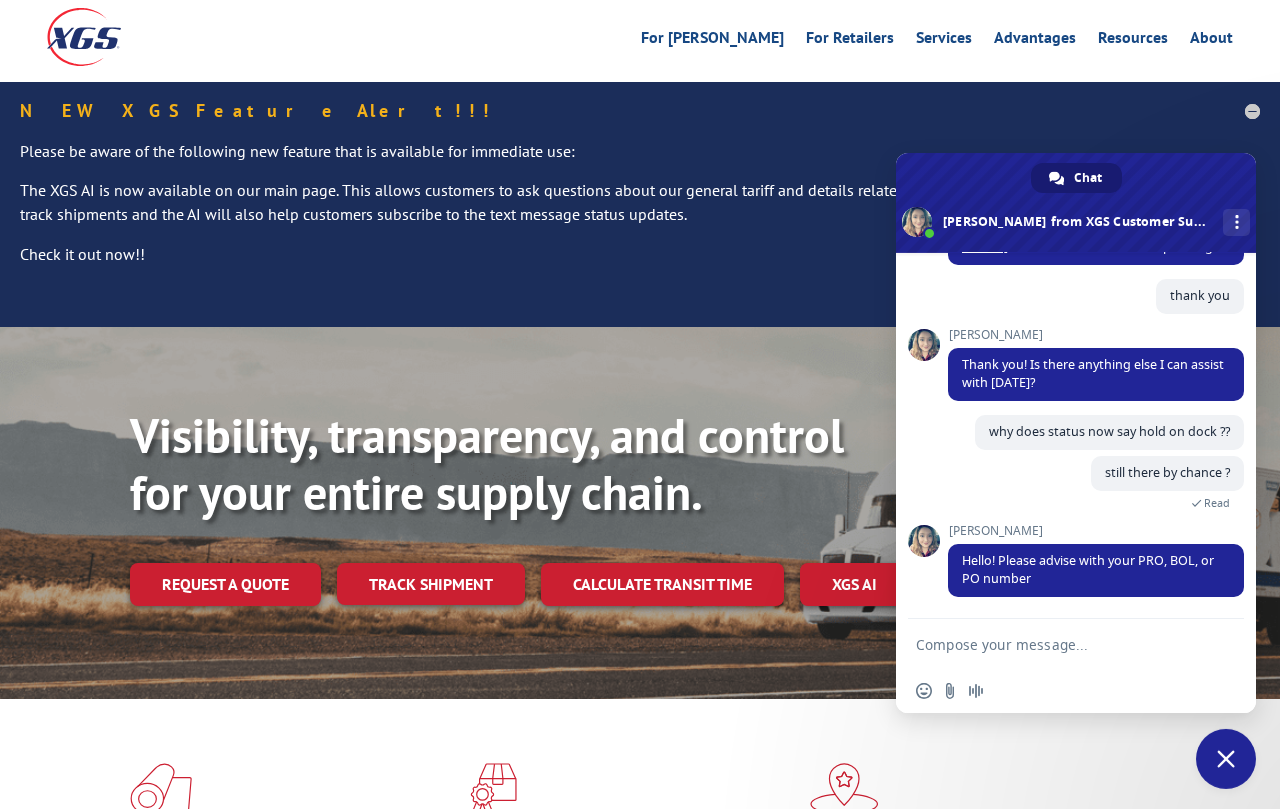 scroll, scrollTop: 3682, scrollLeft: 0, axis: vertical 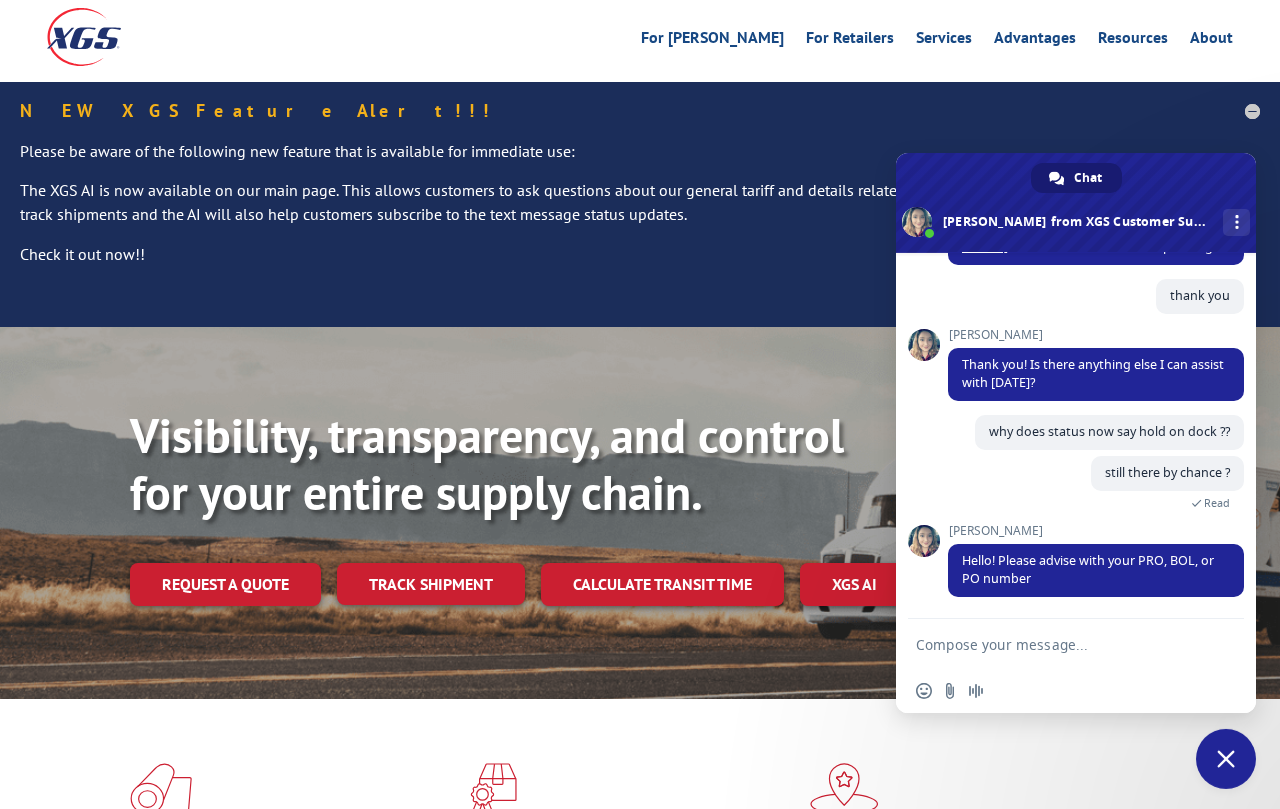 click at bounding box center (1056, 644) 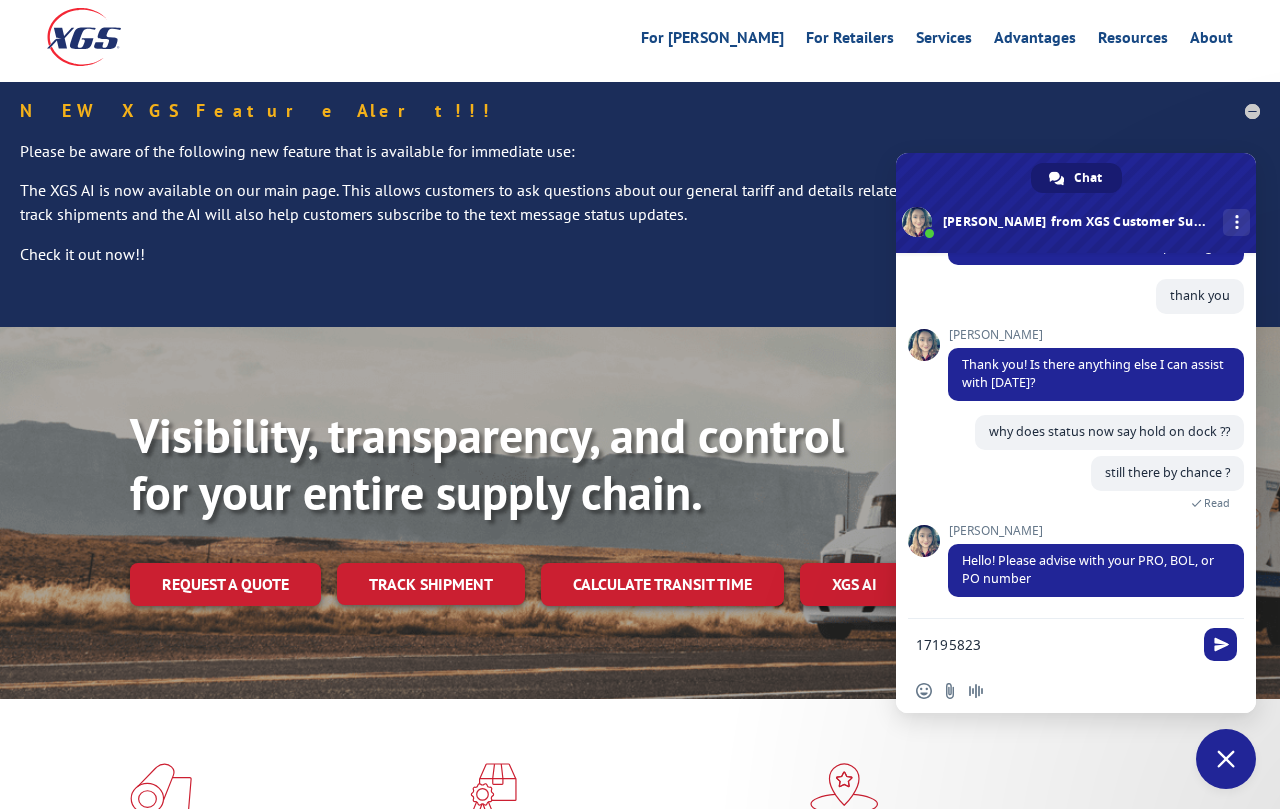 type on "17195823" 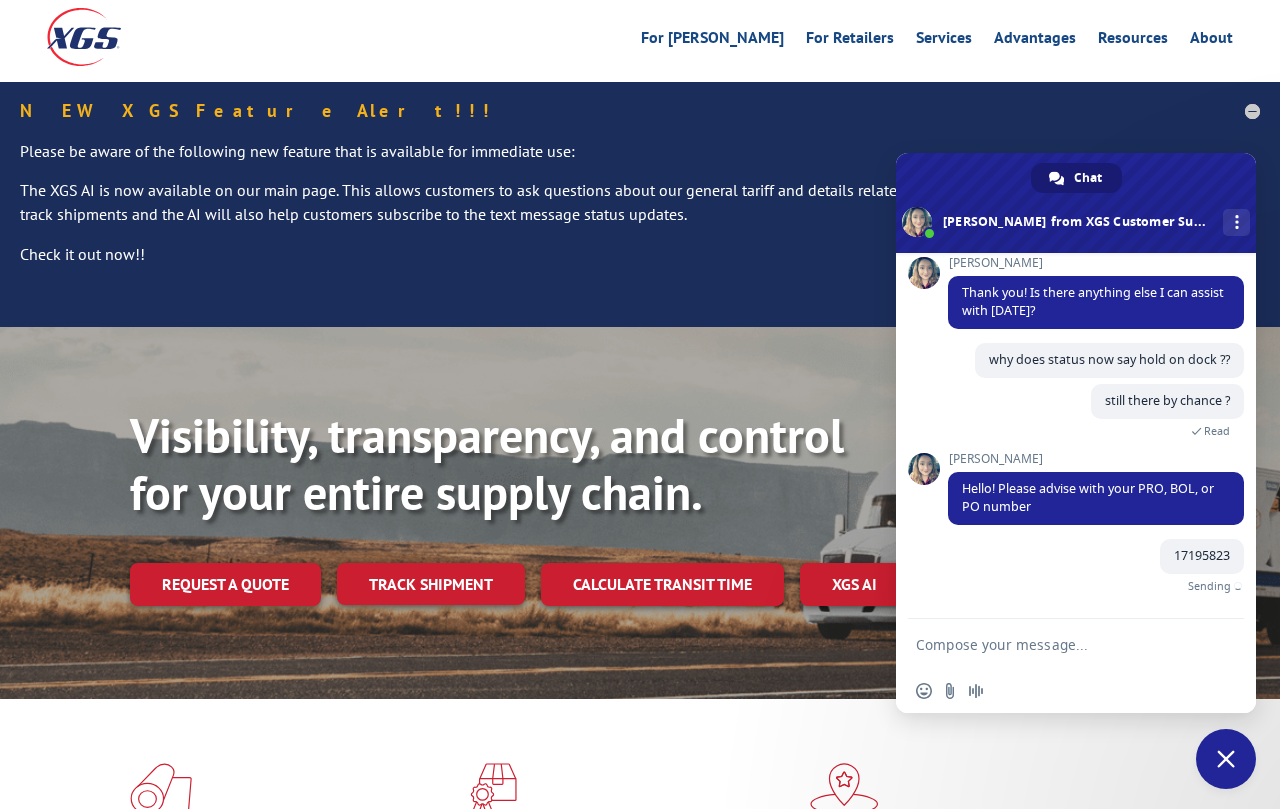 scroll, scrollTop: 3732, scrollLeft: 0, axis: vertical 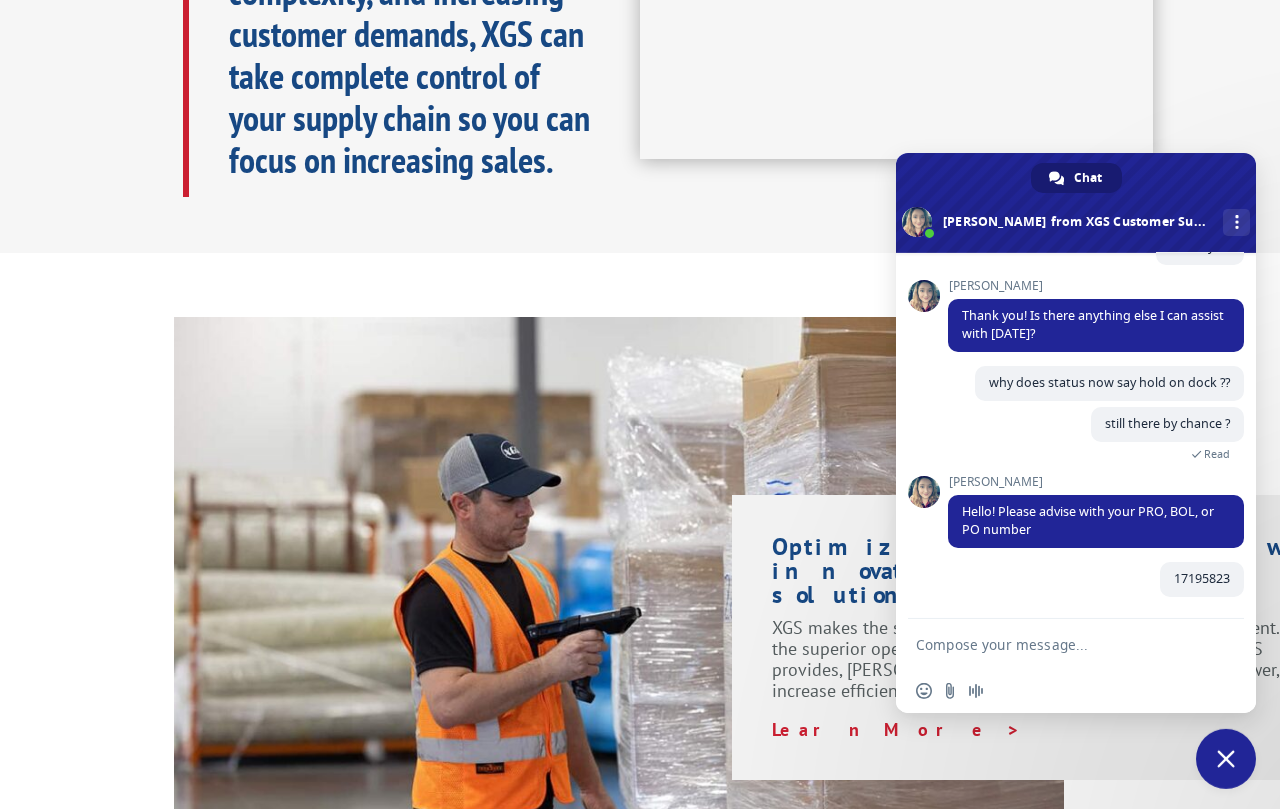 click at bounding box center (1056, 644) 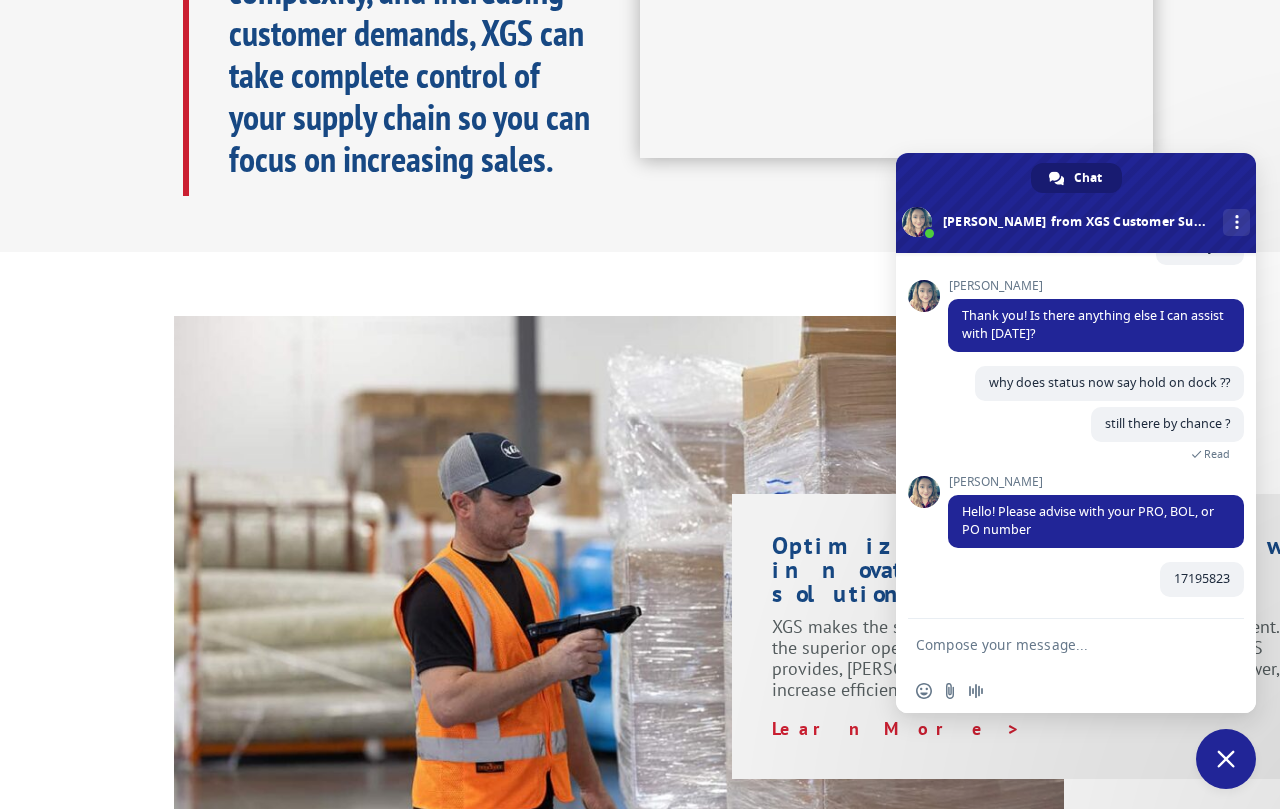scroll, scrollTop: 1381, scrollLeft: 0, axis: vertical 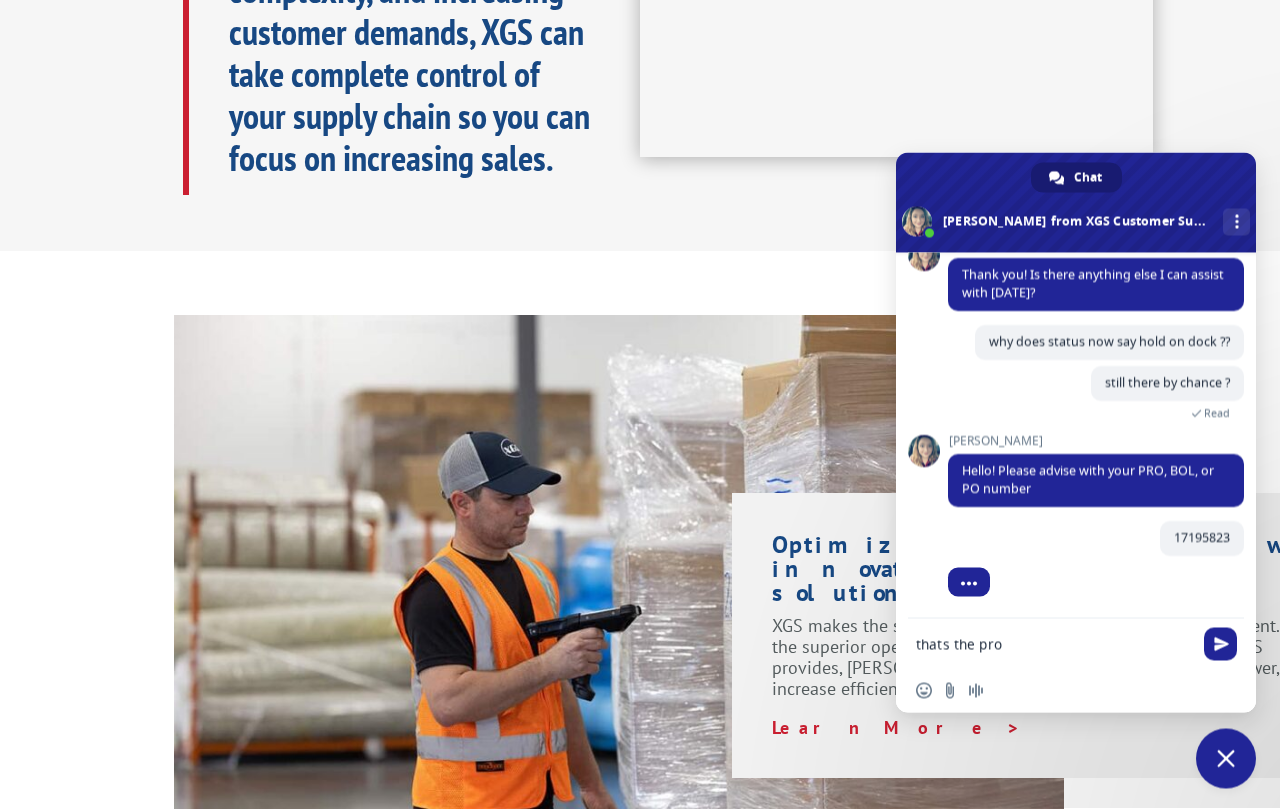 click on "thats the pro" at bounding box center [1056, 644] 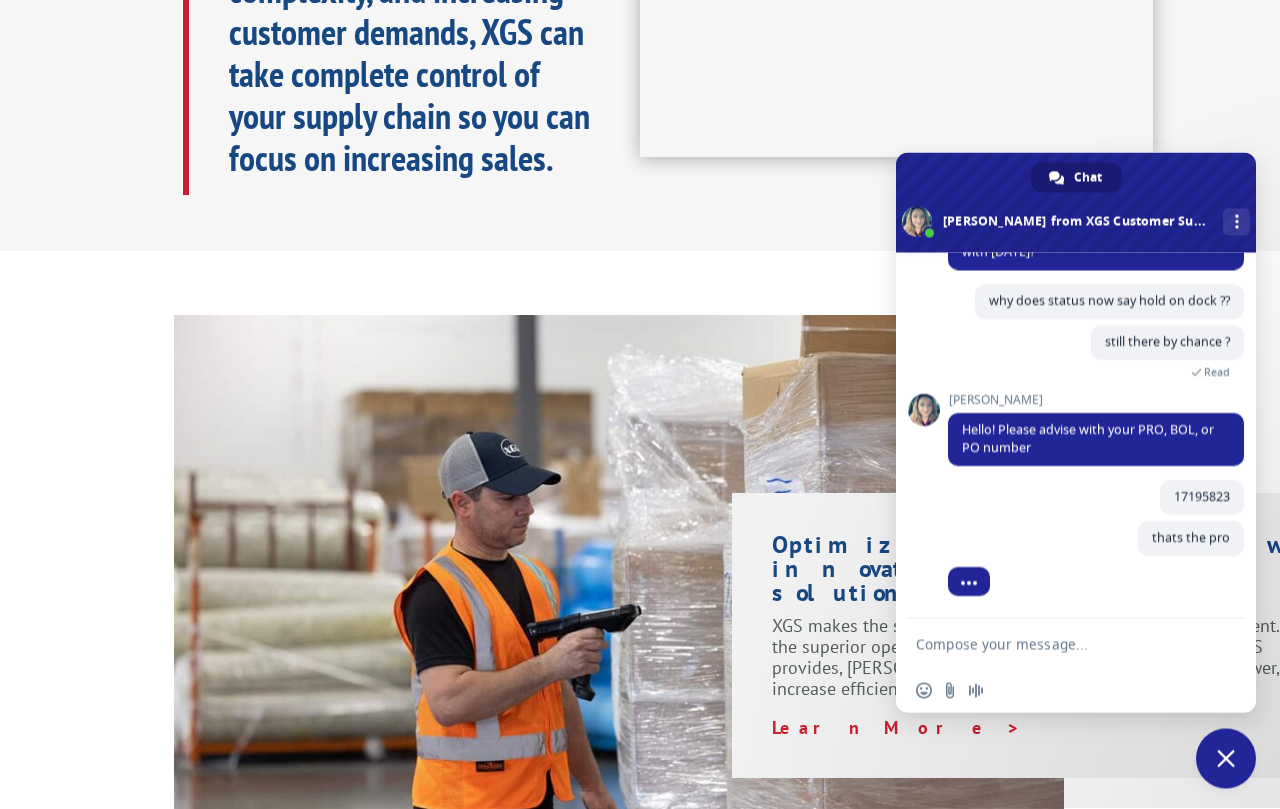 scroll, scrollTop: 3814, scrollLeft: 0, axis: vertical 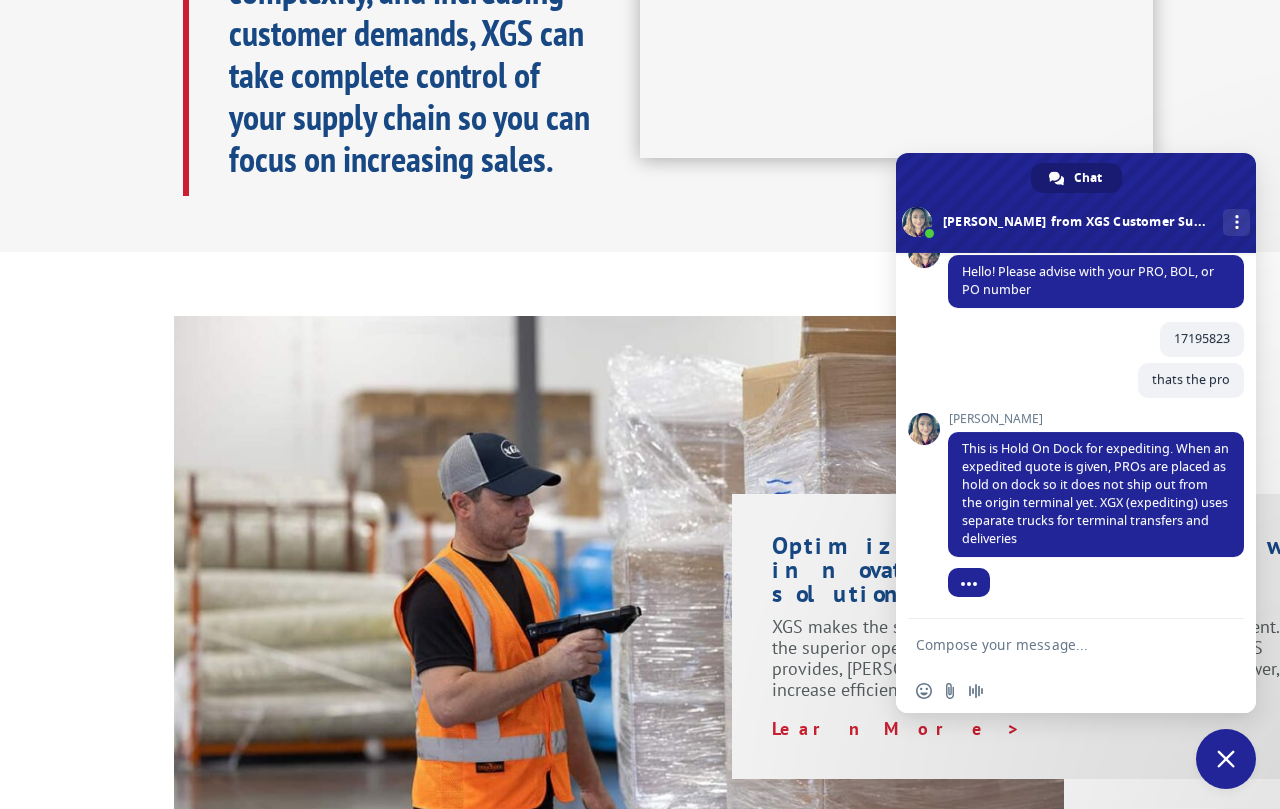 click at bounding box center [1056, 644] 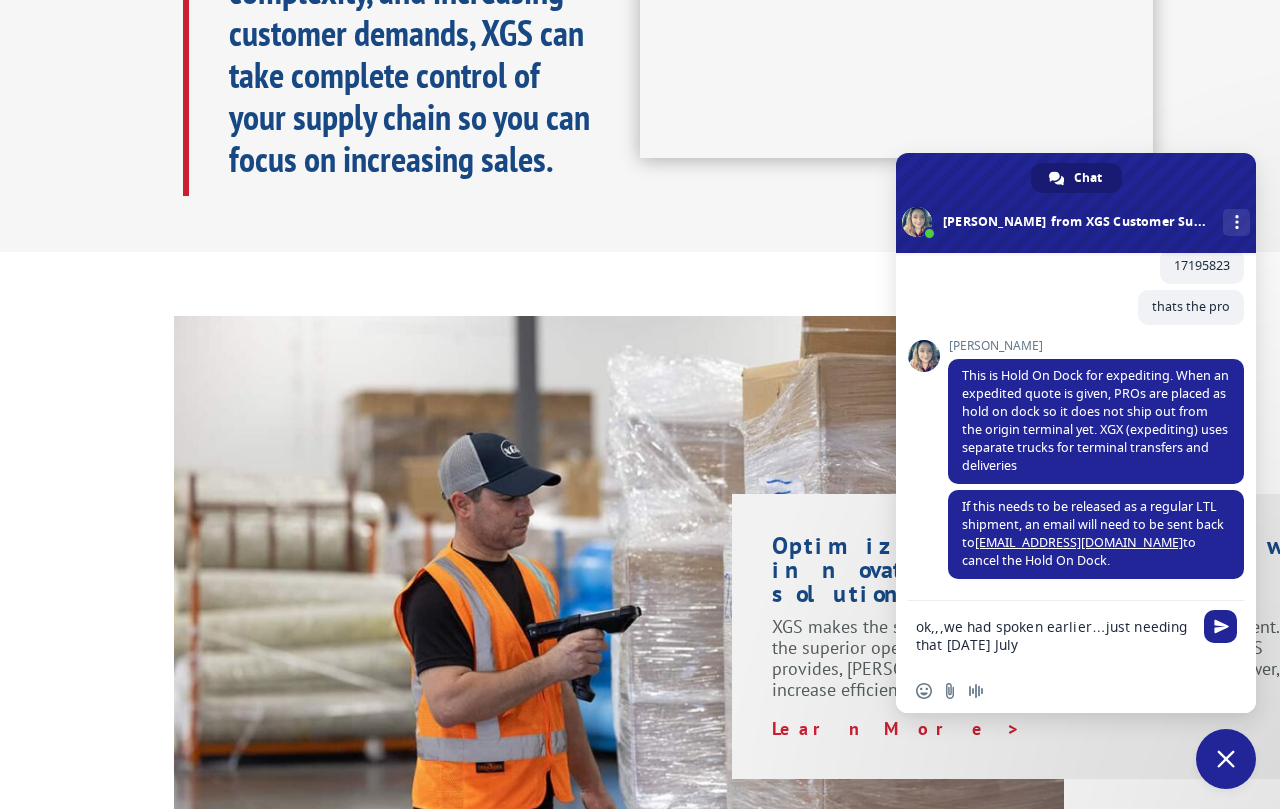 scroll, scrollTop: 4056, scrollLeft: 0, axis: vertical 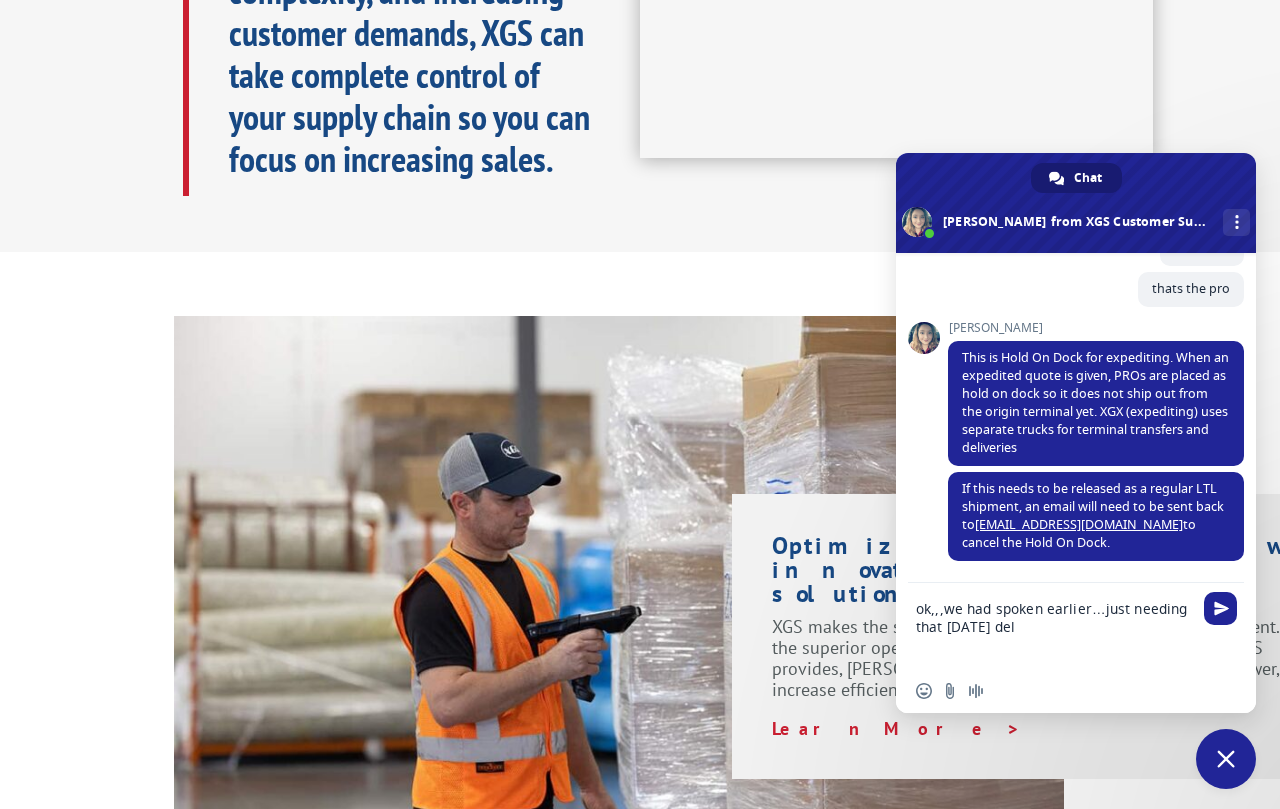 type on "ok,,,we had spoken earlier…just needing that [DATE] delv" 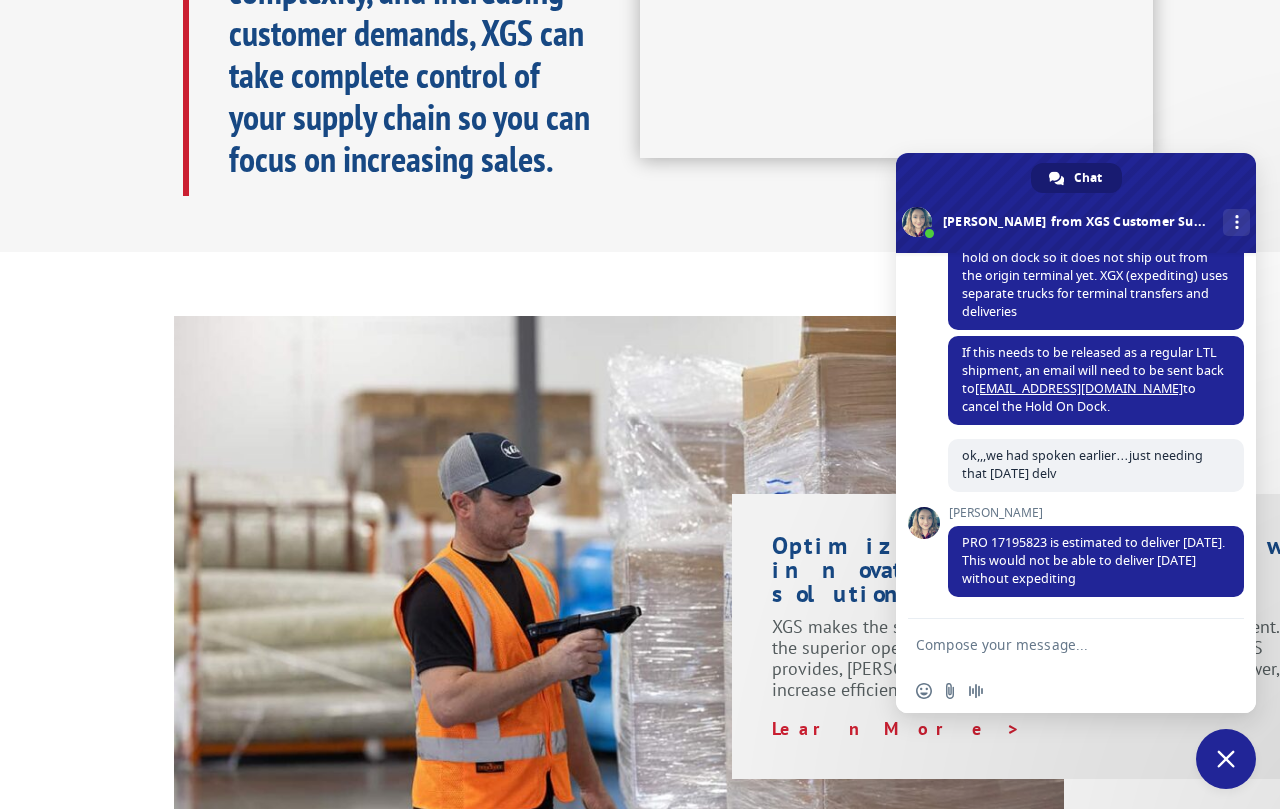 scroll, scrollTop: 4215, scrollLeft: 0, axis: vertical 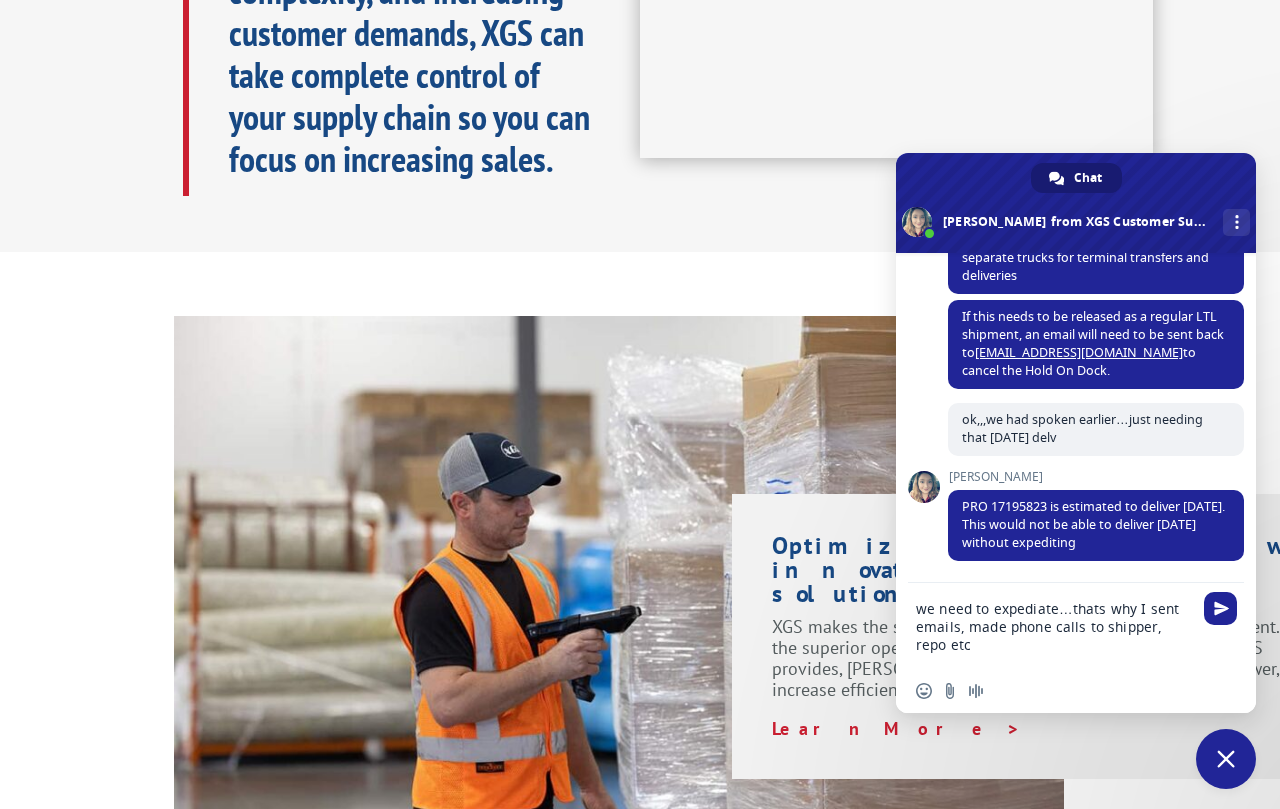 click on "we need to expediate…thats why I sent emails, made phone calls to shipper, repo etc" at bounding box center [1056, 626] 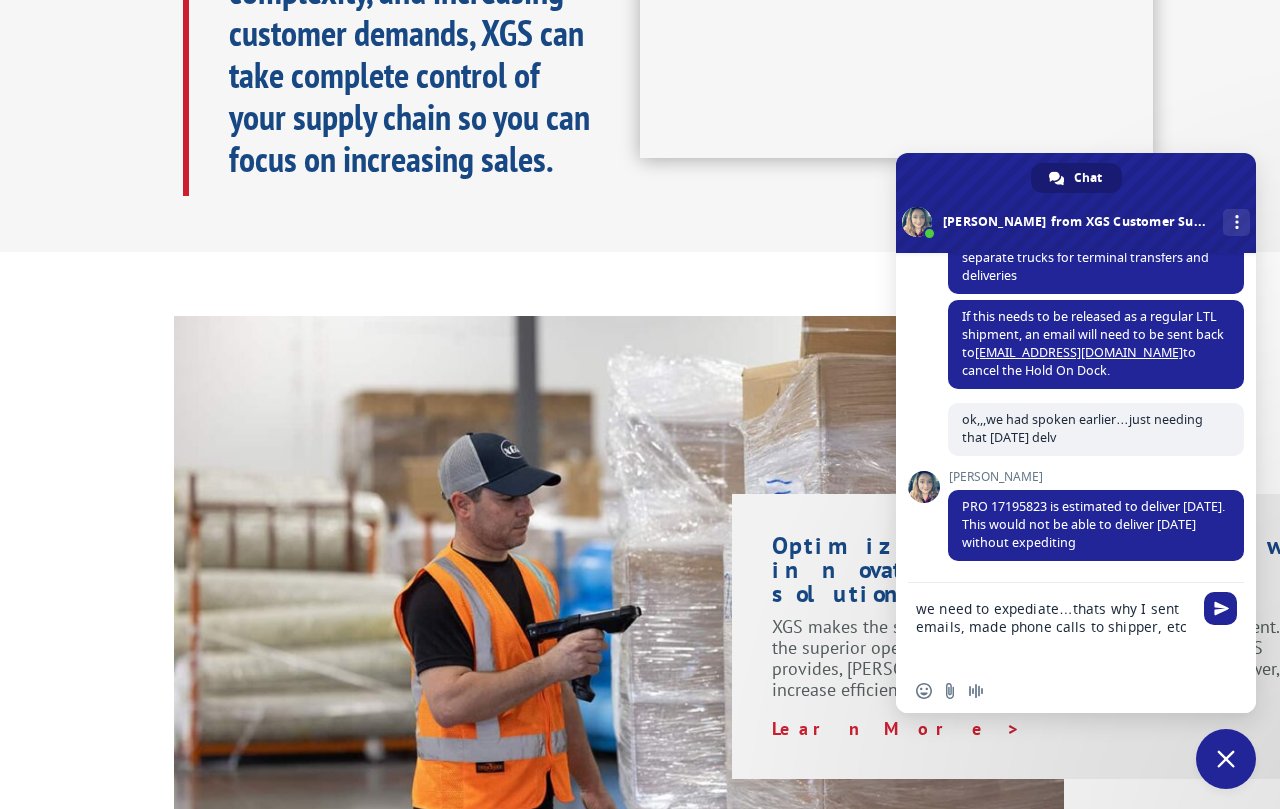 scroll, scrollTop: 4291, scrollLeft: 0, axis: vertical 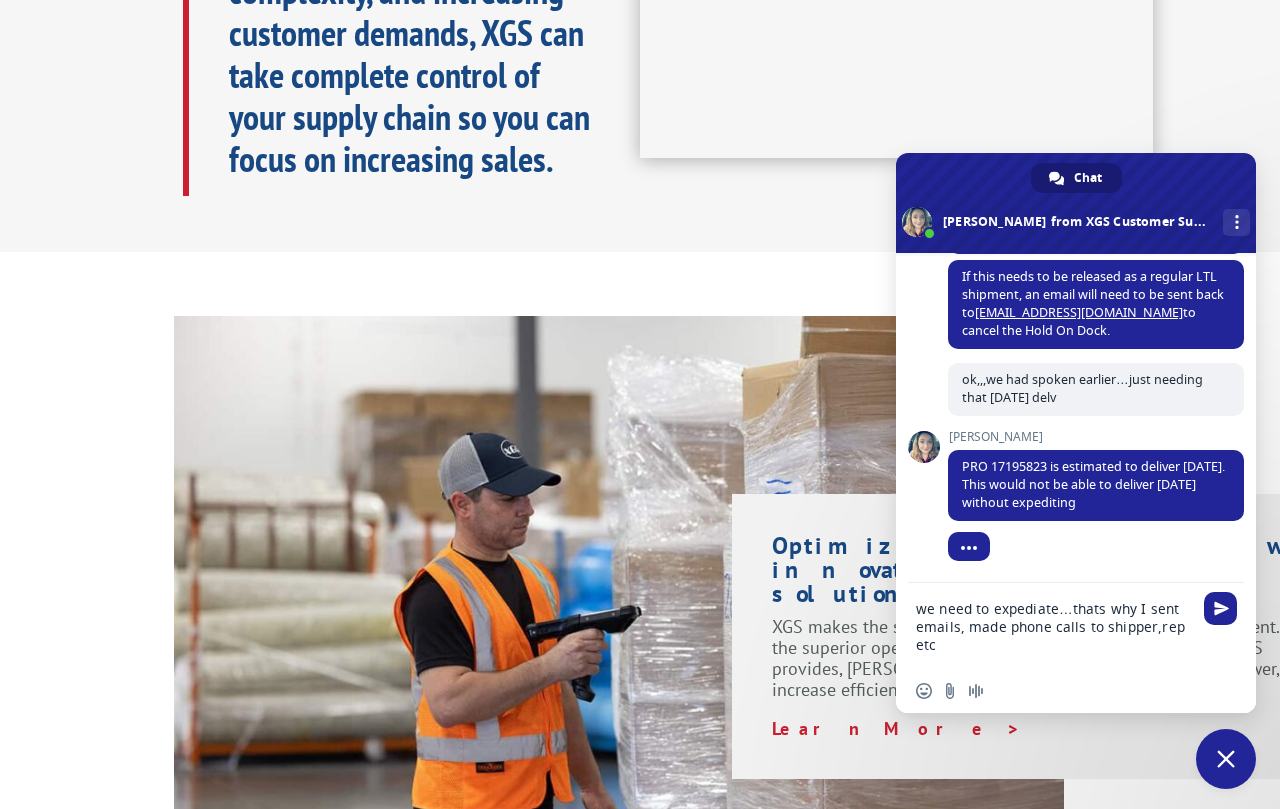 type on "we need to expediate…thats why I sent emails, made phone calls to shipper,rep  etc" 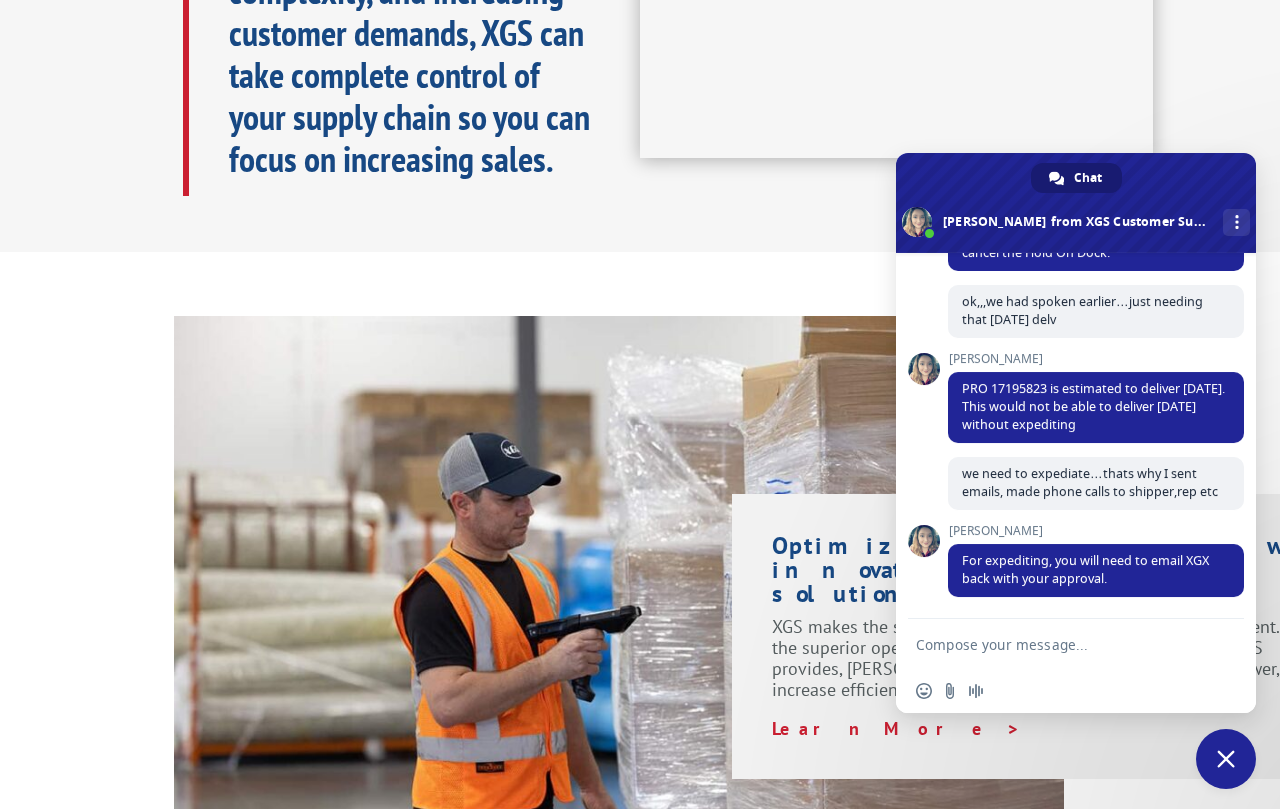 scroll, scrollTop: 4413, scrollLeft: 0, axis: vertical 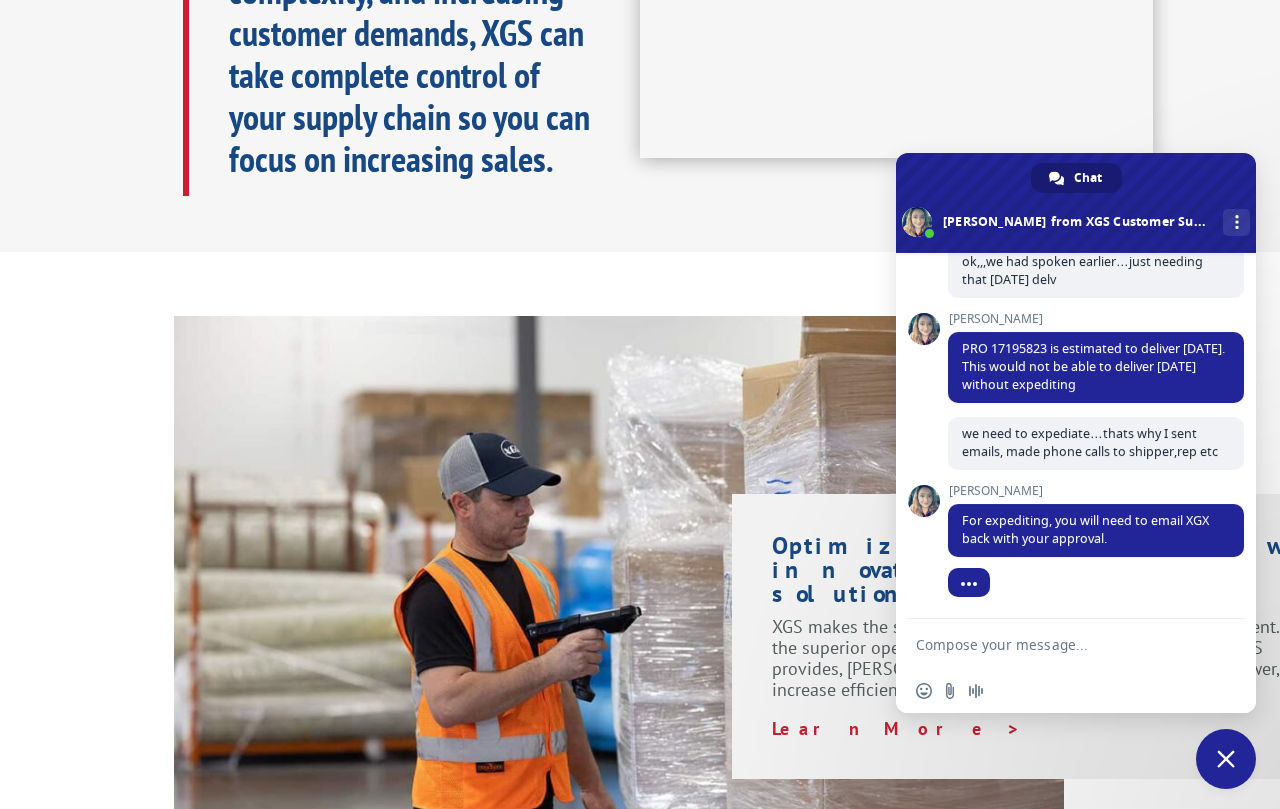click at bounding box center (1056, 644) 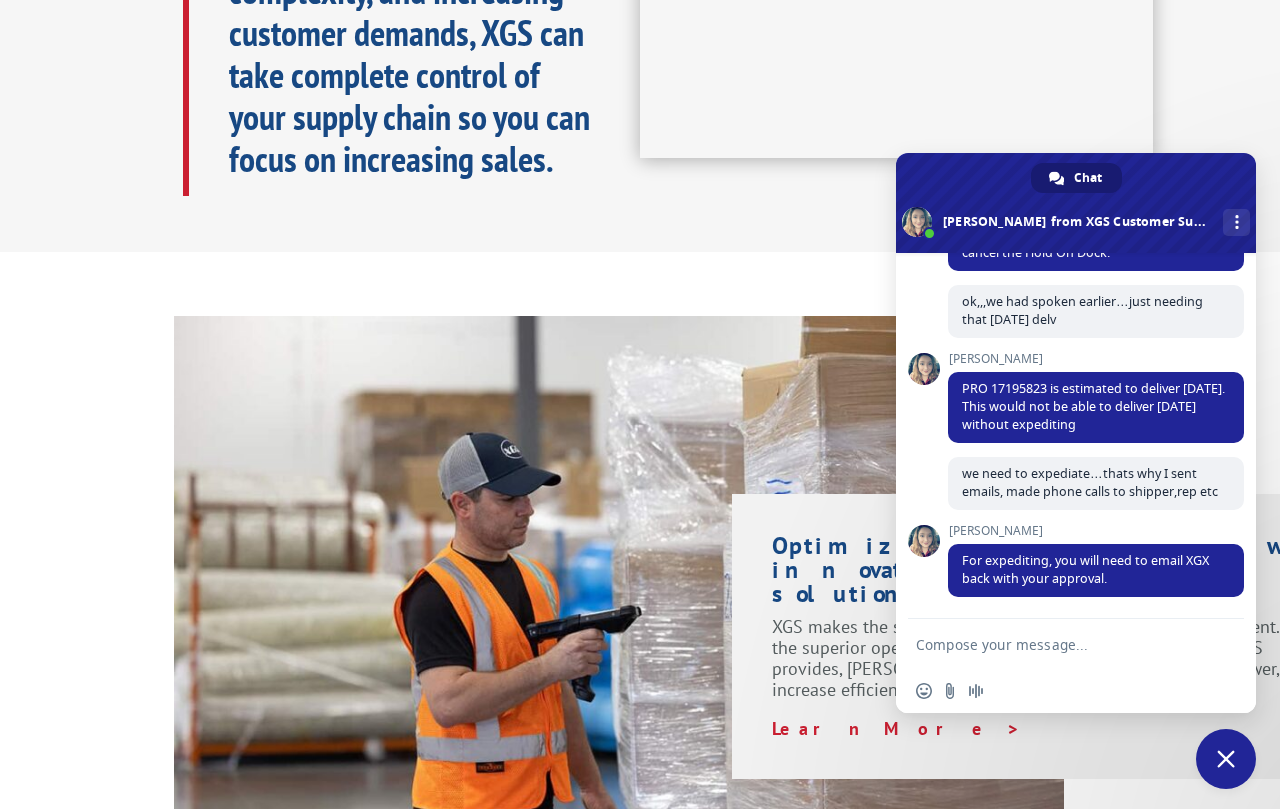 scroll, scrollTop: 4415, scrollLeft: 0, axis: vertical 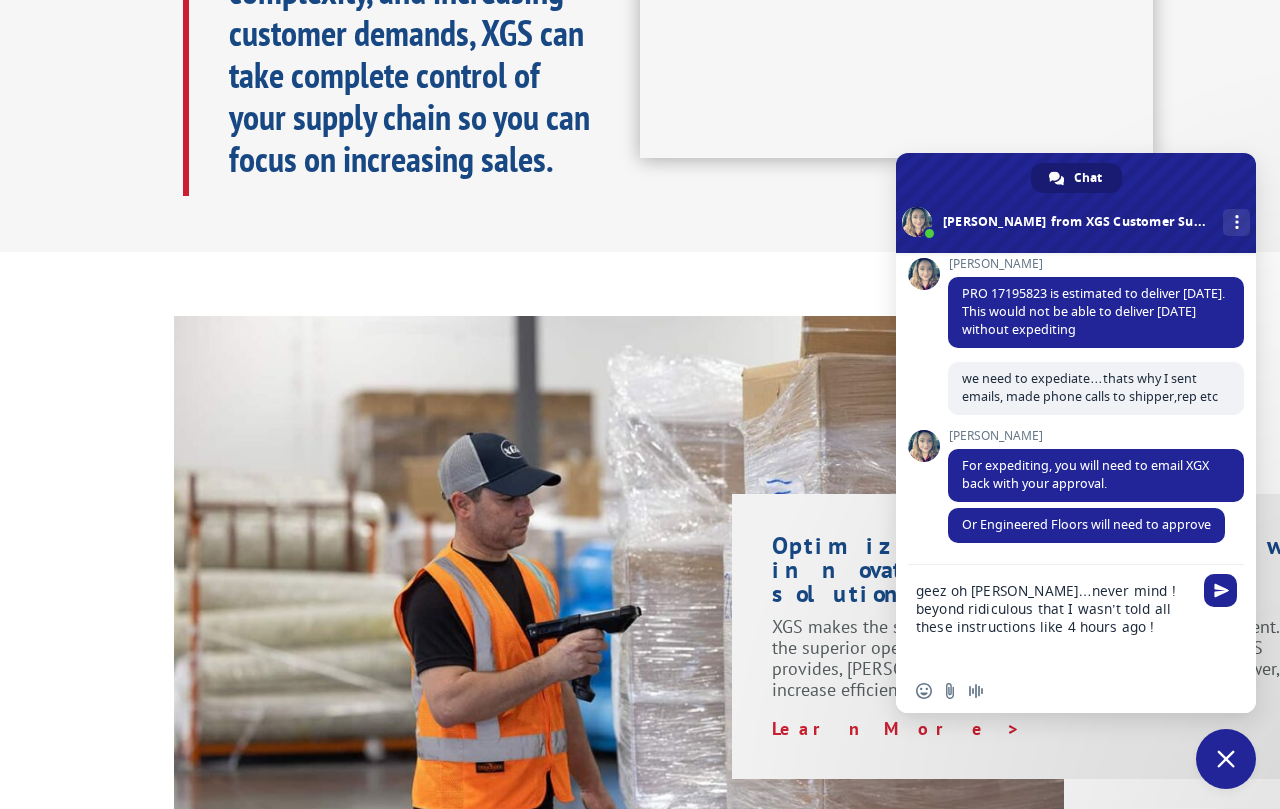 type on "geez oh [PERSON_NAME]…never mind ! beyond ridiculous that I wasn’t told all these instructions like 4 hours ago !" 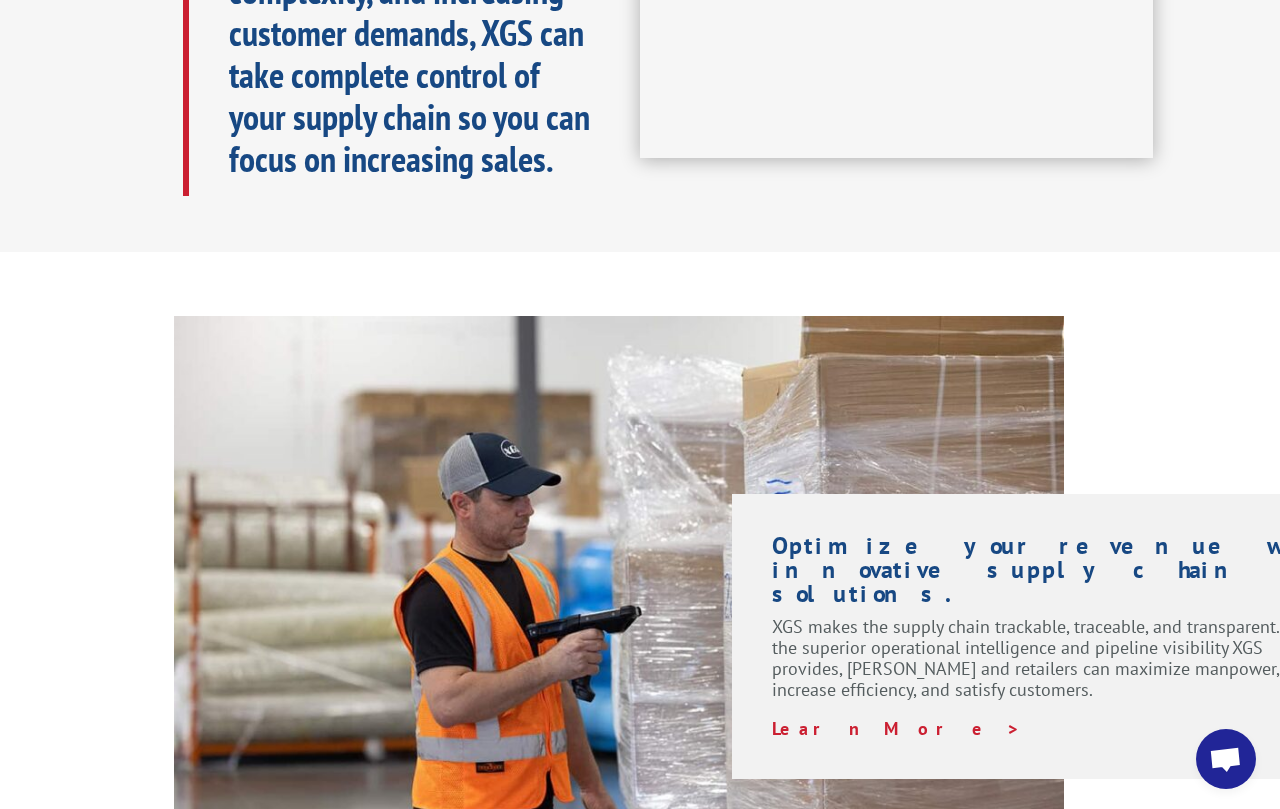 click on "Optimize your revenue with innovative supply chain solutions.
XGS makes the supply chain trackable, traceable, and transparent. With the superior operational intelligence and pipeline visibility XGS provides, mills and retailers can maximize manpower, increase efficiency, and satisfy customers.
Learn More >" at bounding box center [1212, 547] 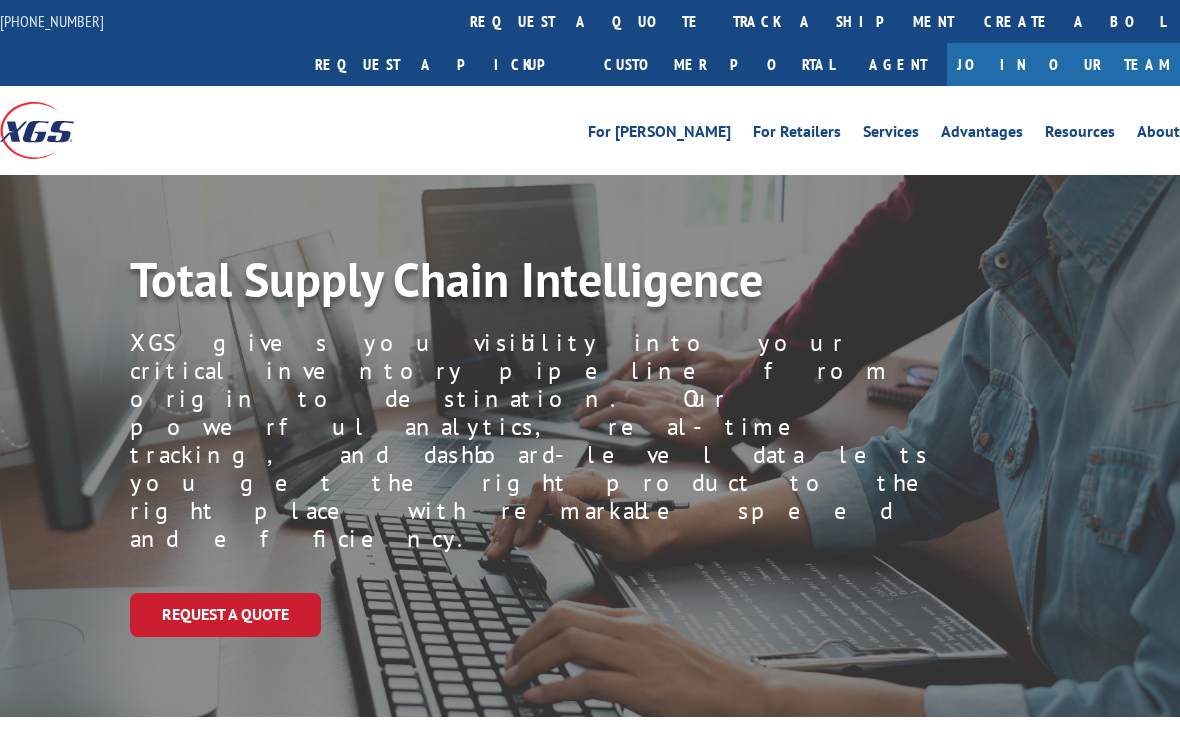 scroll, scrollTop: 0, scrollLeft: 0, axis: both 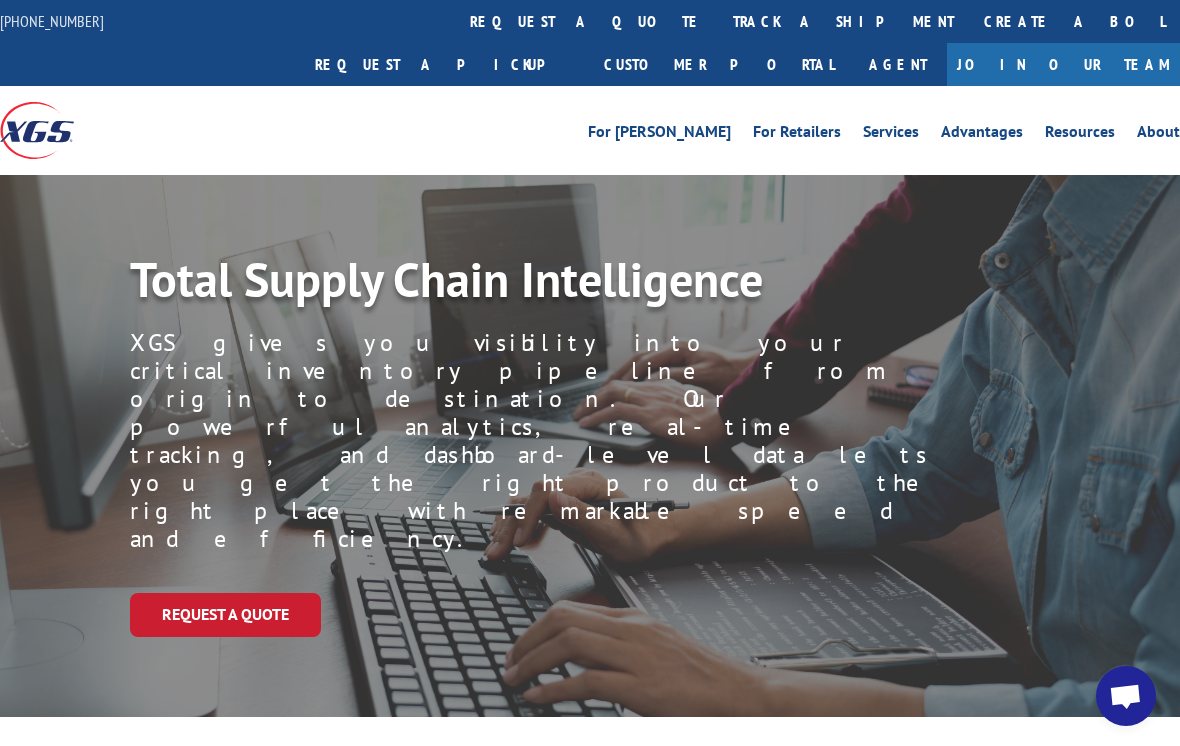 click on "Total Supply Chain Intelligence
XGS gives you visibility into your critical inventory pipeline from origin to destination. Our powerful analytics, real-time tracking, and dashboard-level data lets you get the right product to the right place with remarkable speed and efficiency.
Request a Quote" at bounding box center [655, 465] 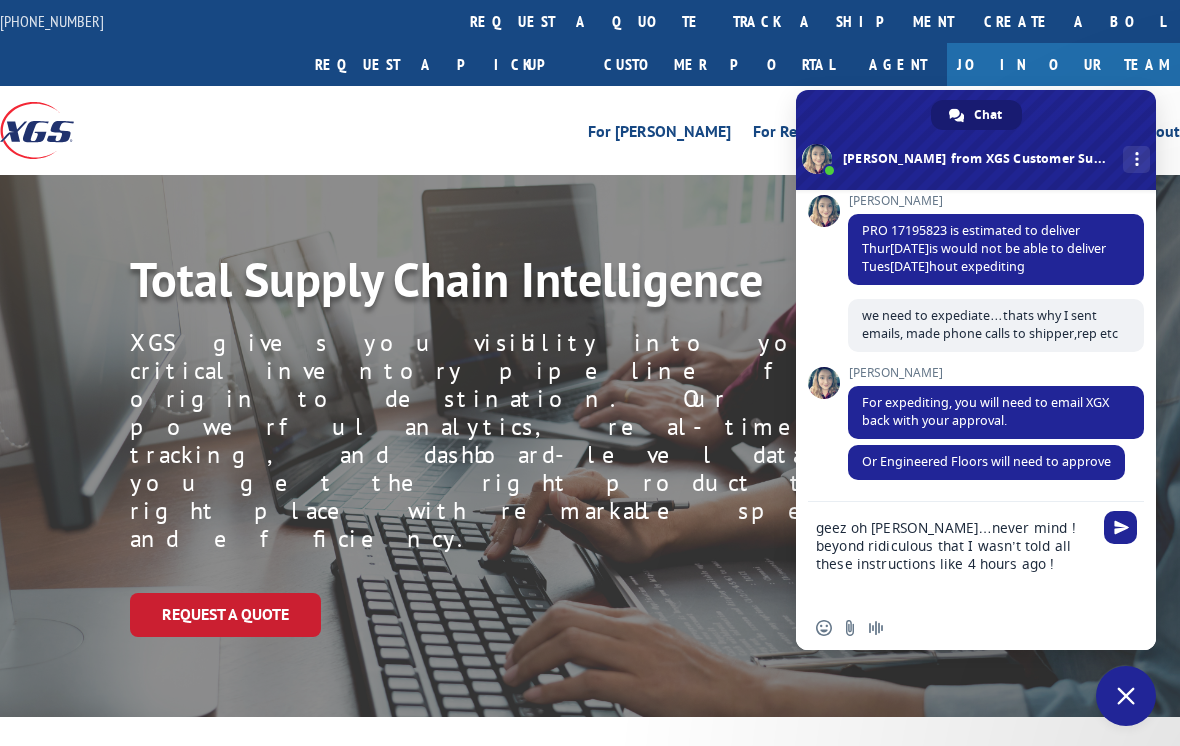 scroll, scrollTop: 4469, scrollLeft: 0, axis: vertical 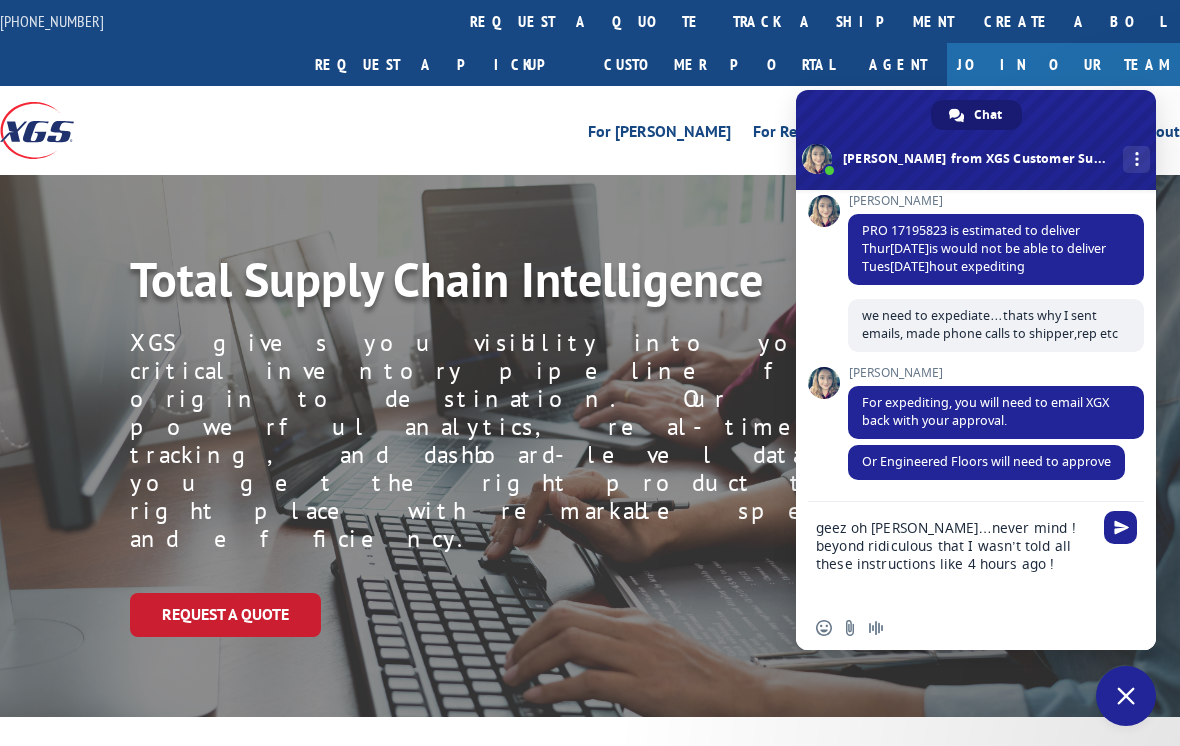 click at bounding box center [1120, 527] 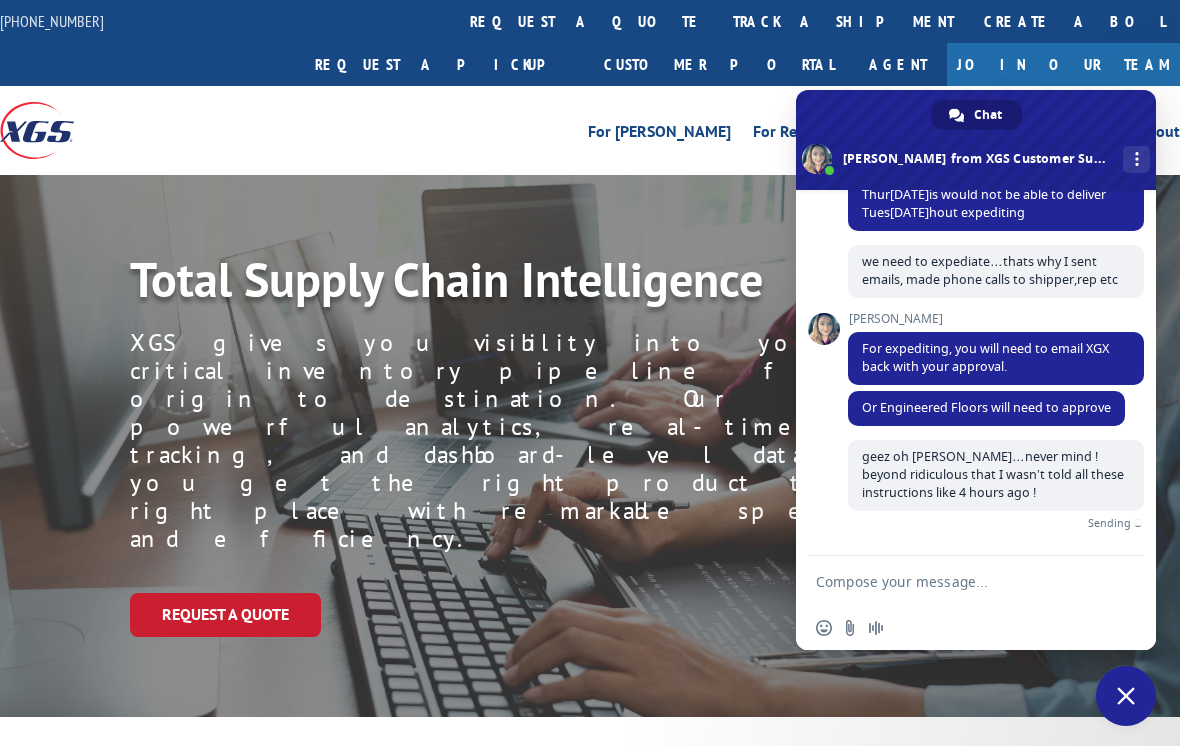 scroll, scrollTop: 4503, scrollLeft: 0, axis: vertical 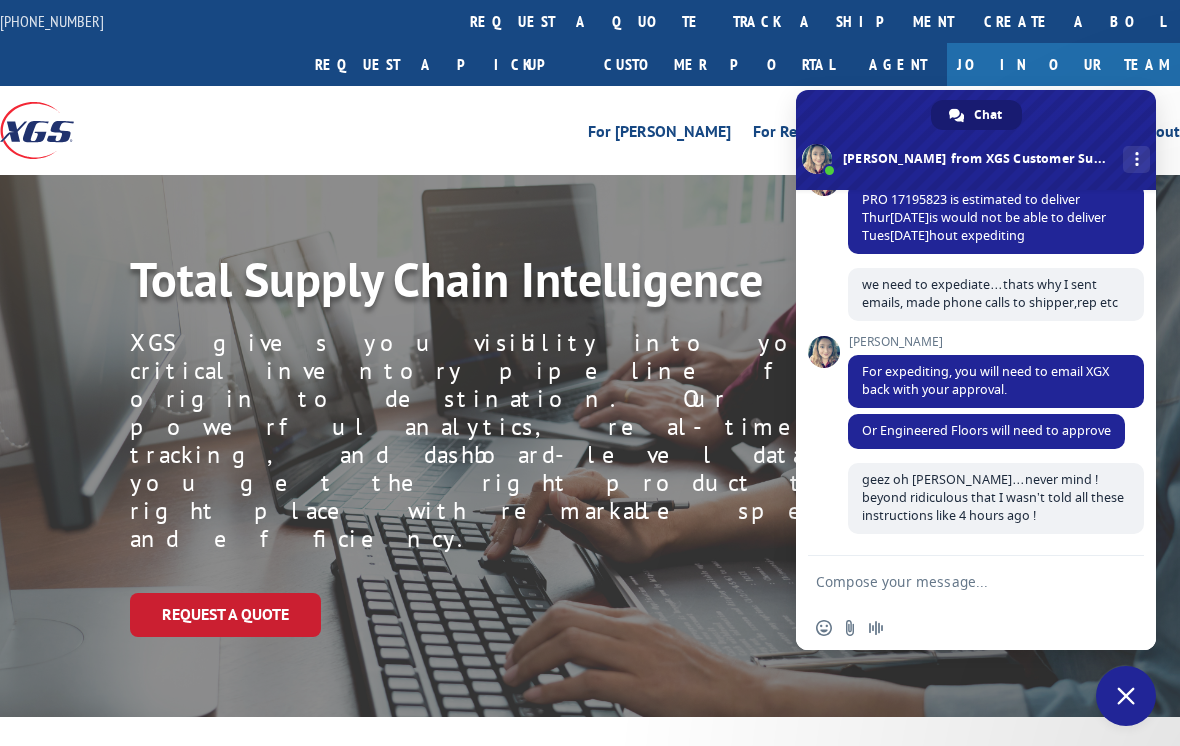 click at bounding box center (956, 581) 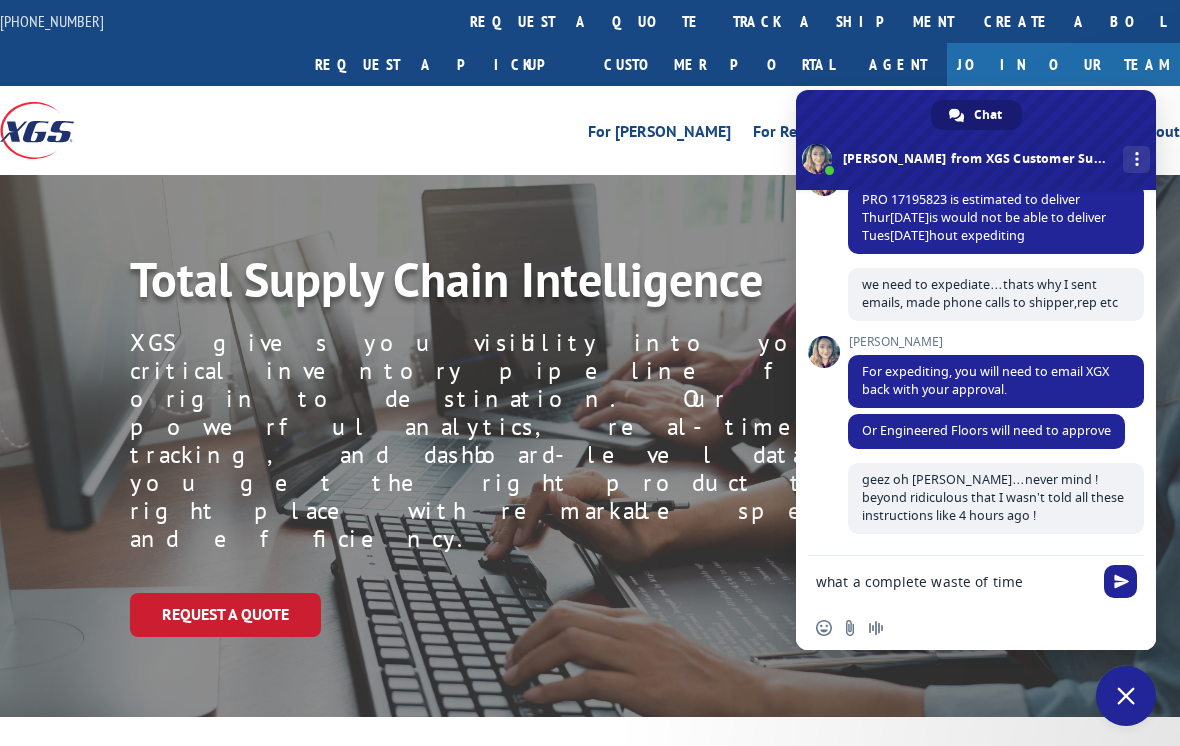 type on "what a complete waste of time" 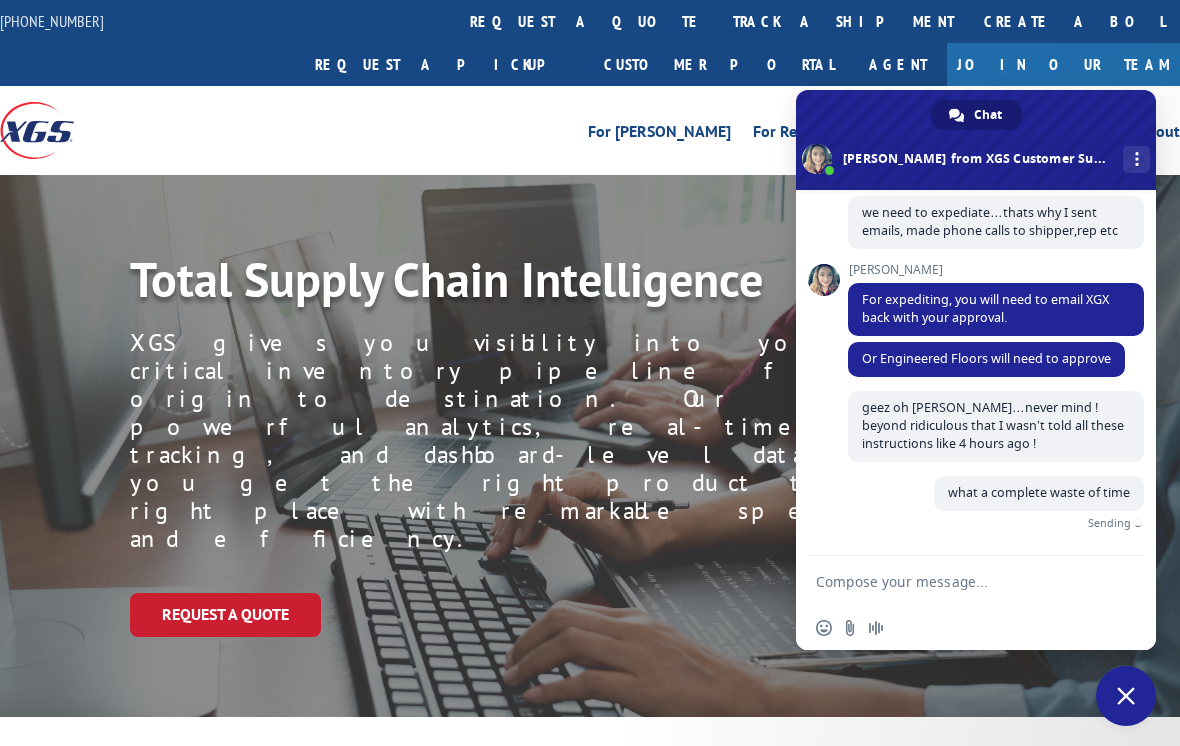 scroll, scrollTop: 4545, scrollLeft: 0, axis: vertical 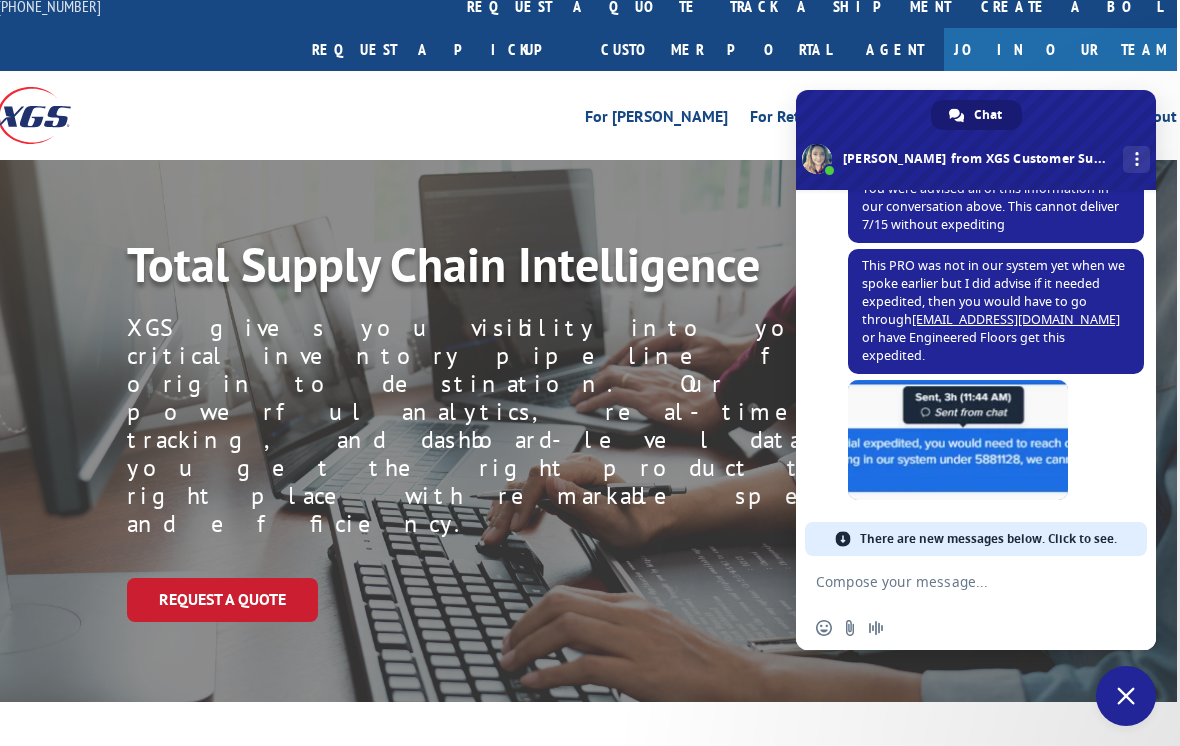 click on "XGS Customer Support How can we be of help? [DATE] need a hot rush on a shipment 4 hours ago pro 17195823 4 hours ago [PERSON_NAME] Hello, my name is [PERSON_NAME]. I will be glad to assist you. Please bear with me while I check on this for you. 4 hours ago bol# 5881128 4 hours ago [PERSON_NAME] Unfortunately, those numbers did not pull up anything in our system. Can you advise with any alternate numbers or the BOL paperwork we can try to look this up by? 4 hours ago customer service said being loaded ? from Engineered Floors…said couldn’t track unless there was a pro #…there is and still no help ?? 4 hours ago [PERSON_NAME] If this is being loaded, we would not have this in our system until later tonight once the material is scanned in 4 hours ago okay then, so how do I assure it gets rushed through…i need [DATE] delivery please 4 hours ago [PERSON_NAME] 4 hours ago it should get to Indy this weekend I would think 4 hours ago so who assigned the pro # ? 4 hours ago [PERSON_NAME] 4 hours ago on the phone with them now 4 hours ago [PERSON_NAME] (" at bounding box center (976, 373) 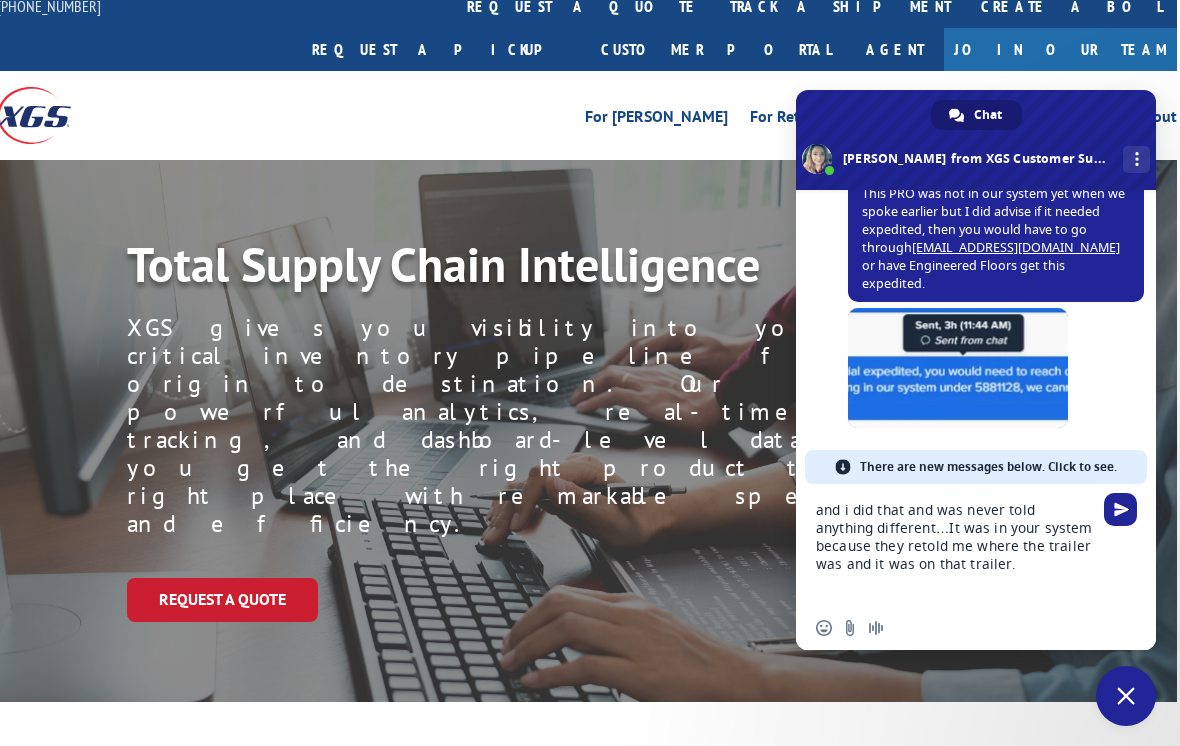 click on "and i did that and was never told anything different…It was in your system because they retold me where the trailer was and it was on that trailer." at bounding box center (956, 545) 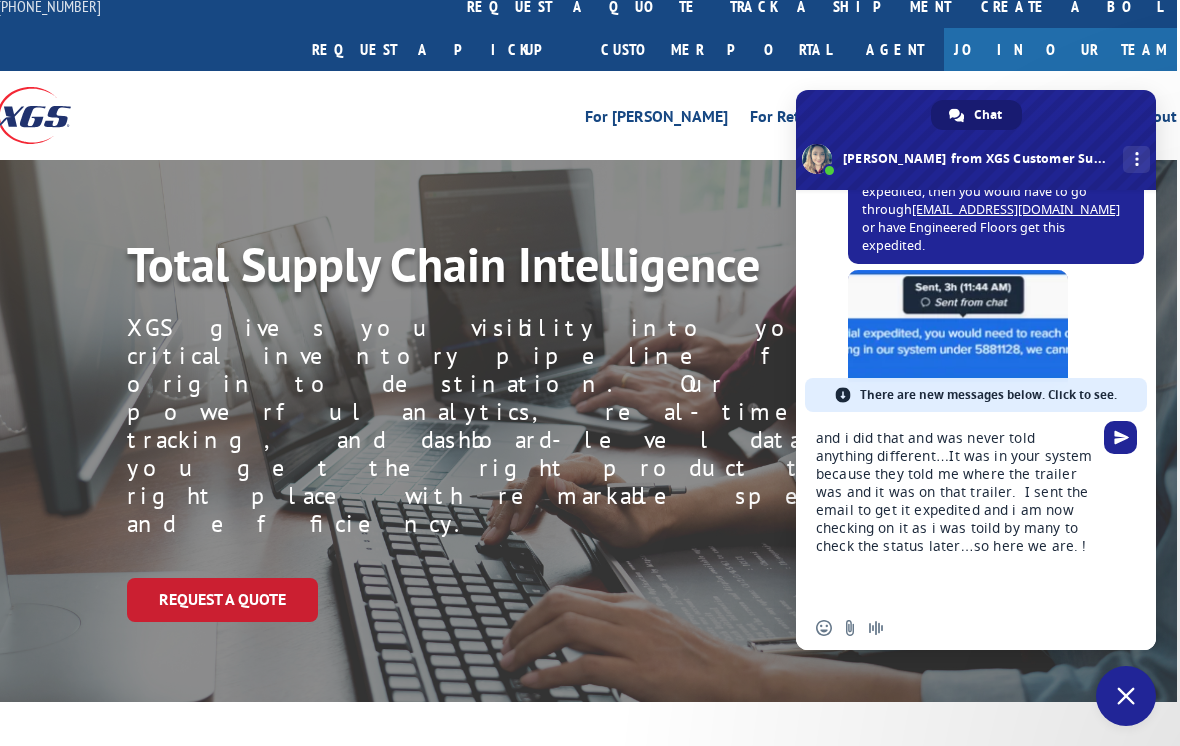 click on "and i did that and was never told anything different…It was in your system because they told me where the trailer was and it was on that trailer.  I sent the email to get it expedited and i am now checking on it as i was toild by many to check the status later…so here we are. !" at bounding box center [956, 509] 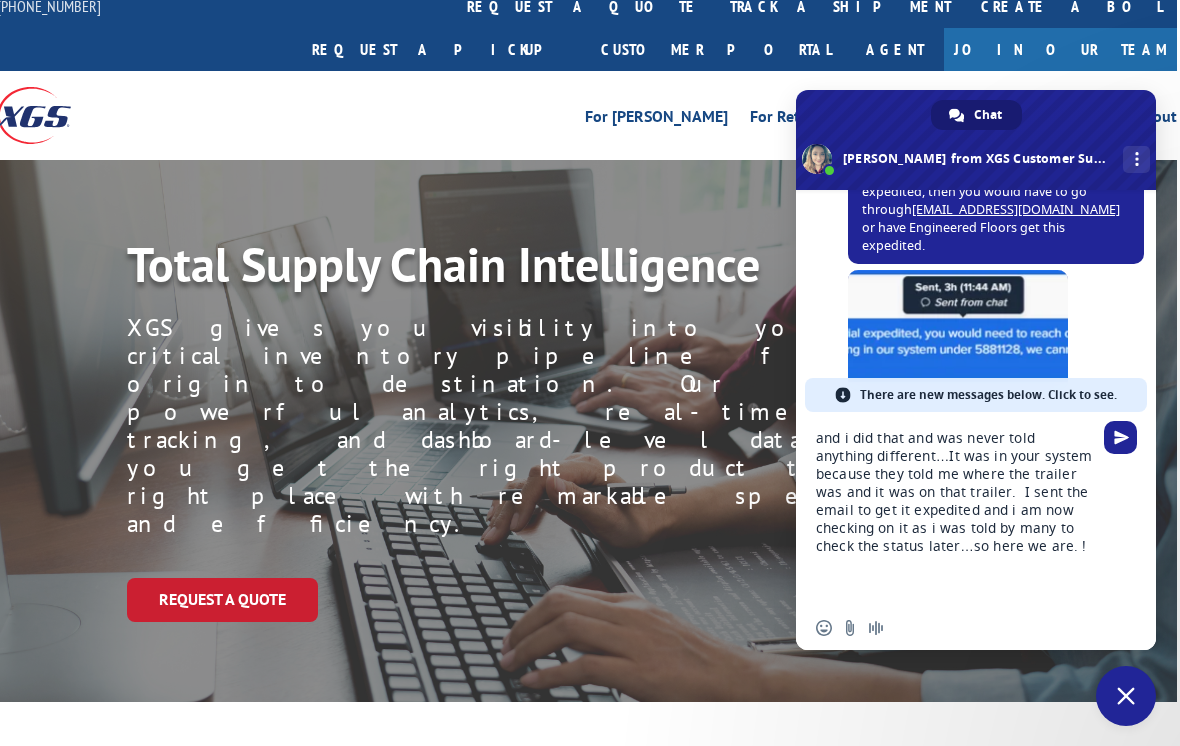 type on "and i did that and was never told anything different…It was in your system because they told me where the trailer was and it was on that trailer.  I sent the email to get it expedited and i am now checking on it as i was told by many to check the status later…so here we are. !" 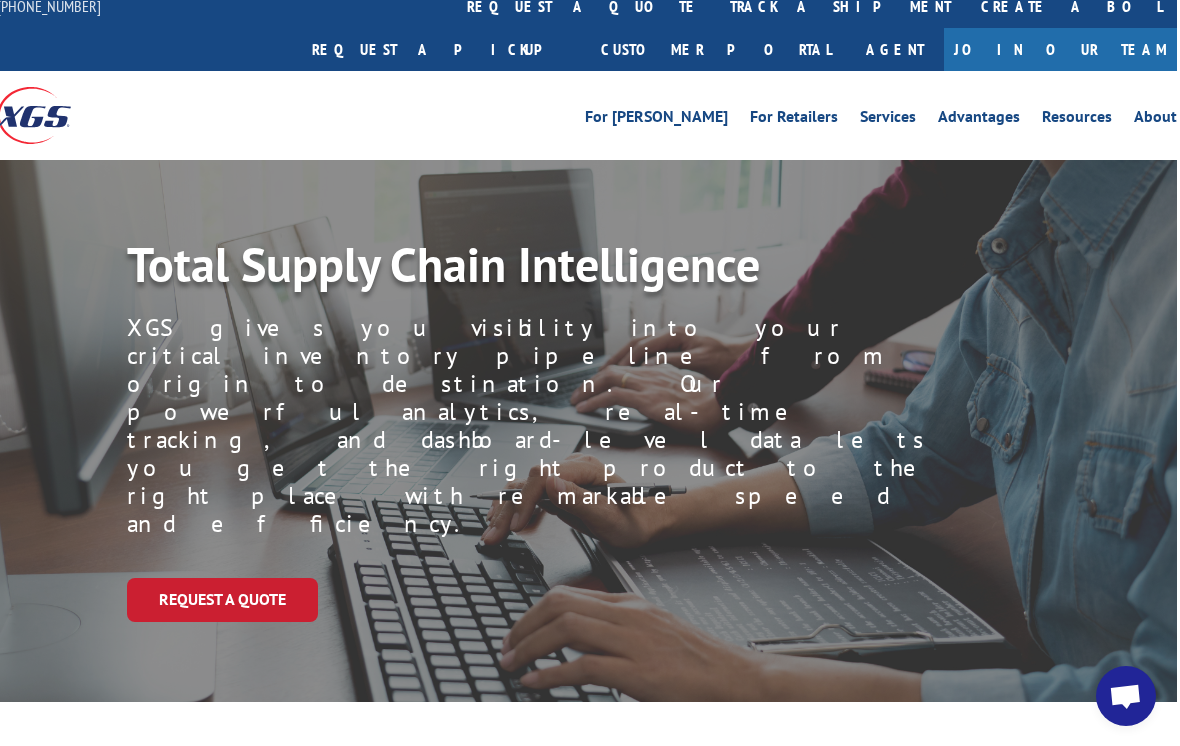 click at bounding box center (1125, 698) 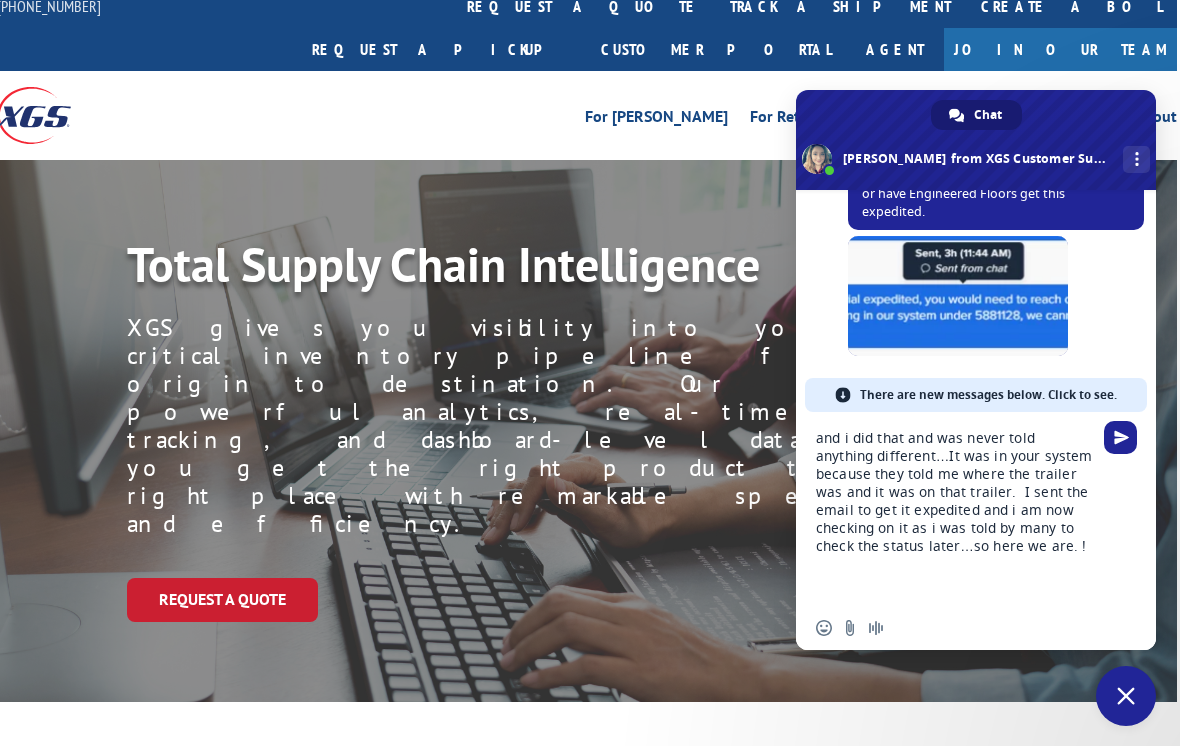 click at bounding box center (1121, 437) 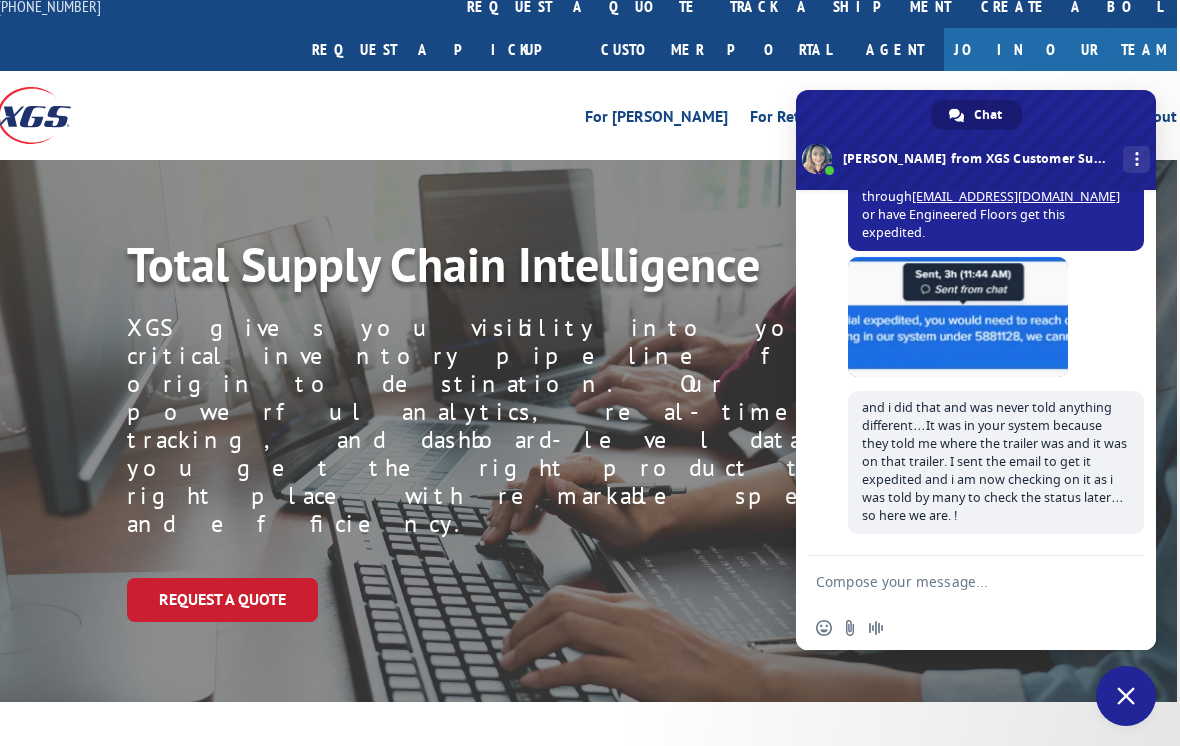 scroll, scrollTop: 5187, scrollLeft: 0, axis: vertical 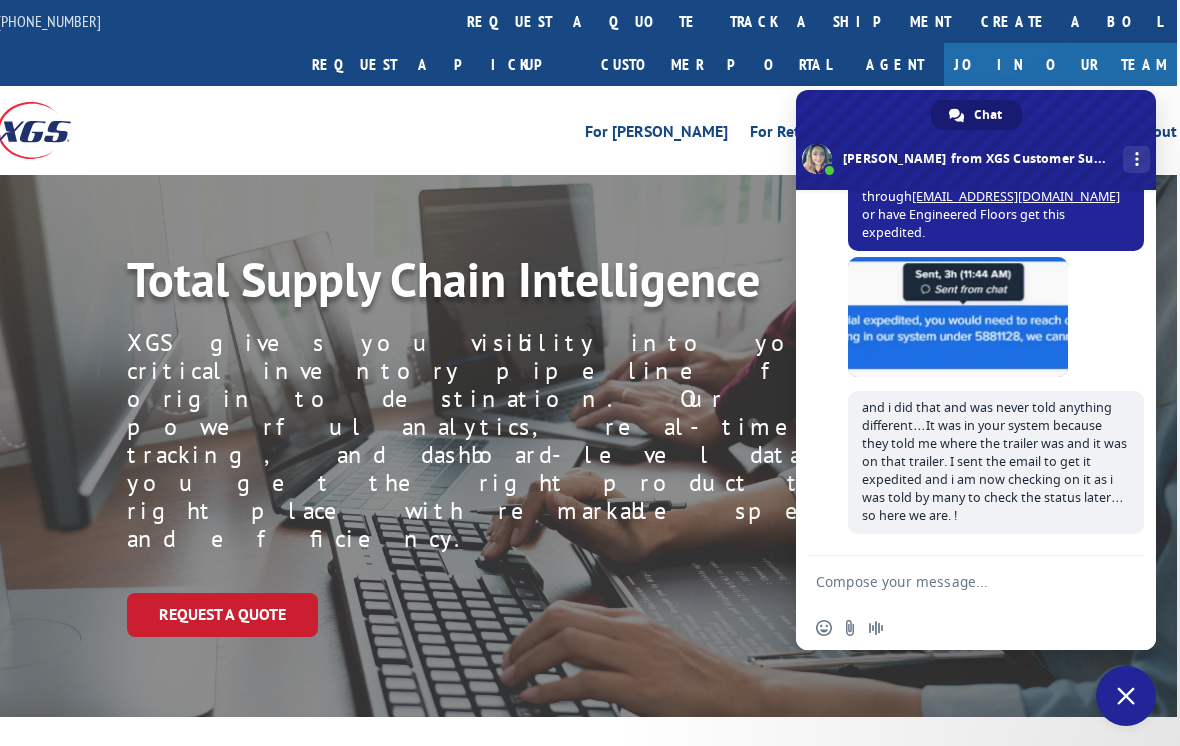 click on "[PERSON_NAME] 3 minutes ago" at bounding box center [996, 324] 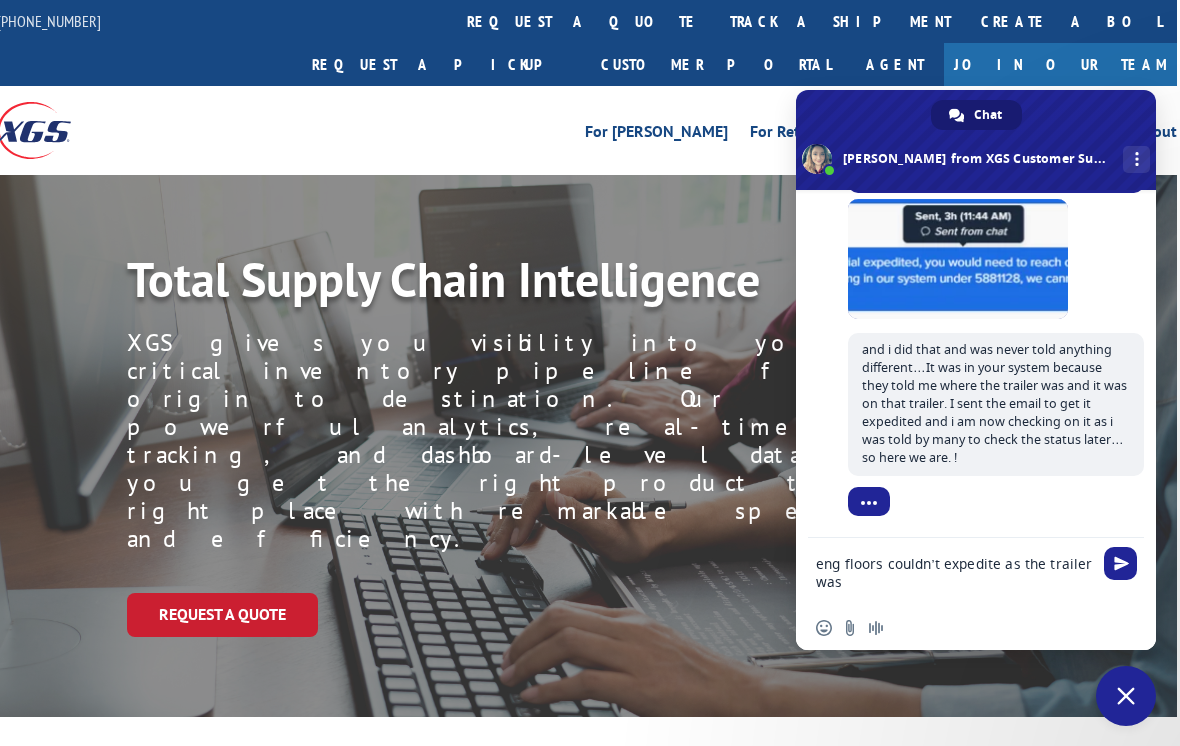 scroll, scrollTop: 5245, scrollLeft: 0, axis: vertical 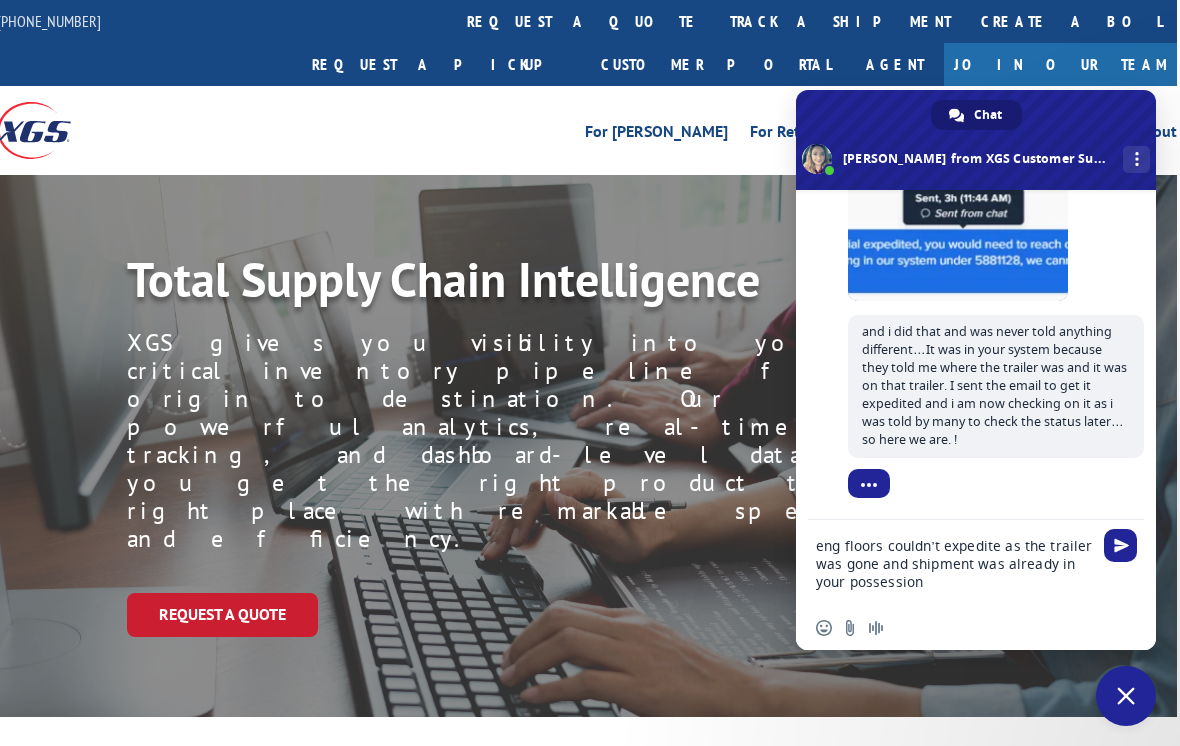 type on "eng floors couldn’t expedite as the trailer was gone and shipment was already in your possession" 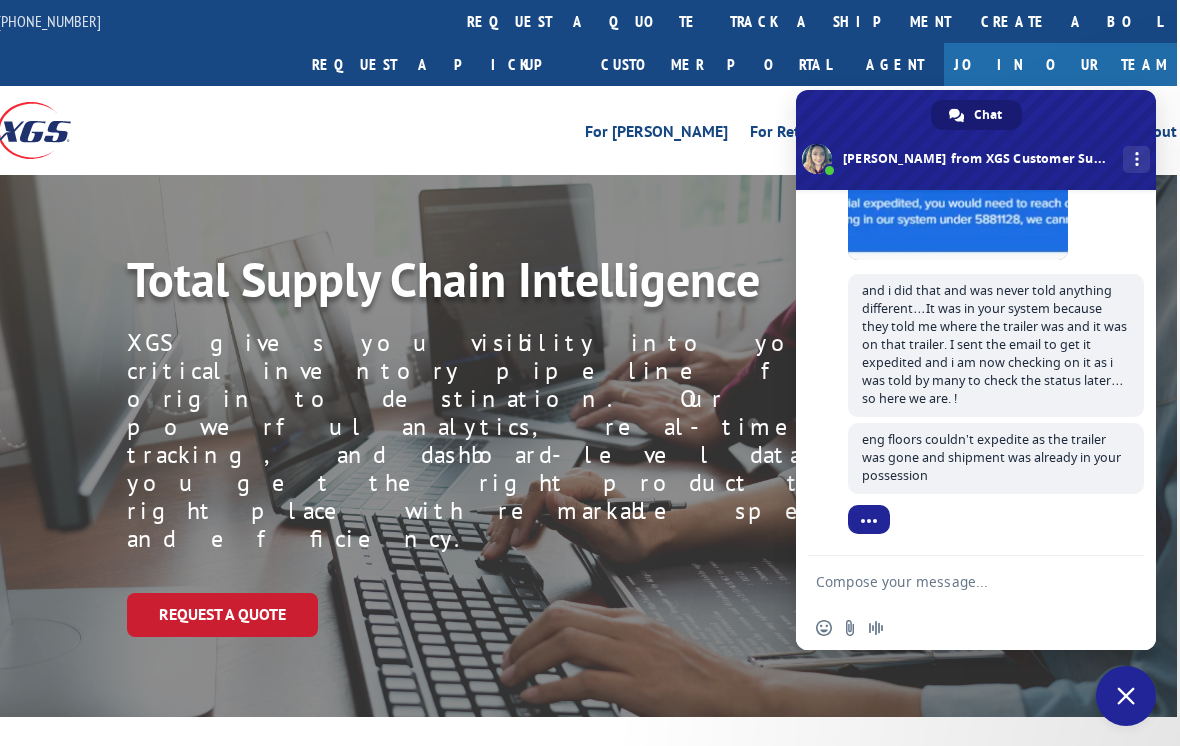 scroll, scrollTop: 5307, scrollLeft: 0, axis: vertical 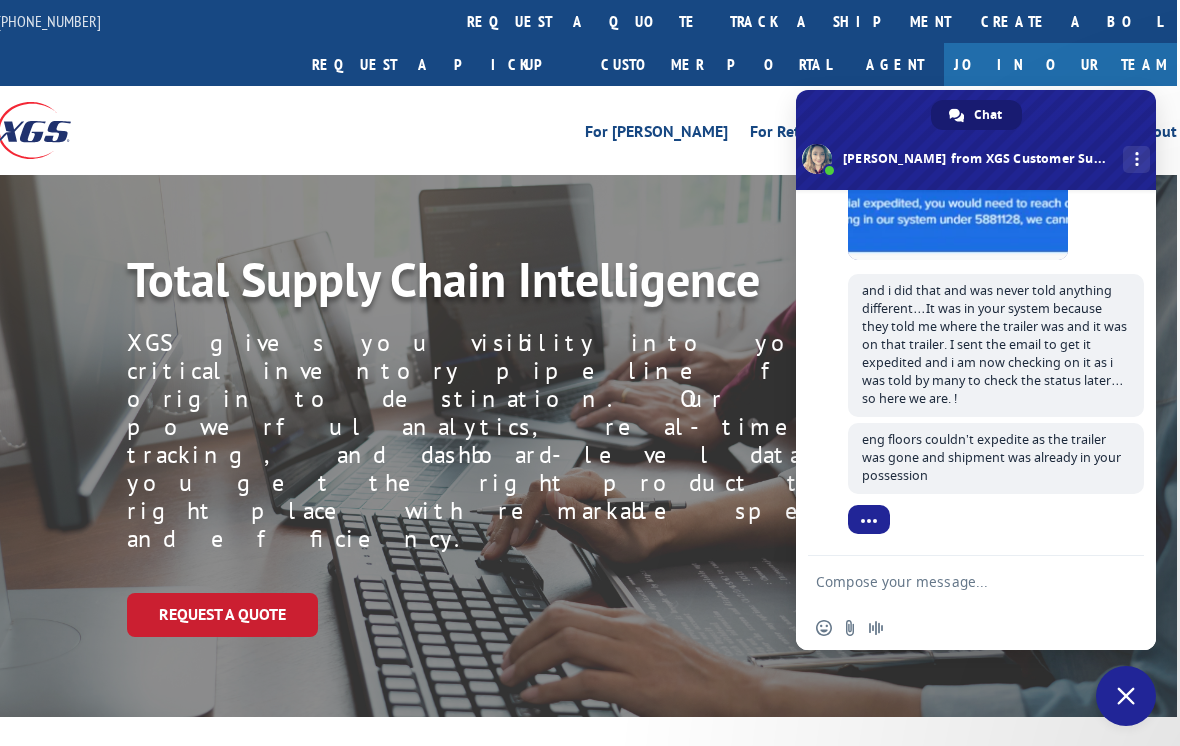 click at bounding box center (956, 581) 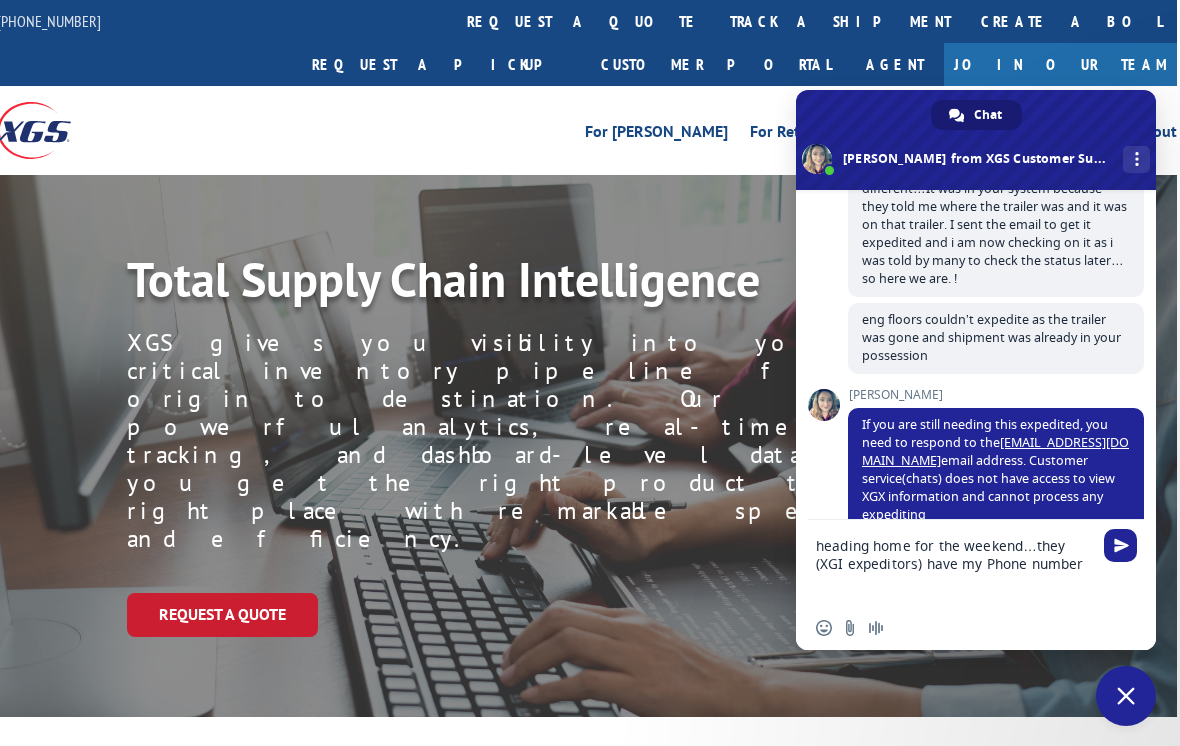 scroll, scrollTop: 5449, scrollLeft: 0, axis: vertical 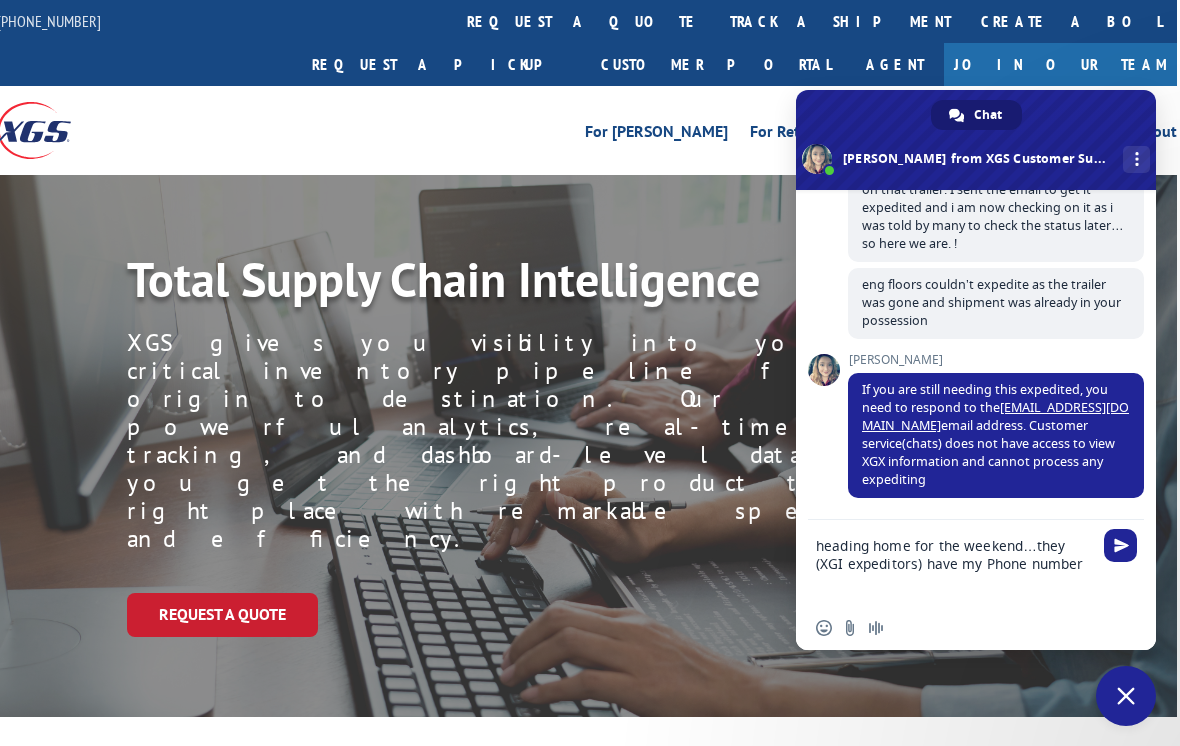 type on "heading home for the weekend…they (XGI expeditors) have my Phone number" 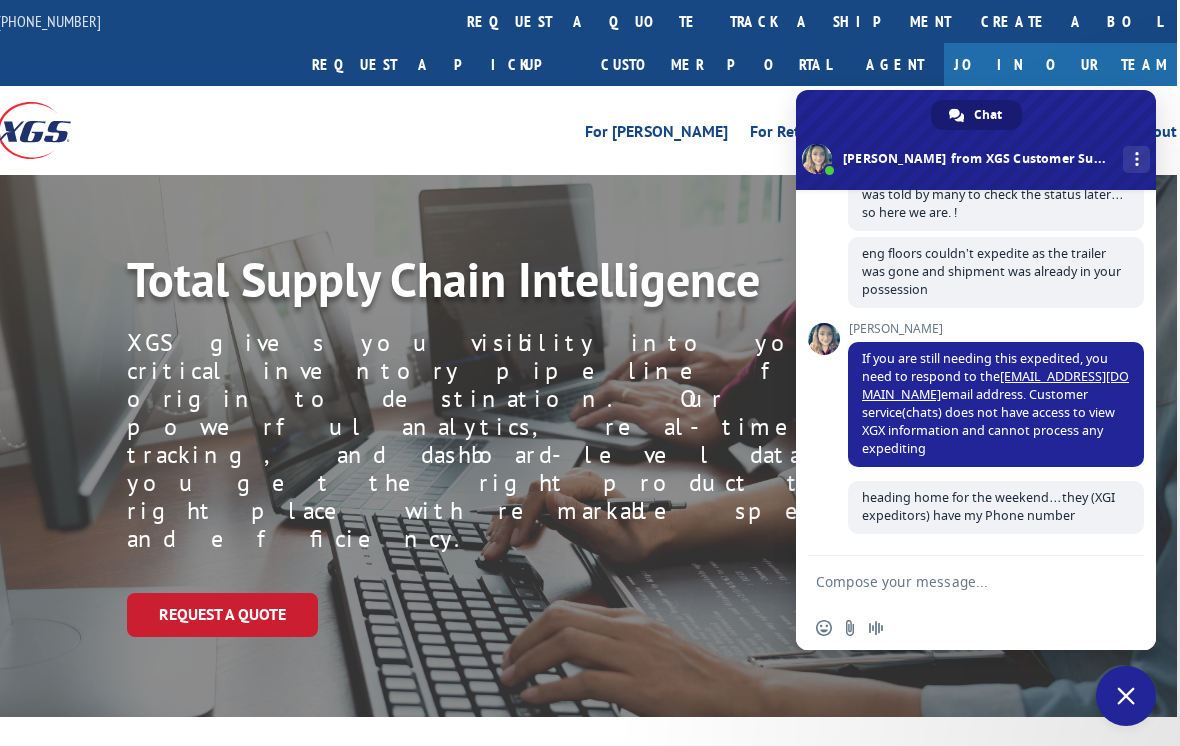 scroll, scrollTop: 5482, scrollLeft: 0, axis: vertical 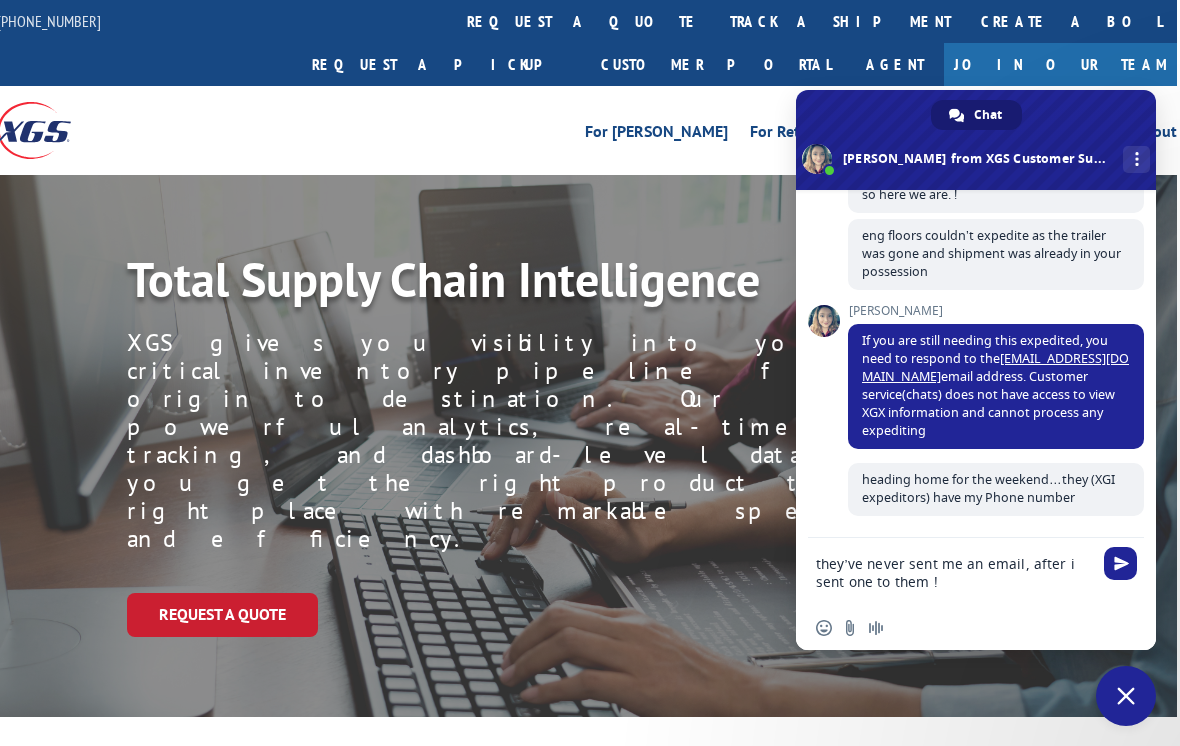 click on "they’ve never sent me an email, after i sent one to them !" at bounding box center (956, 572) 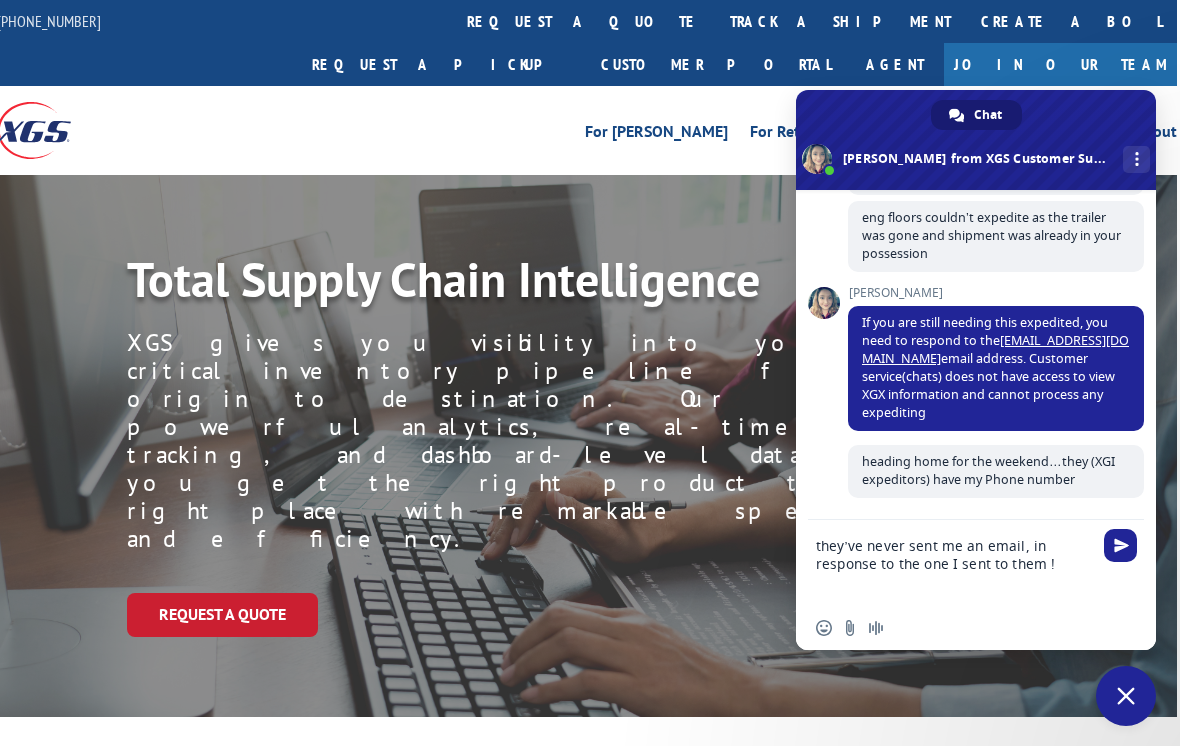 type on "they’ve never sent me an email, in response to the one I sent to them !" 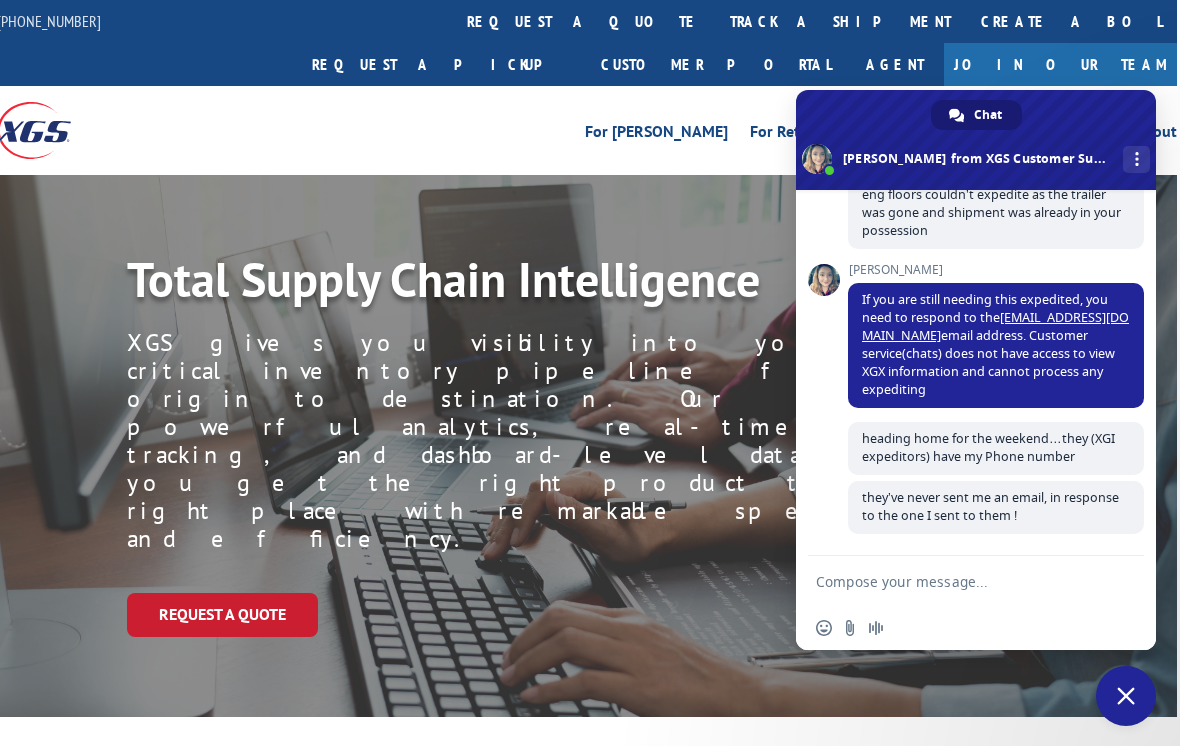 scroll, scrollTop: 5543, scrollLeft: 0, axis: vertical 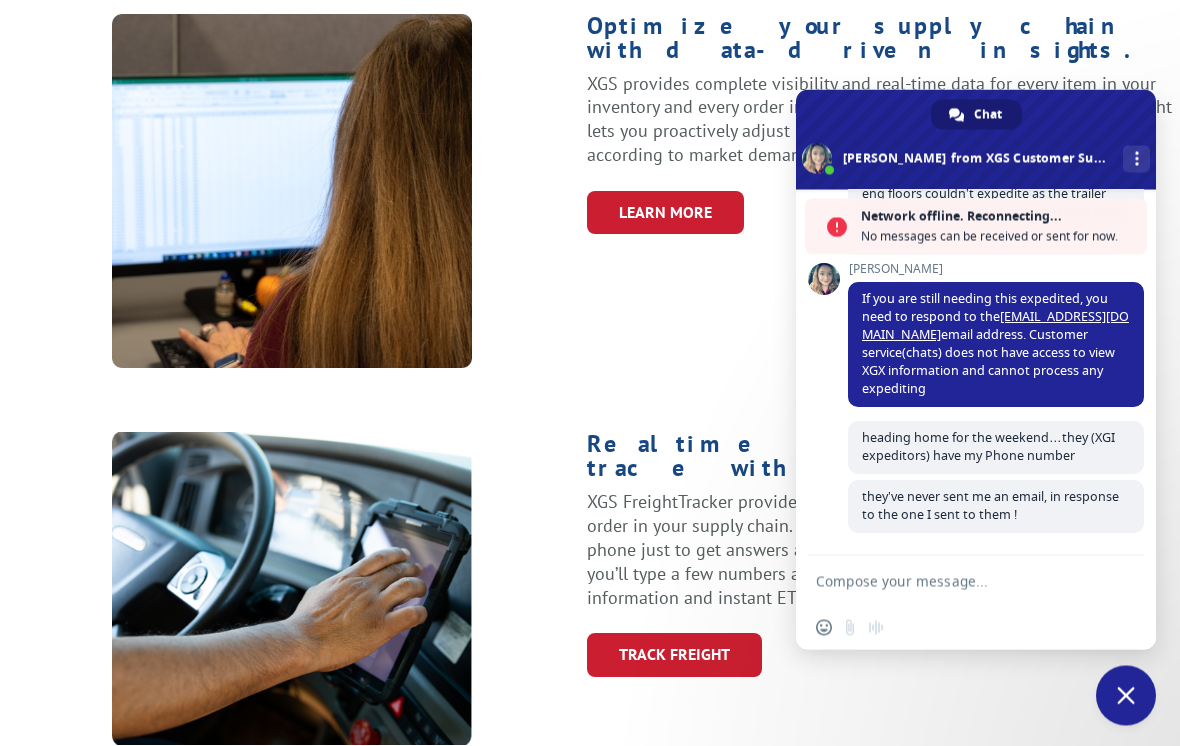 click at bounding box center [956, 581] 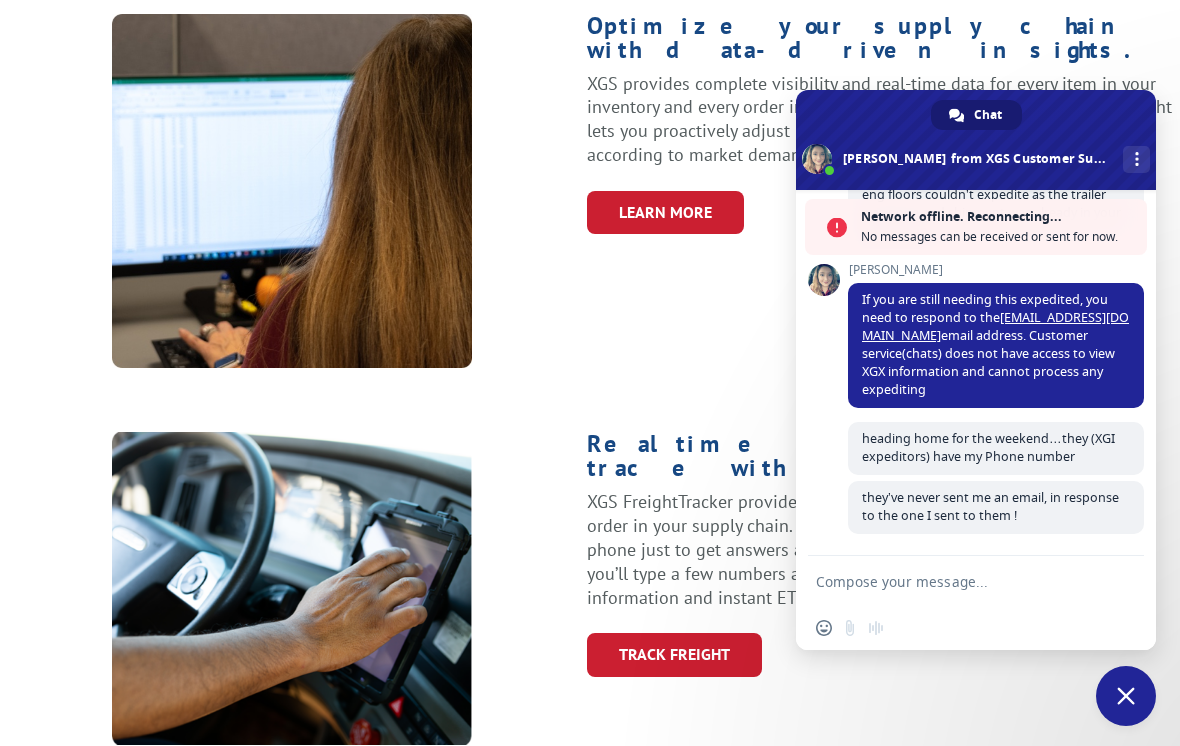 scroll, scrollTop: 766, scrollLeft: 3, axis: both 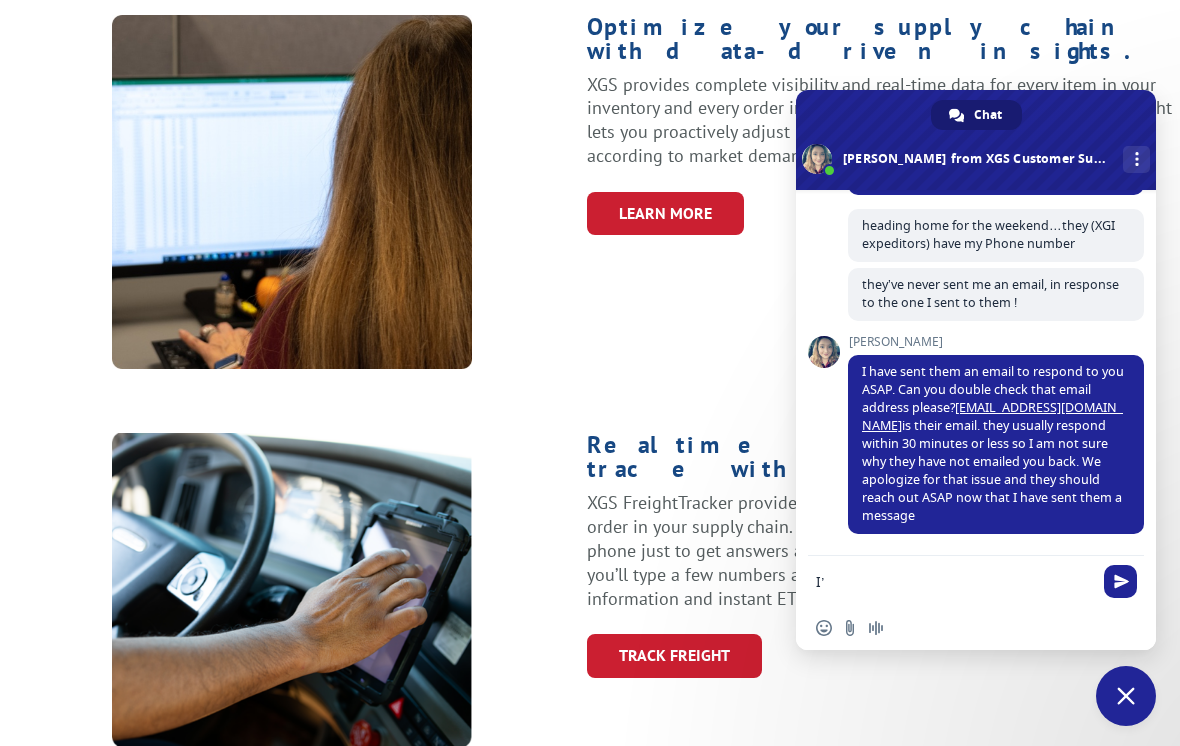 type on "I" 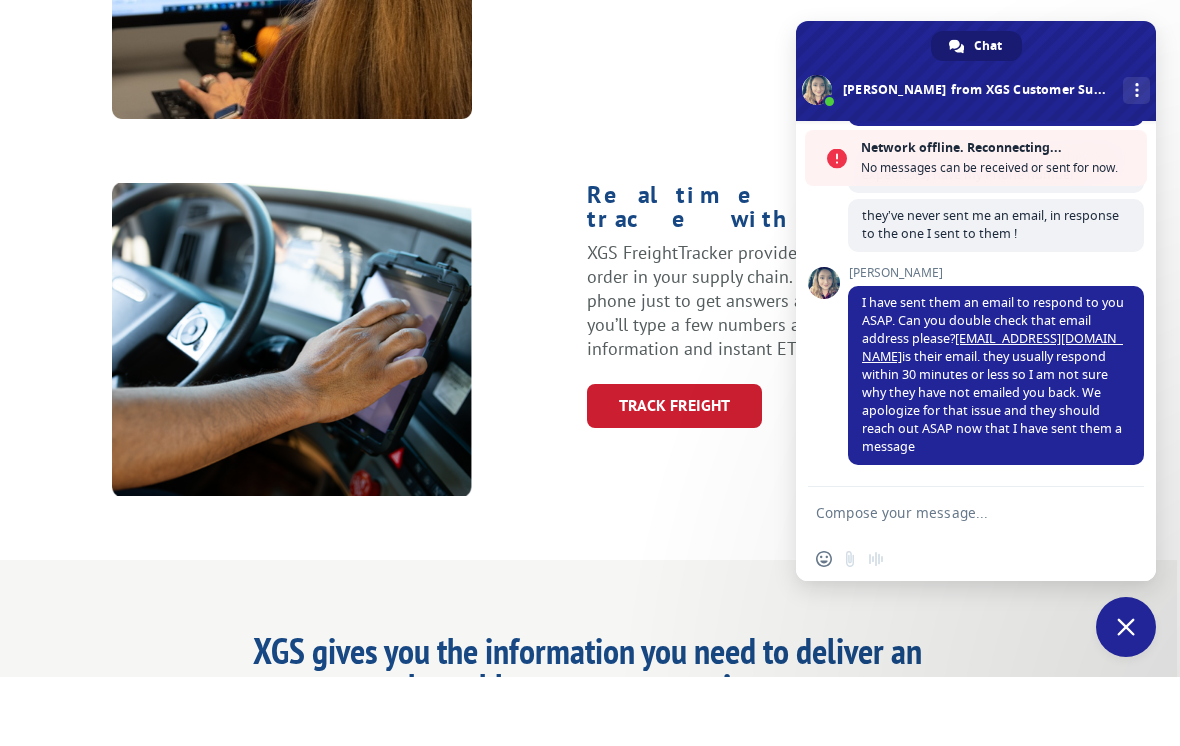 scroll, scrollTop: 958, scrollLeft: 3, axis: both 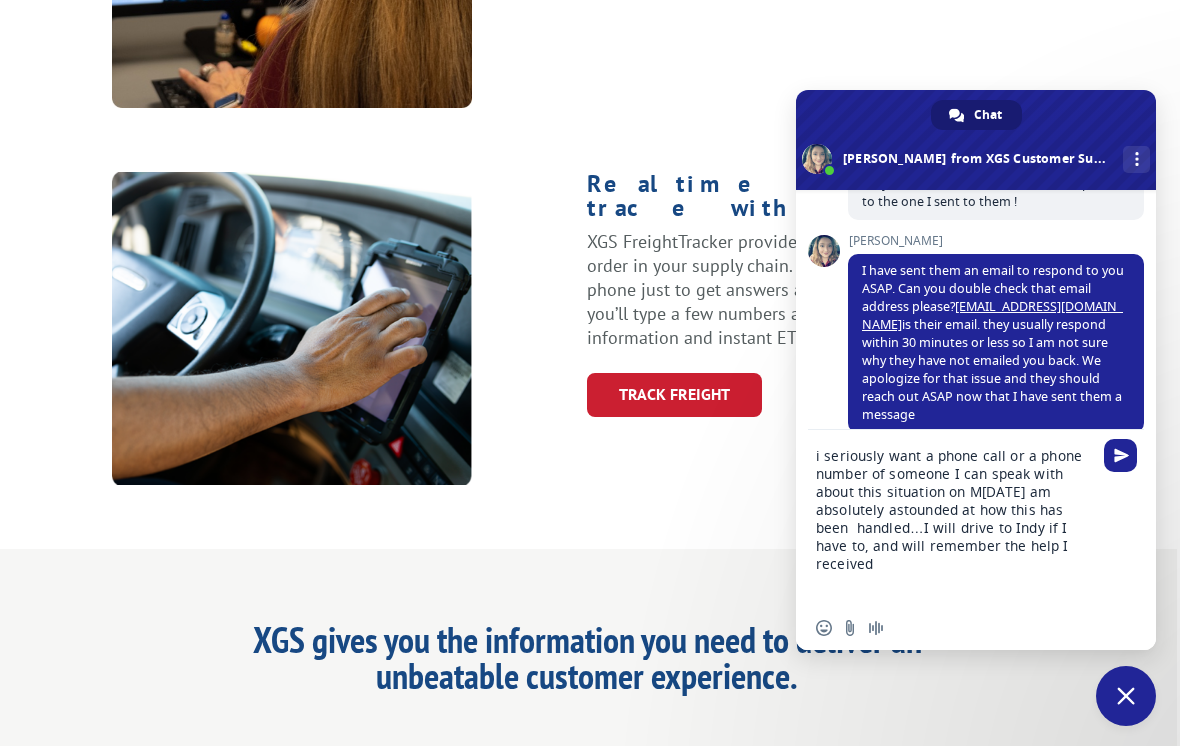 type on "i seriously want a phone call or a phone number of someone I can speak with about this situation on M[DATE] am absolutely astounded at how this has been  handled…I will drive to Indy if I have to, and will remember the help I received" 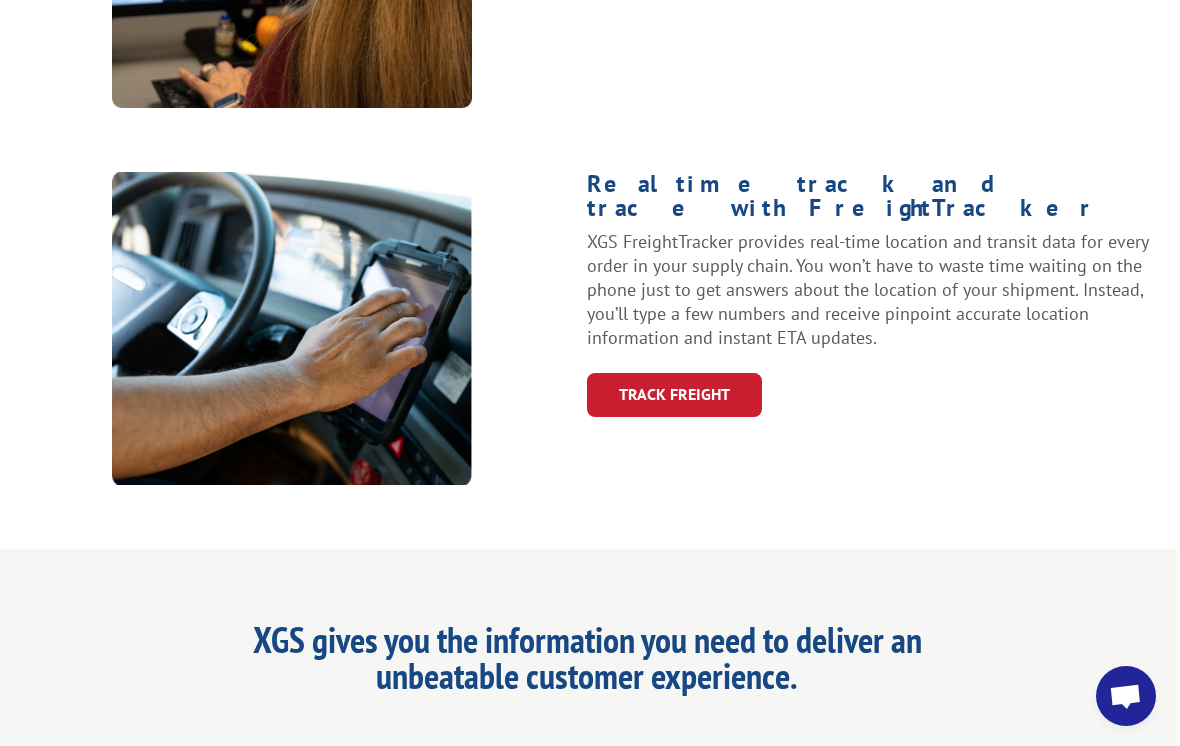 click at bounding box center (1125, 698) 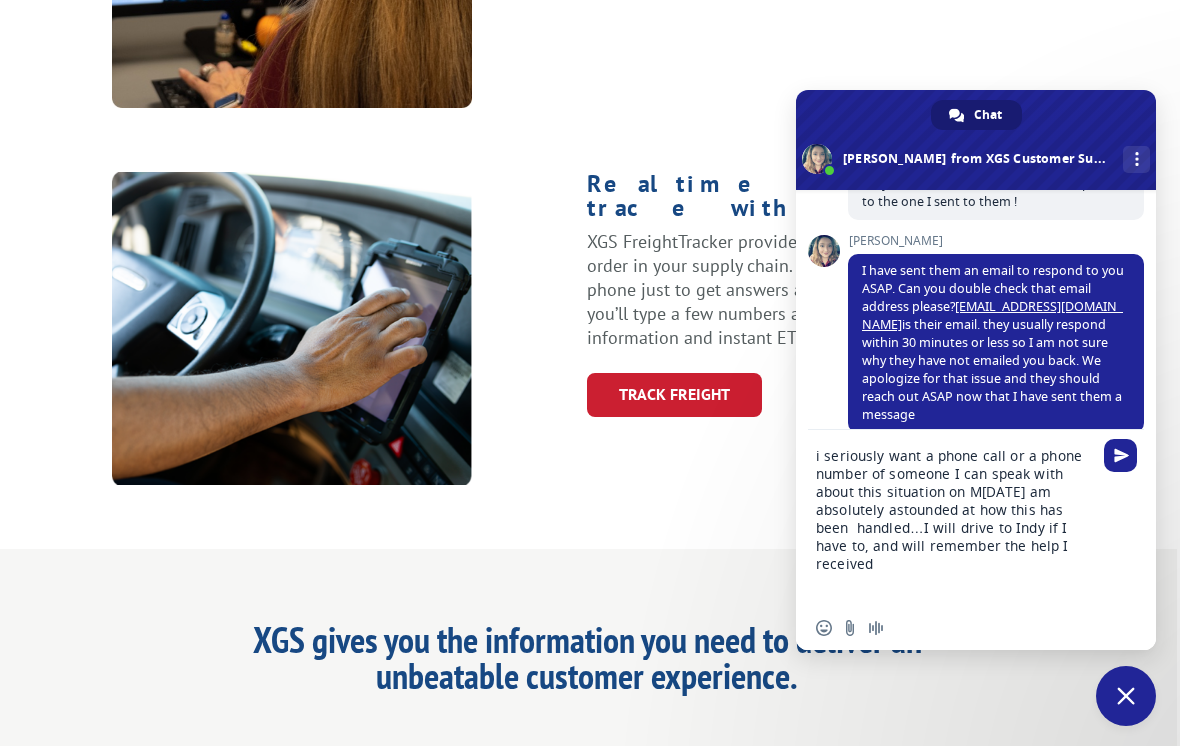 scroll, scrollTop: 5872, scrollLeft: 0, axis: vertical 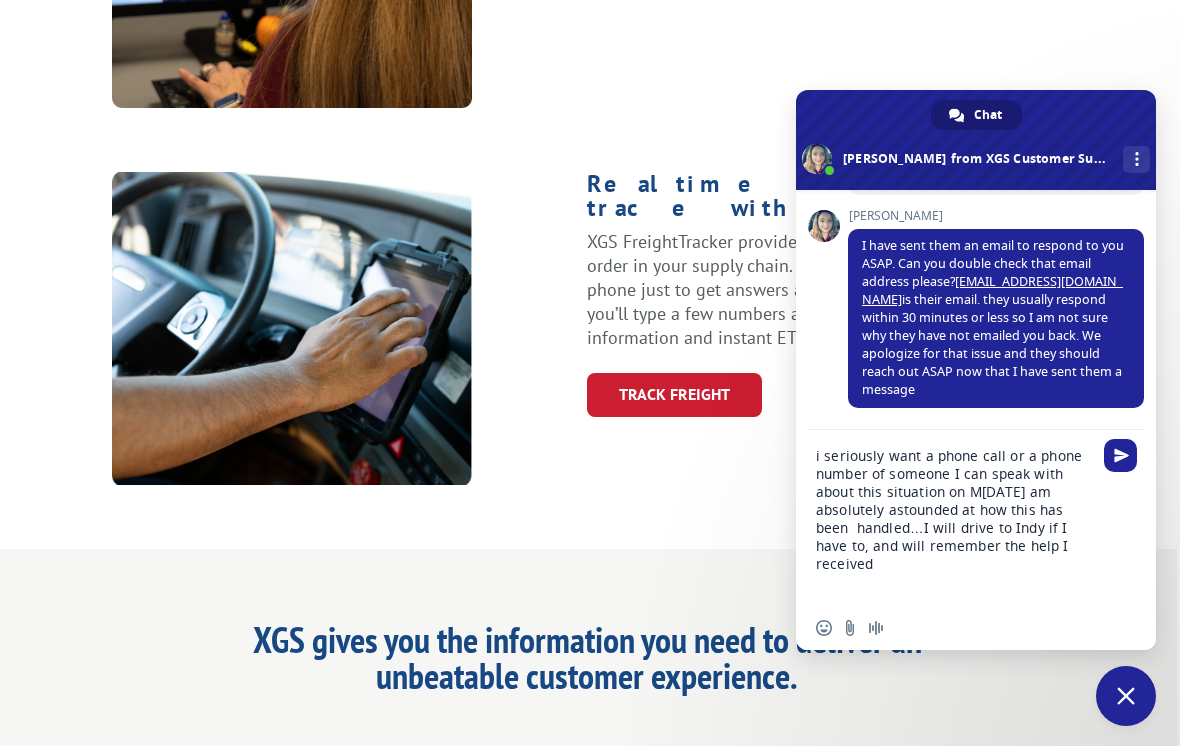 click at bounding box center (1120, 455) 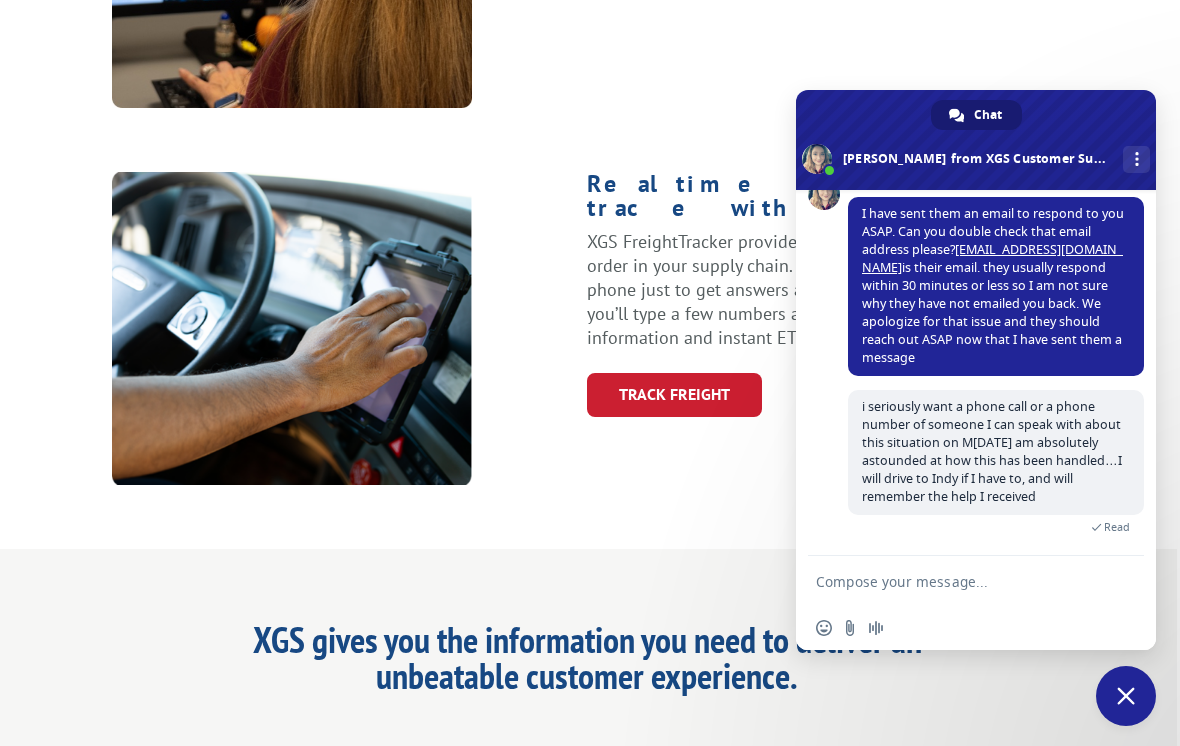 scroll, scrollTop: 5931, scrollLeft: 0, axis: vertical 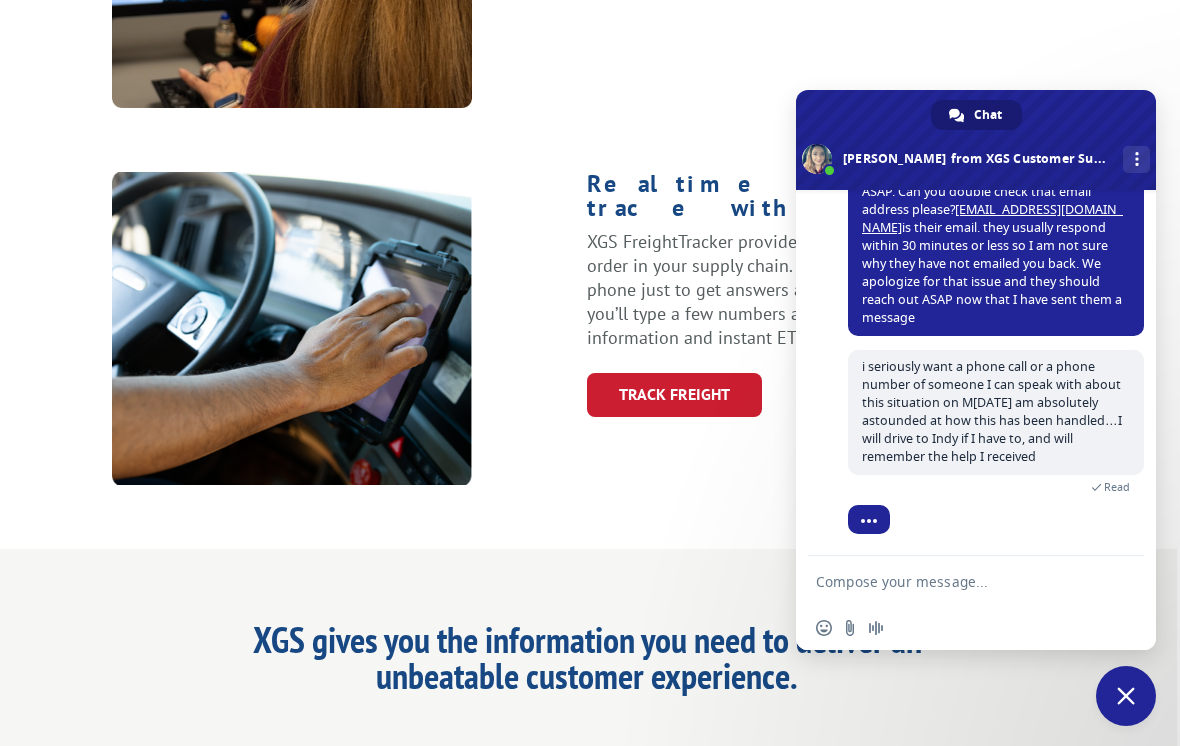 click at bounding box center [956, 581] 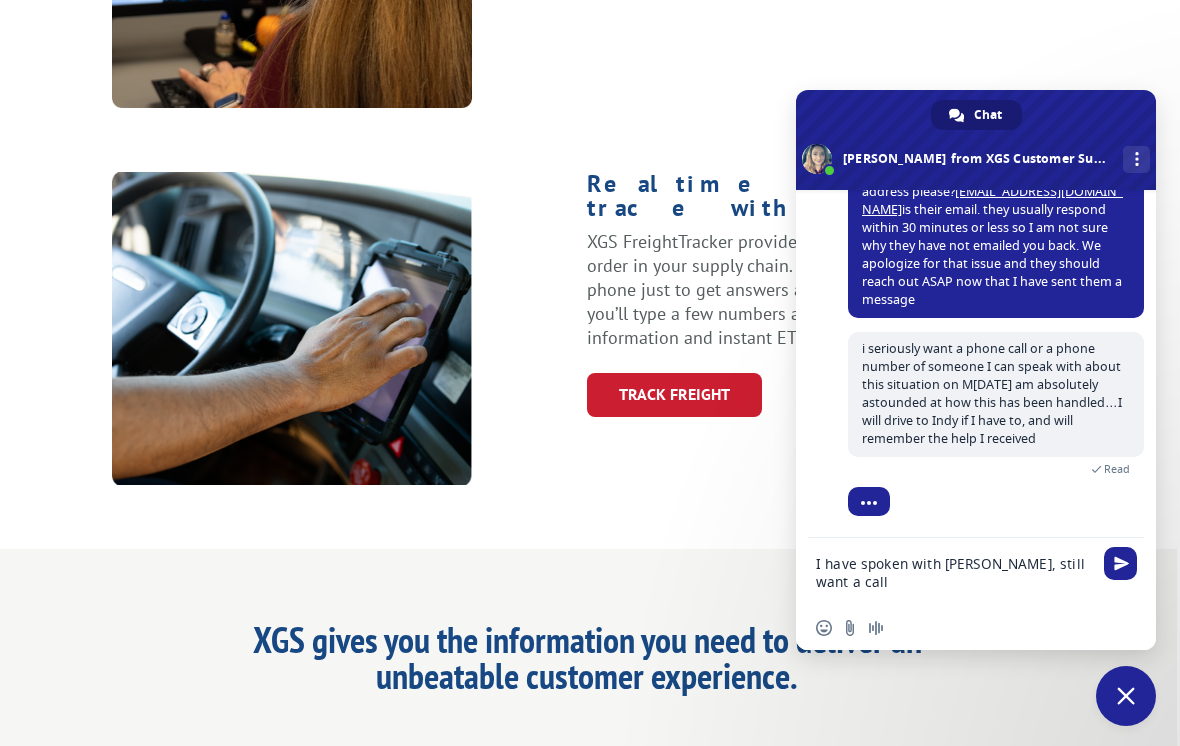 type on "I have spoken with [PERSON_NAME], still want a call" 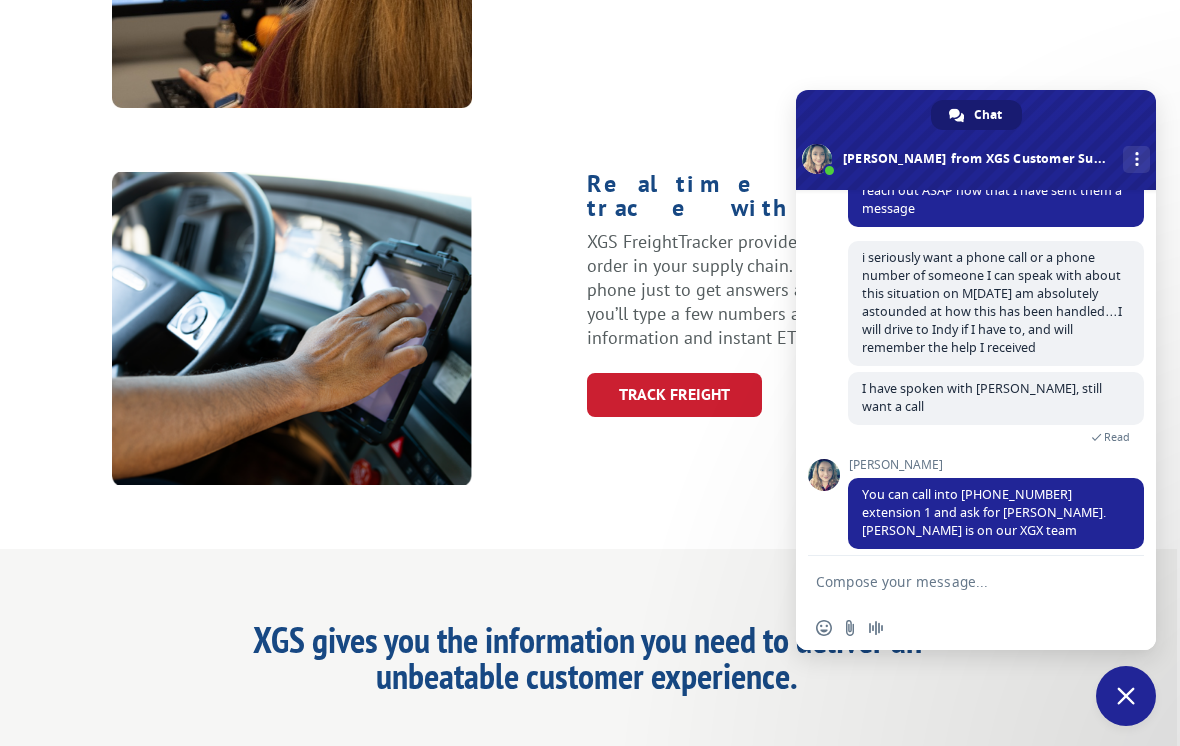 scroll, scrollTop: 6041, scrollLeft: 0, axis: vertical 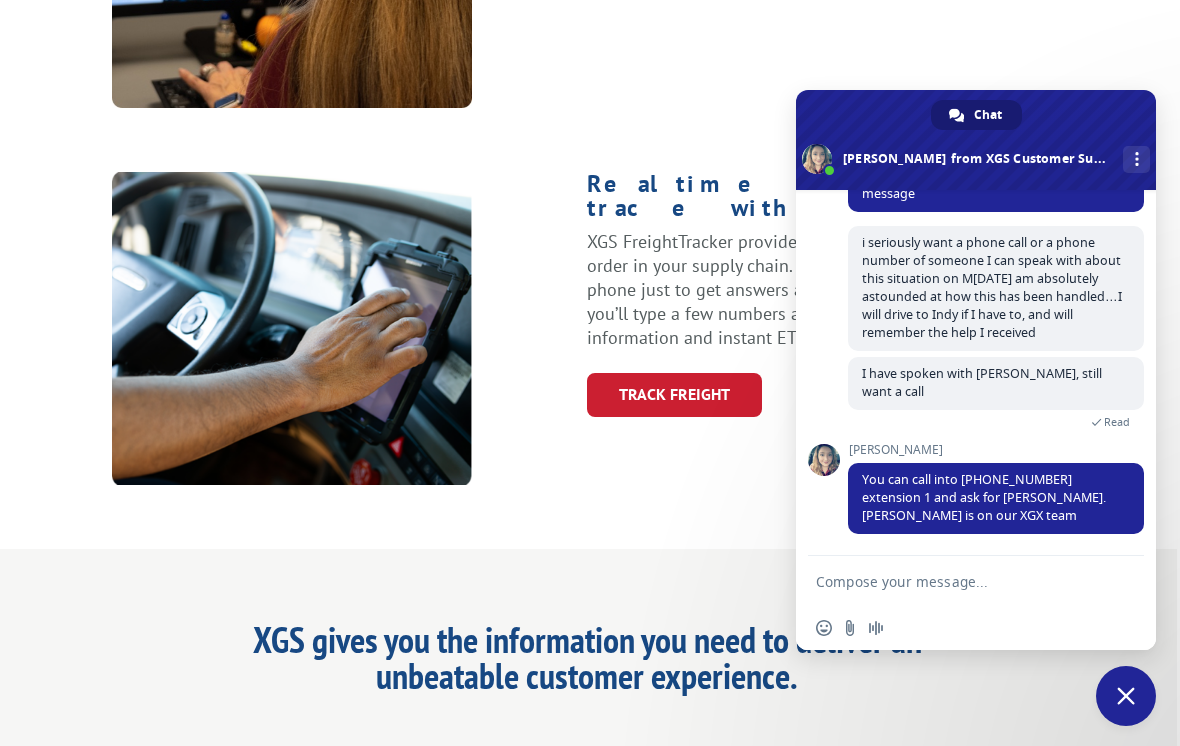 click at bounding box center [956, 581] 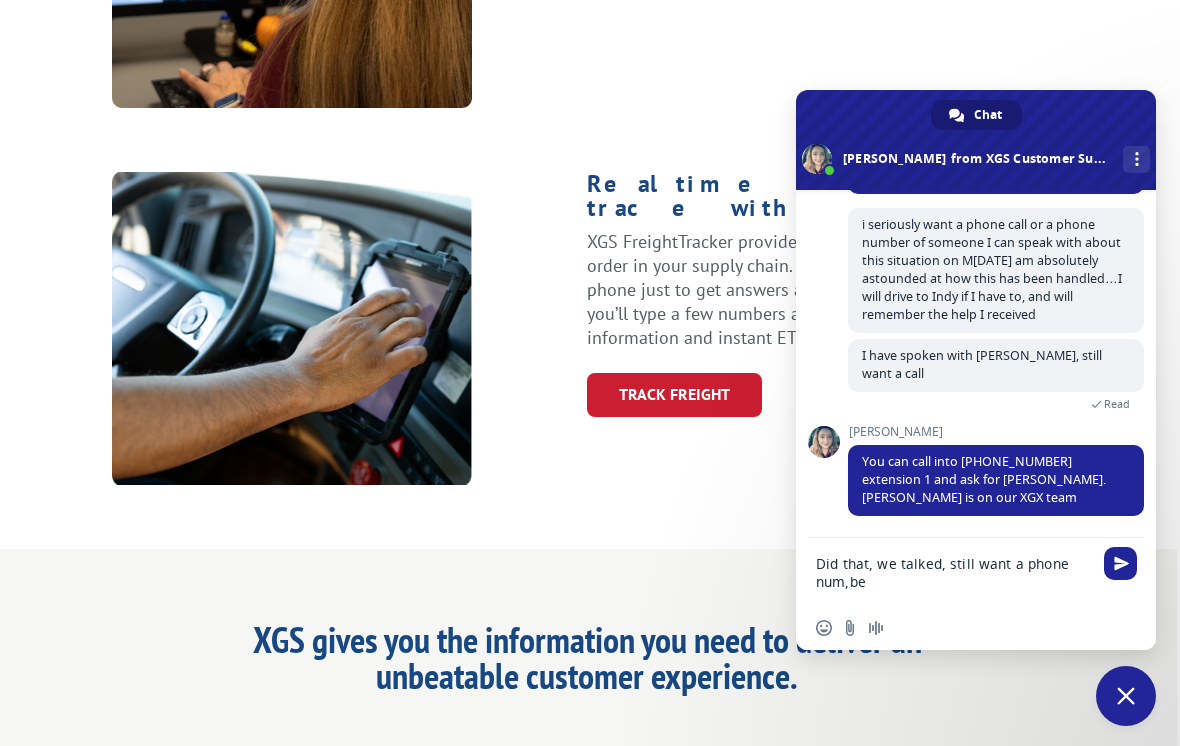 scroll, scrollTop: 6099, scrollLeft: 0, axis: vertical 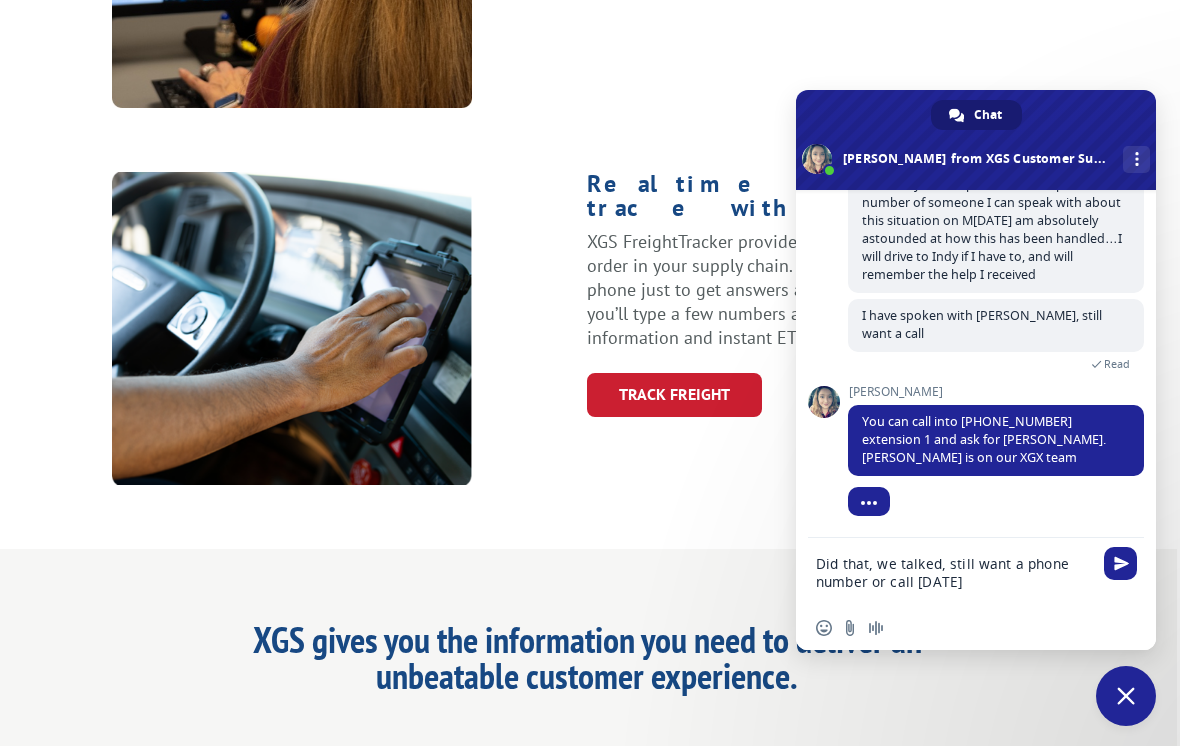 type on "Did that, we talked, still want a phone number or call [DATE]" 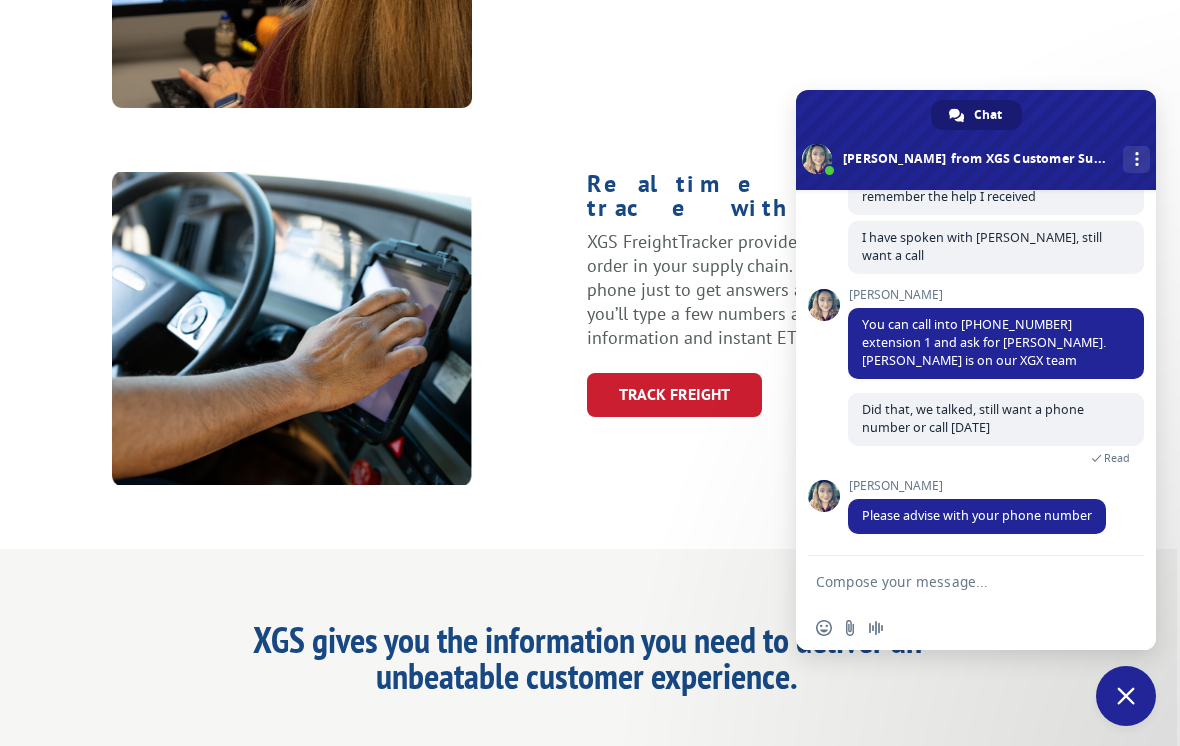 scroll, scrollTop: 6180, scrollLeft: 0, axis: vertical 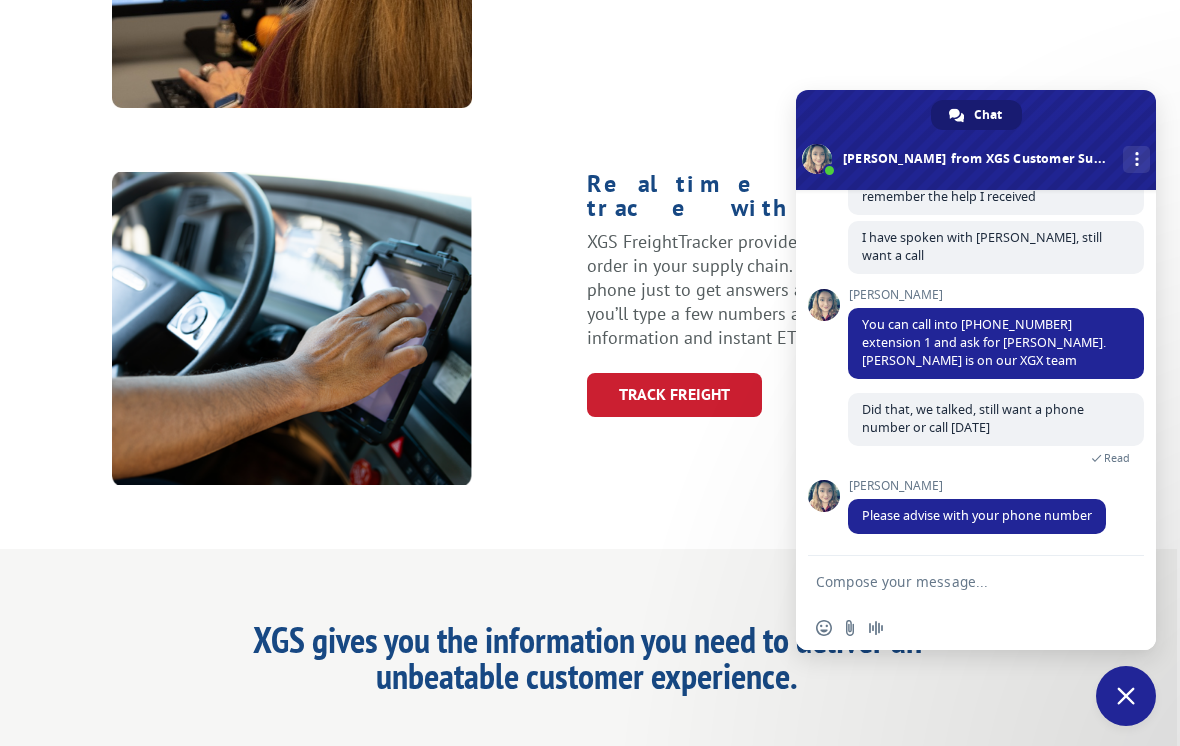 click at bounding box center (956, 581) 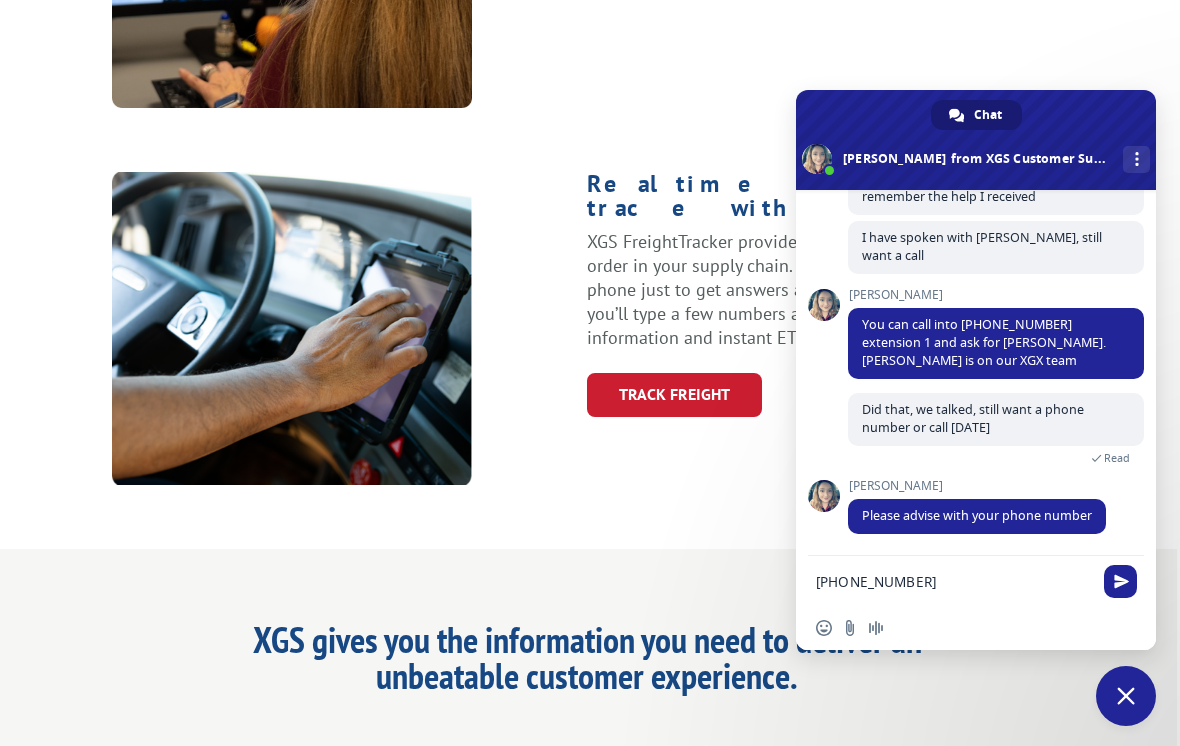 type on "[PHONE_NUMBER]" 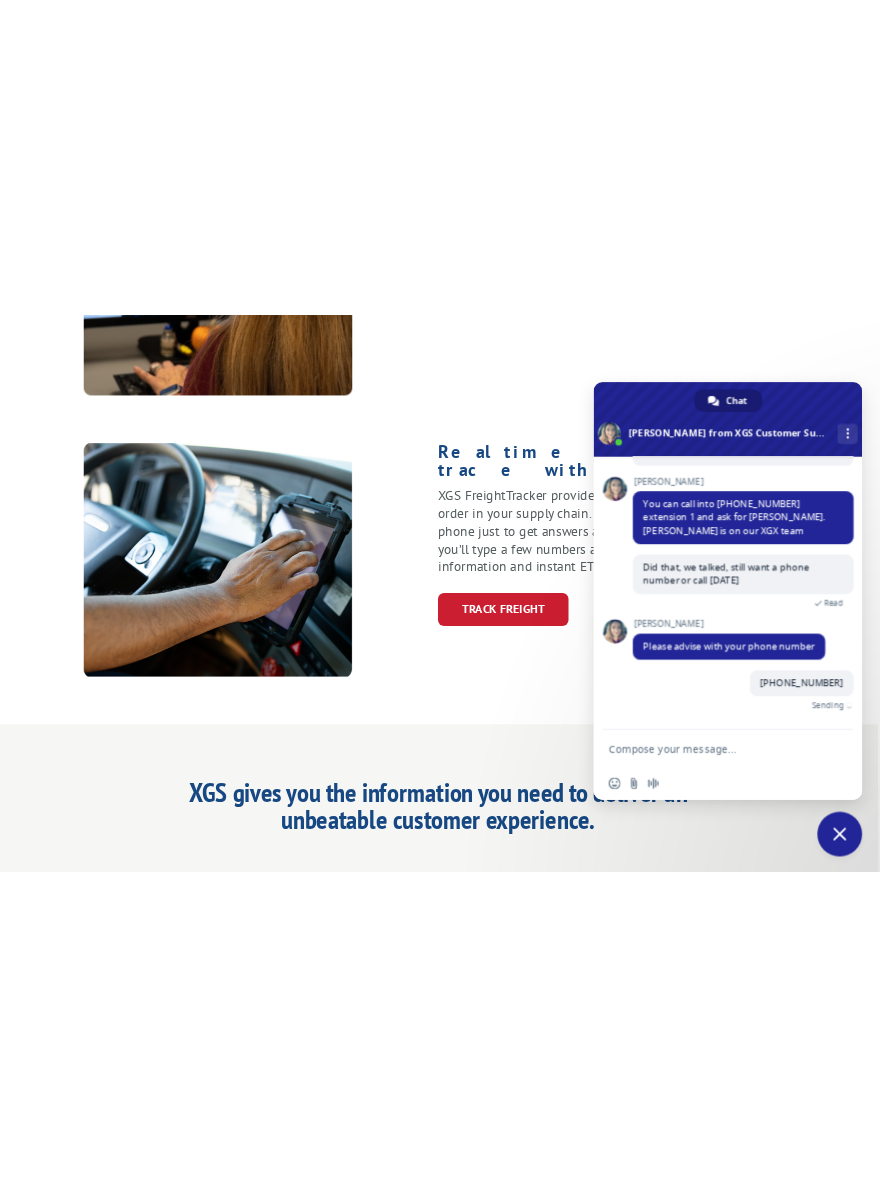 scroll, scrollTop: 6230, scrollLeft: 0, axis: vertical 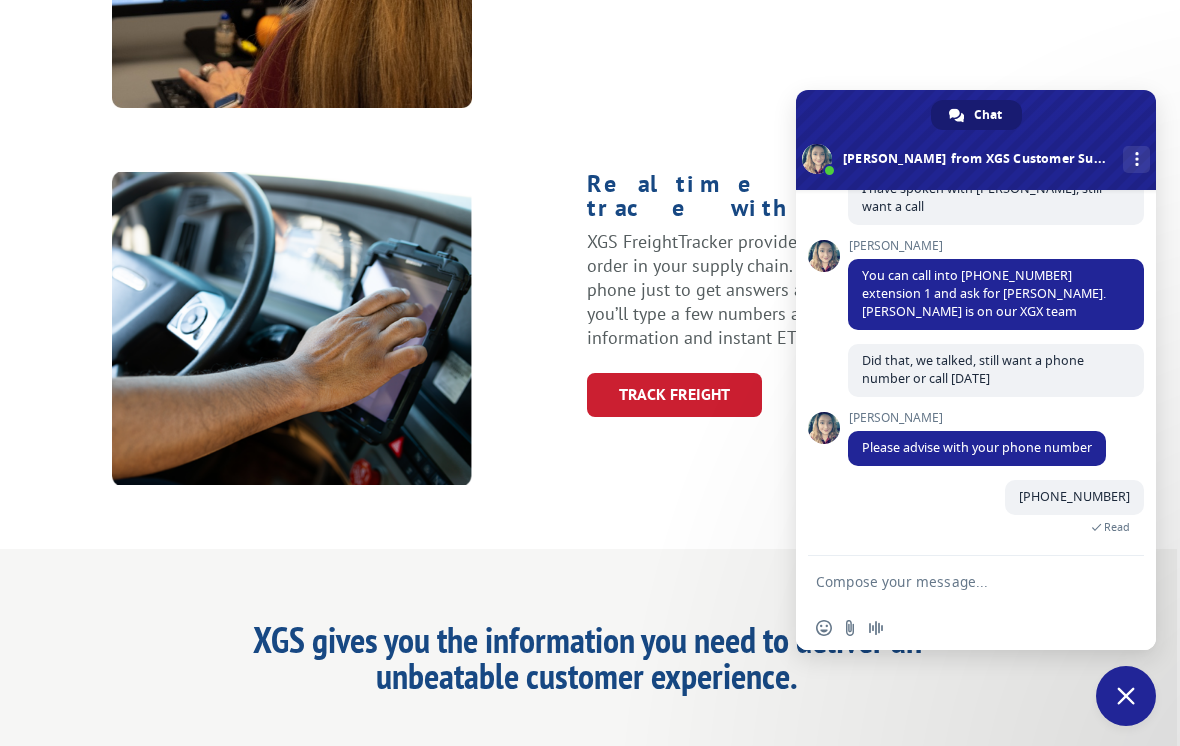 click at bounding box center (956, 581) 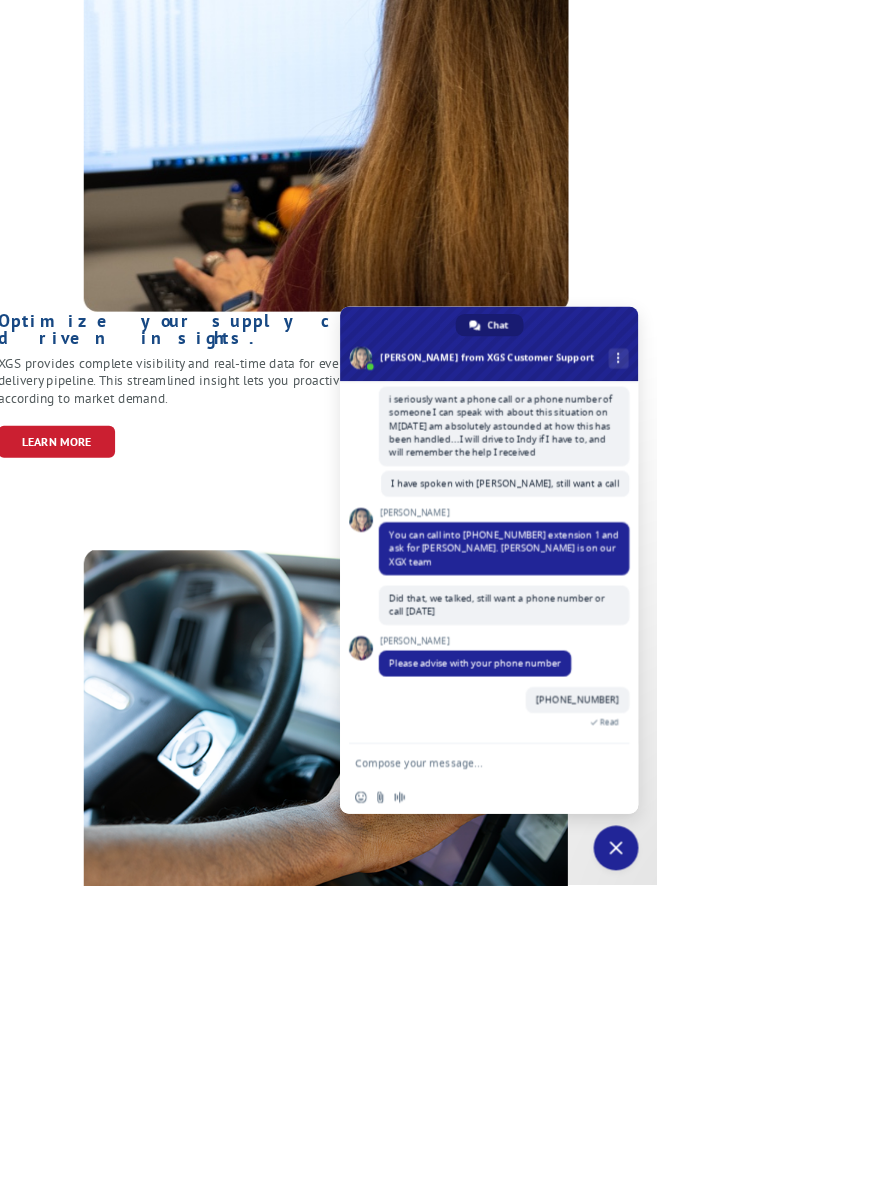 scroll, scrollTop: 5730, scrollLeft: 0, axis: vertical 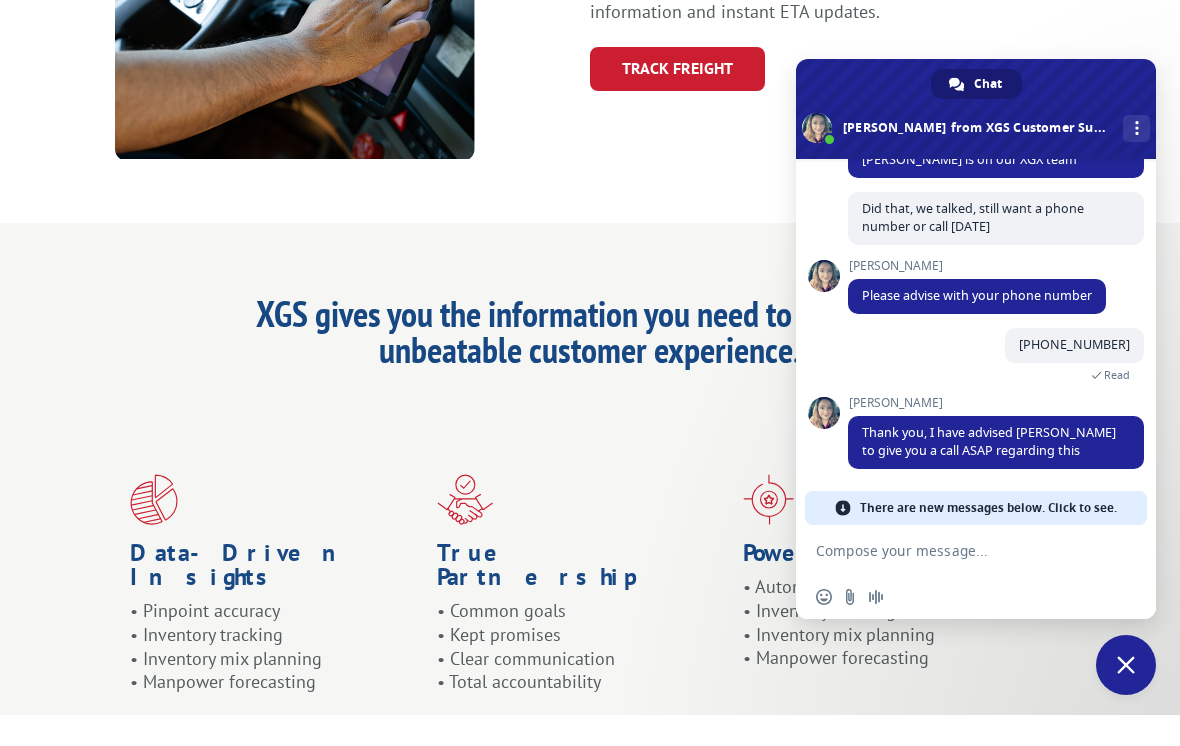 click at bounding box center (956, 581) 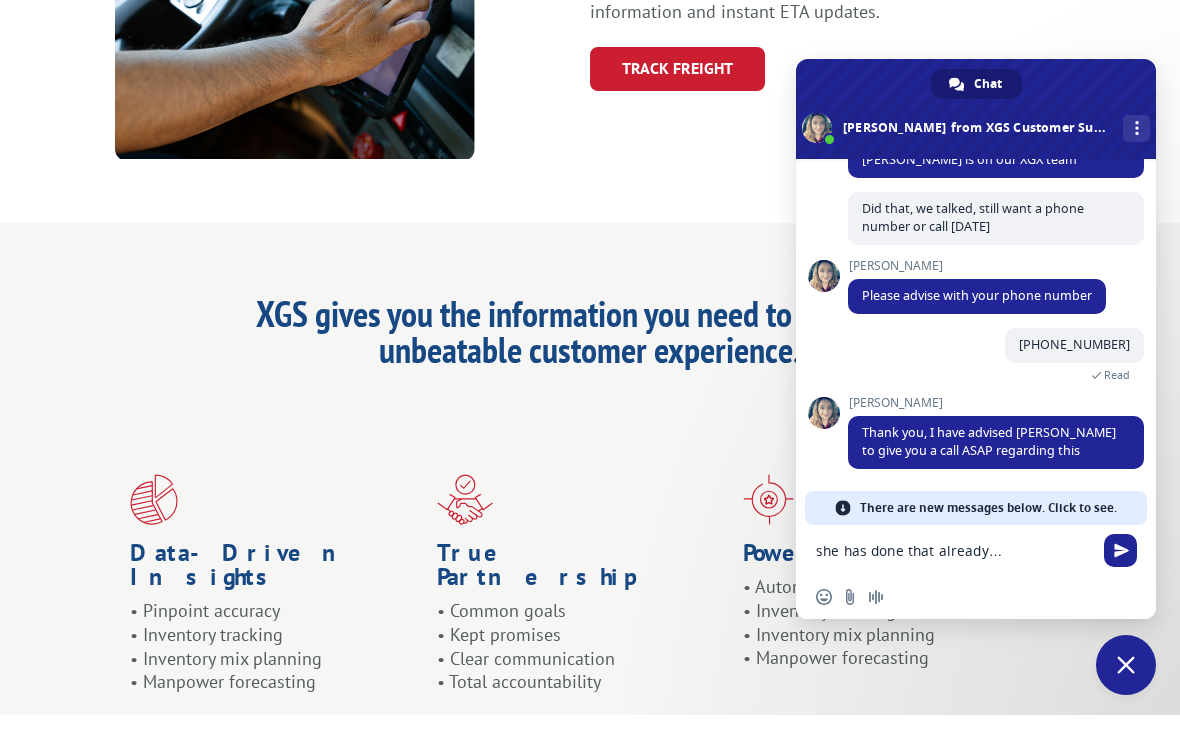 type on "she has done that already…" 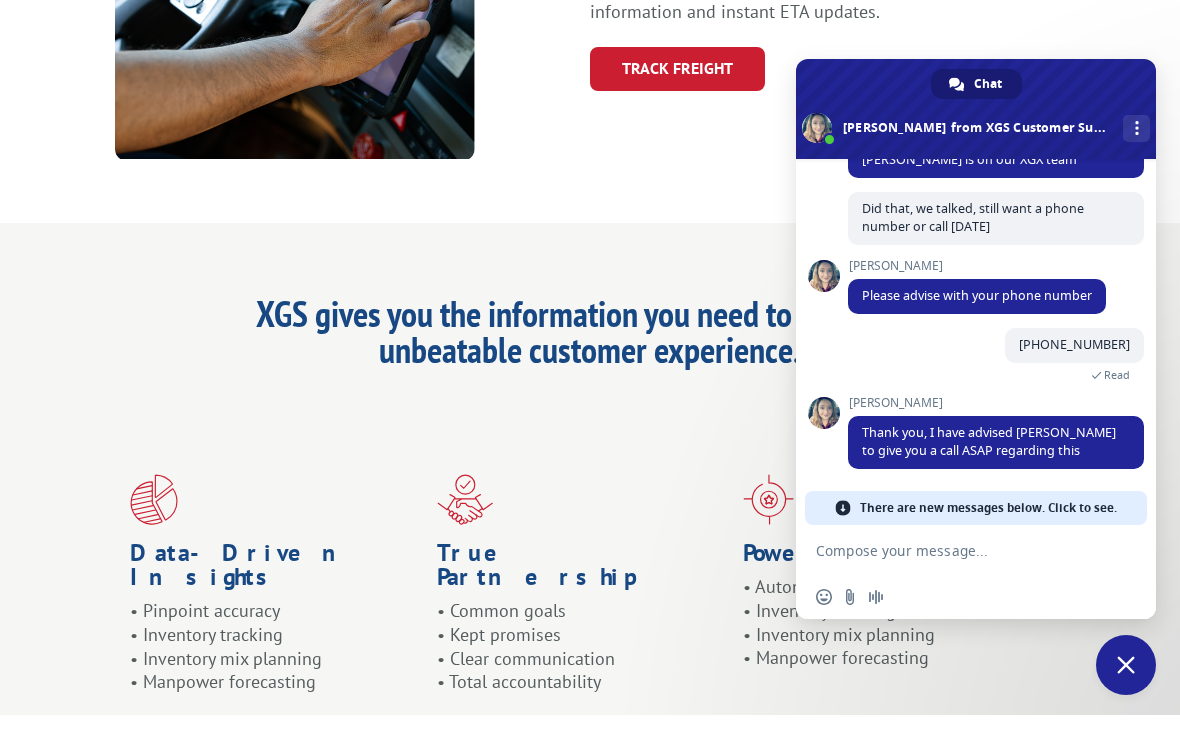 scroll, scrollTop: 6426, scrollLeft: 0, axis: vertical 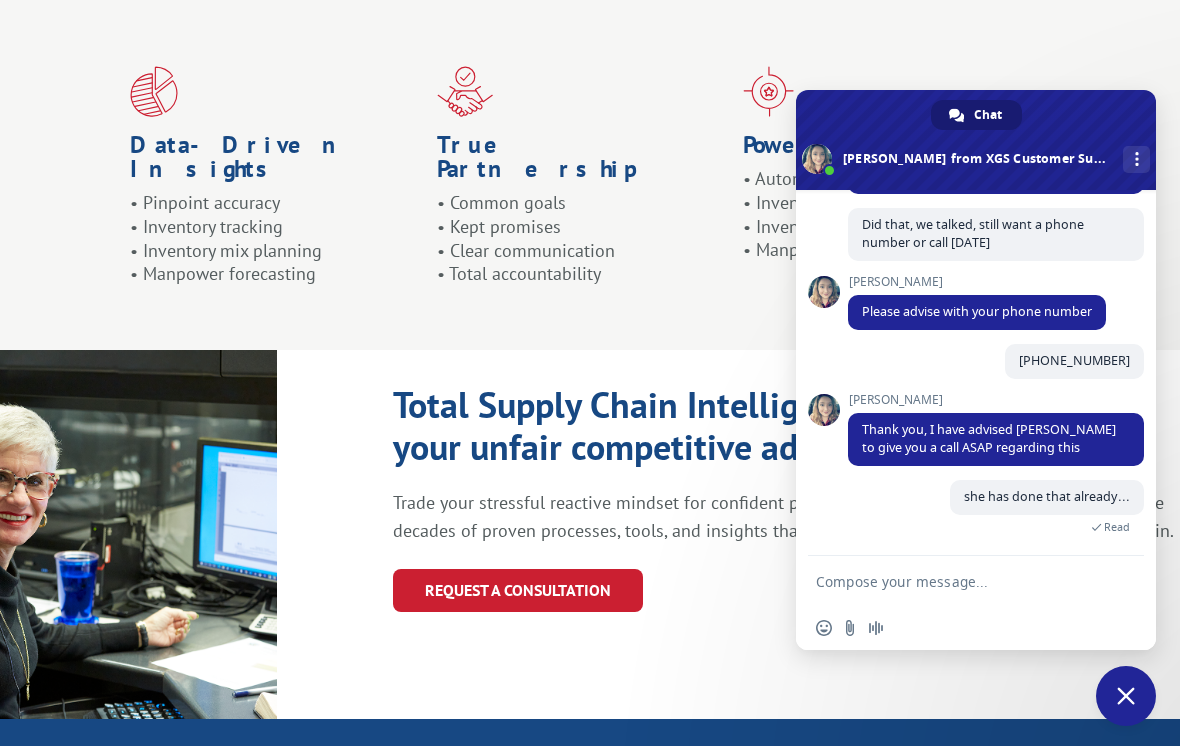 click at bounding box center [956, 581] 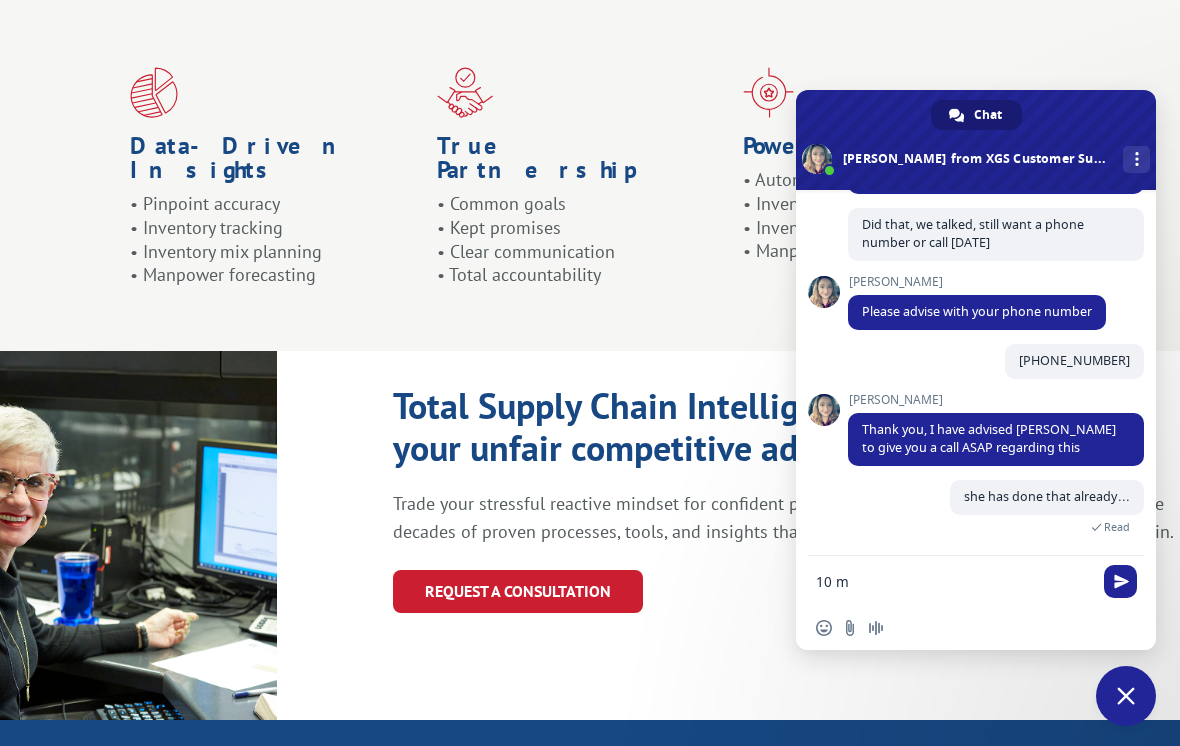 scroll, scrollTop: 6409, scrollLeft: 0, axis: vertical 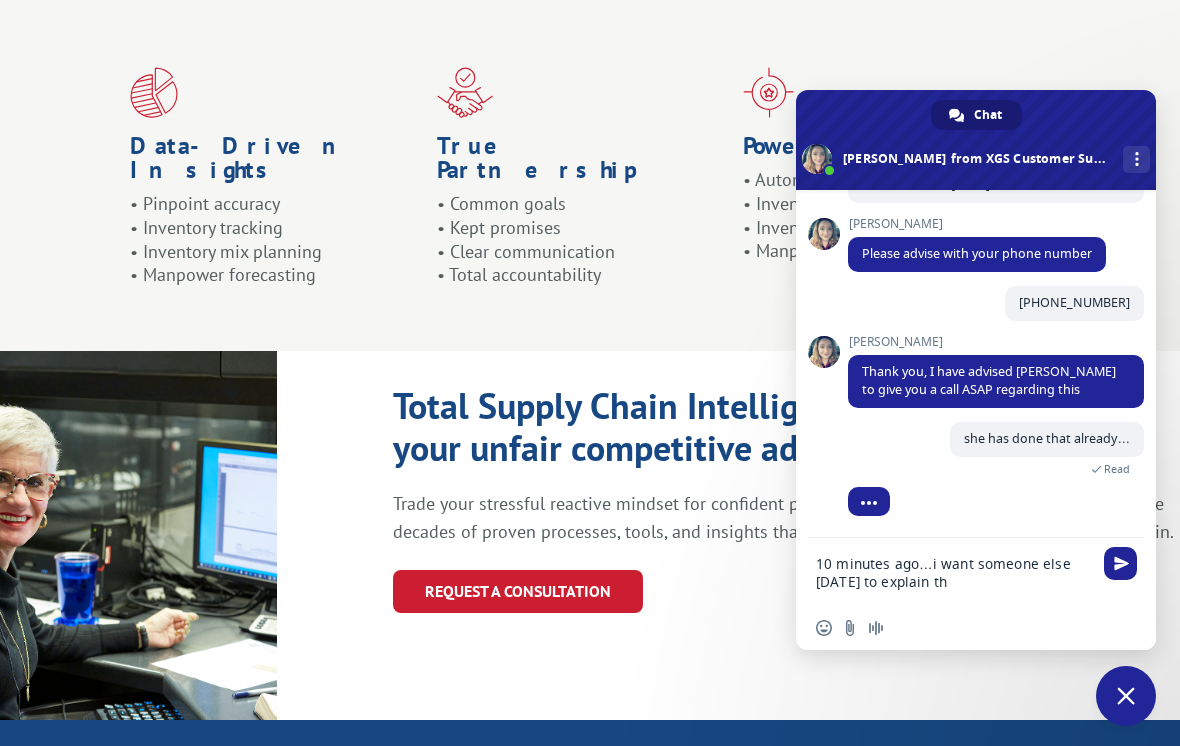 click on "10 minutes ago…i want someone else [DATE] to explain th" at bounding box center (956, 572) 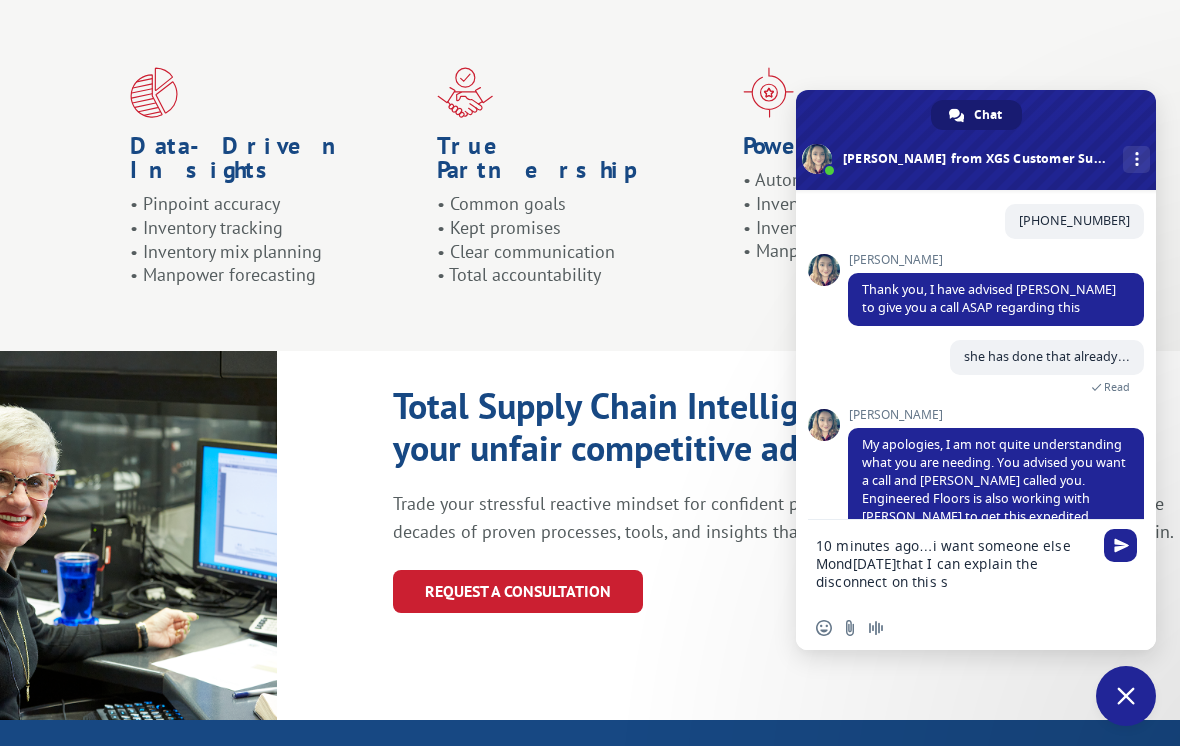 scroll, scrollTop: 6551, scrollLeft: 0, axis: vertical 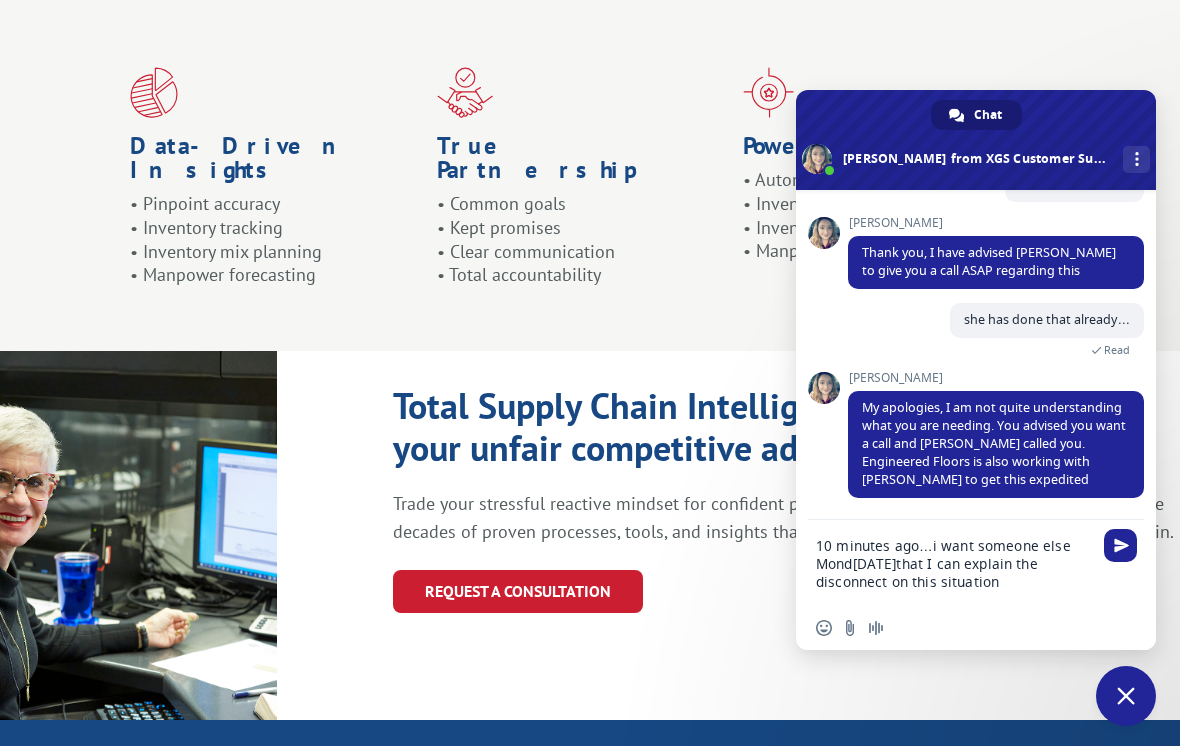 type on "10 minutes ago…i want someone else Mond[DATE]that I can explain the disconnect on this situation" 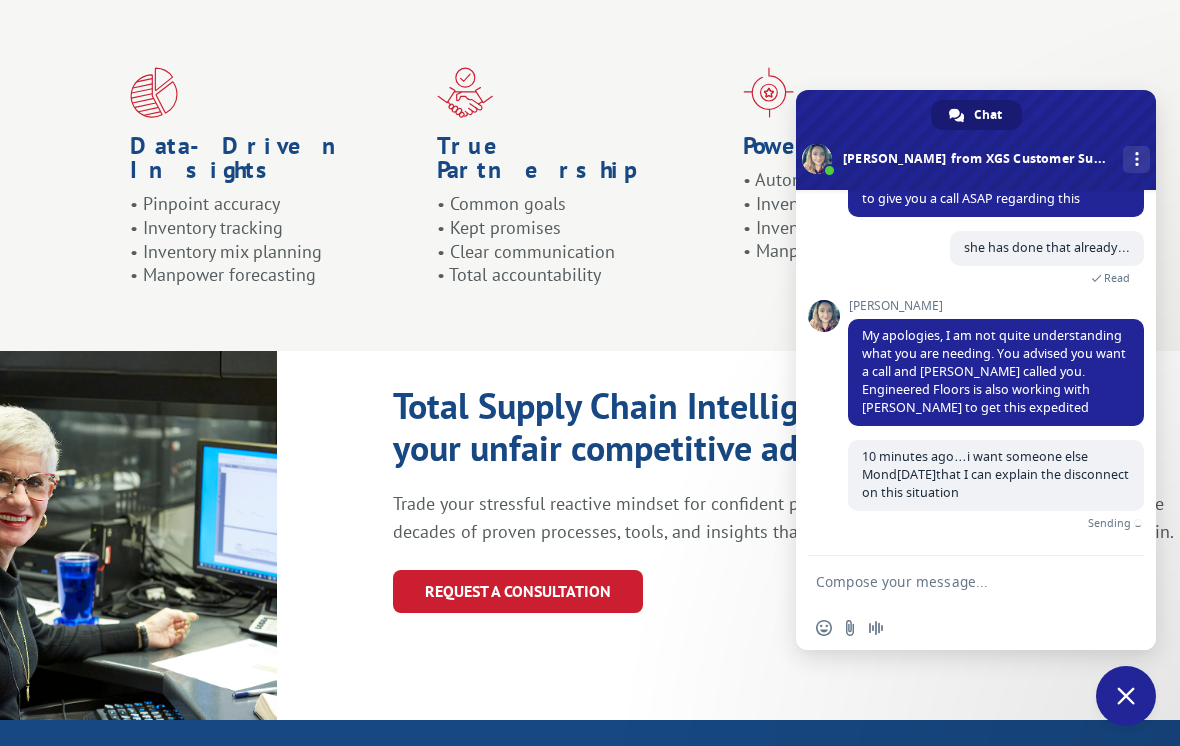scroll, scrollTop: 6603, scrollLeft: 0, axis: vertical 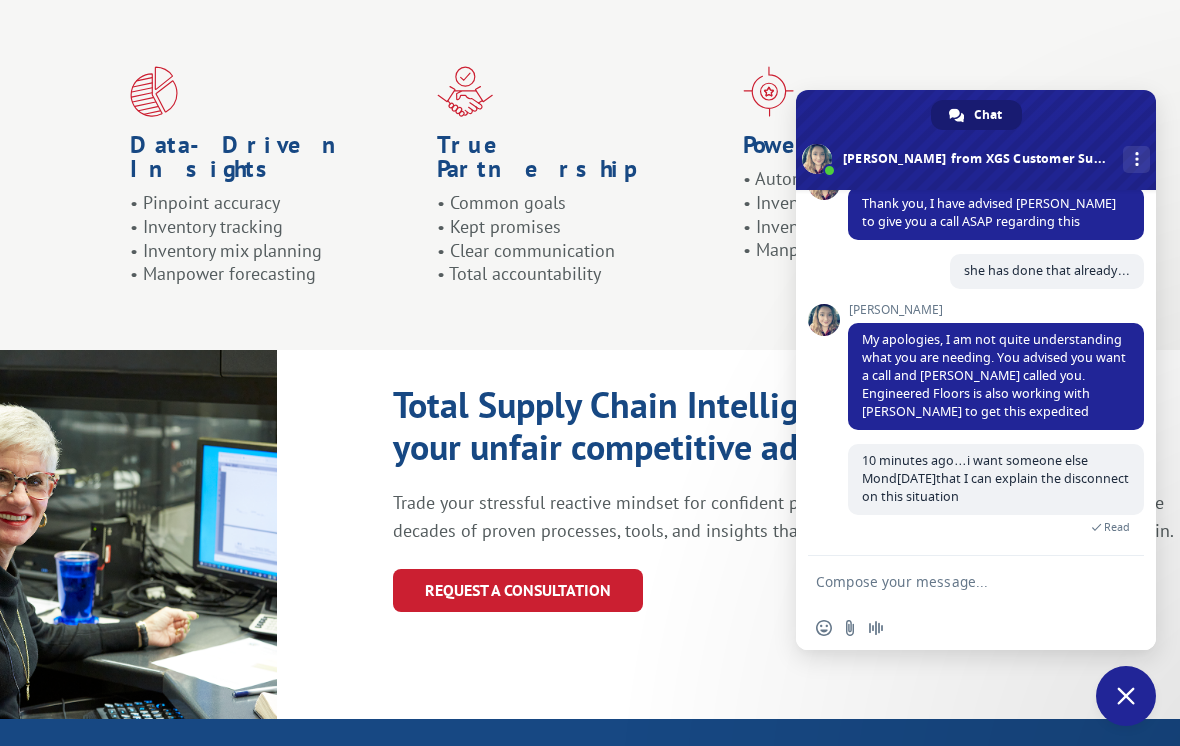 click at bounding box center [956, 581] 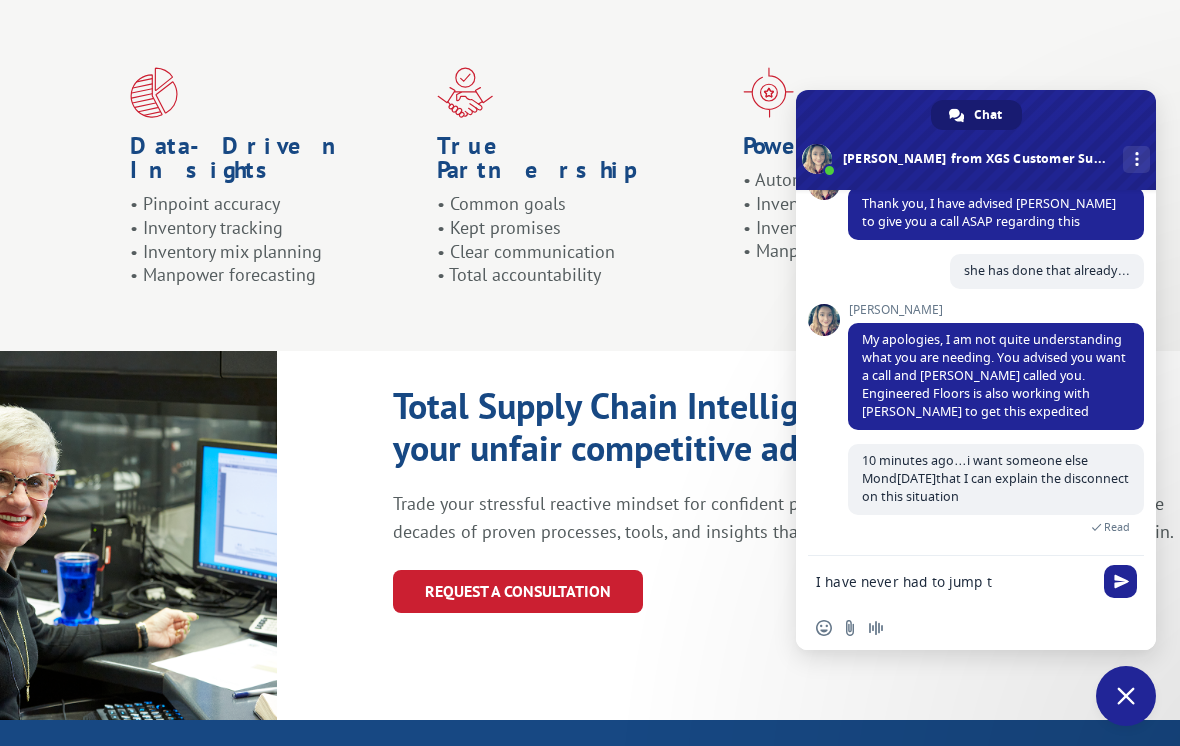 scroll, scrollTop: 6643, scrollLeft: 0, axis: vertical 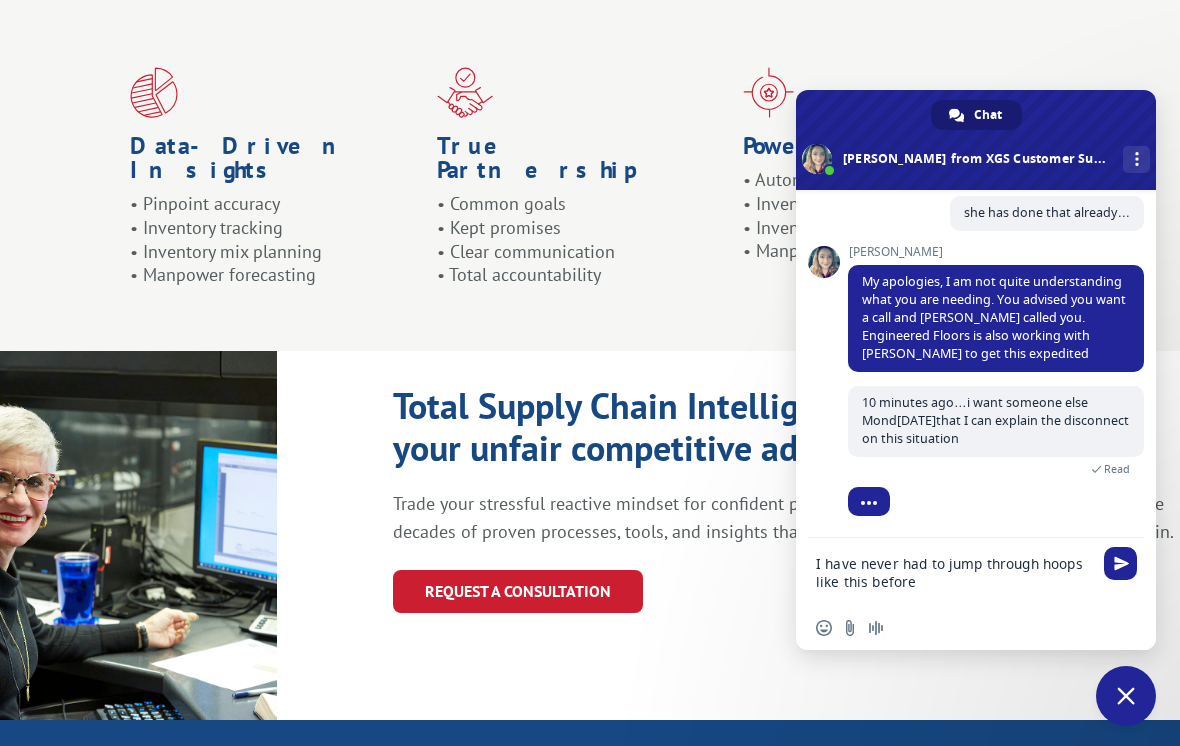 type on "I have never had to jump through hoops like this before" 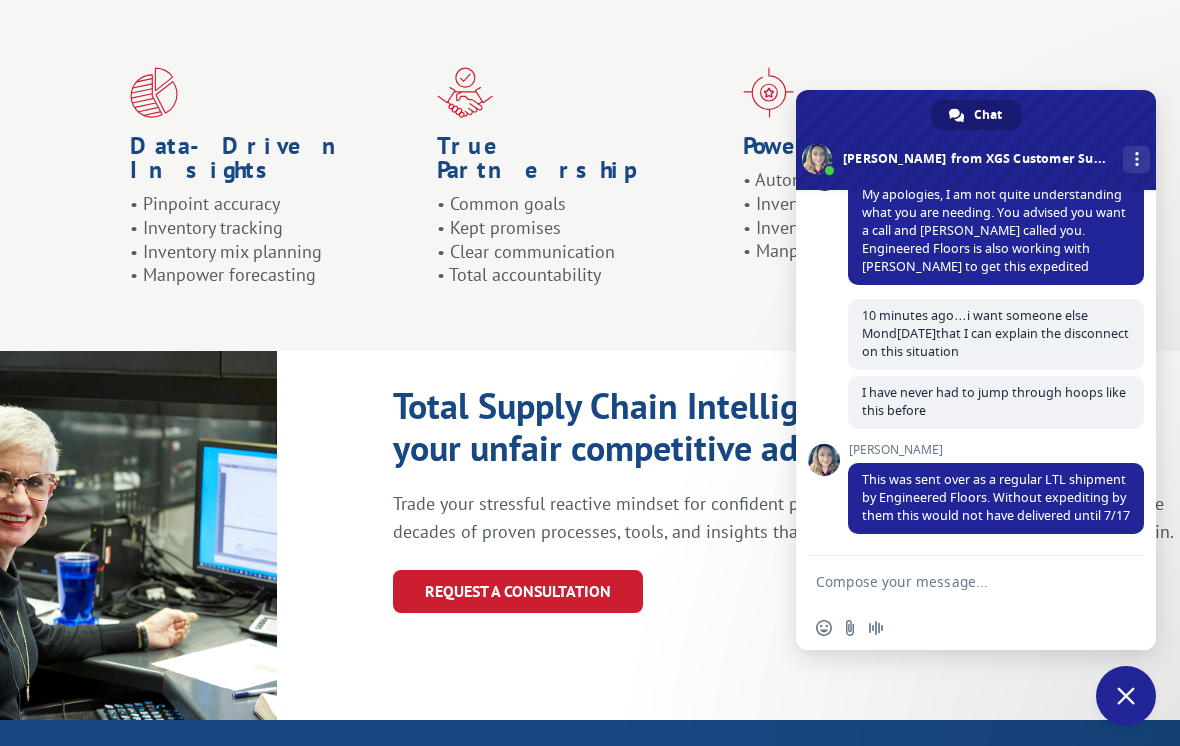 scroll, scrollTop: 6772, scrollLeft: 0, axis: vertical 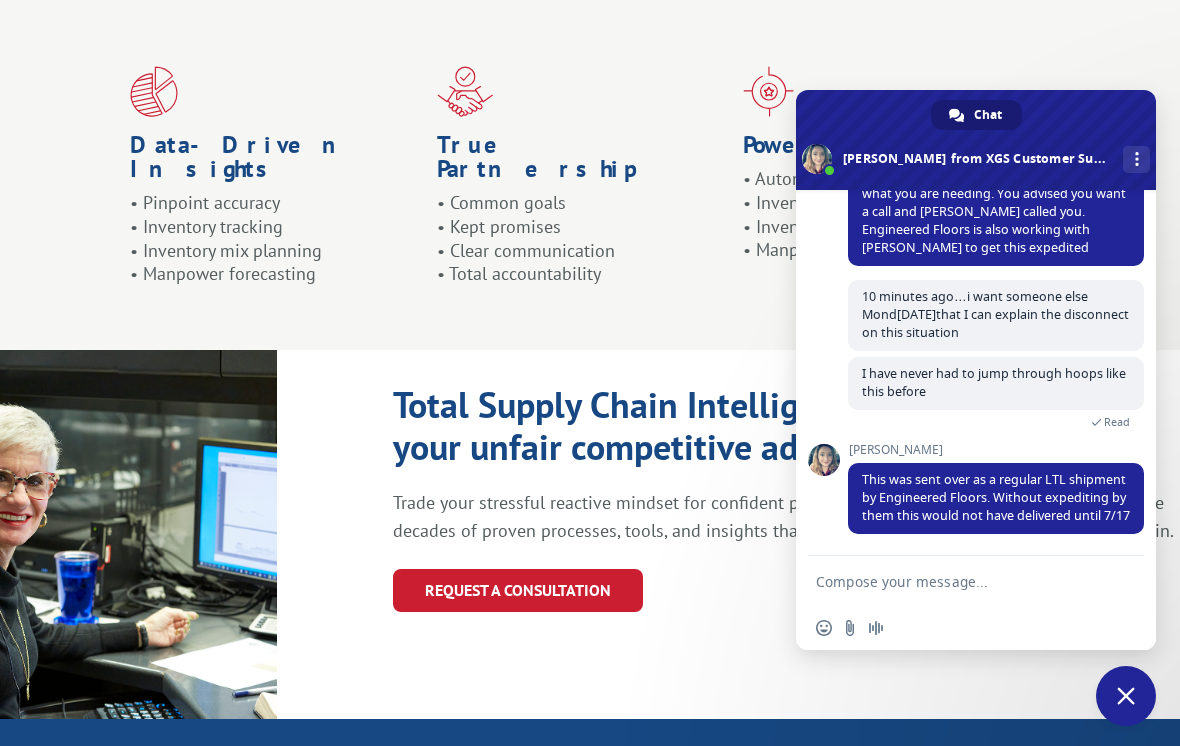click on "Insert an emoji Send a file Audio message" at bounding box center [976, 628] 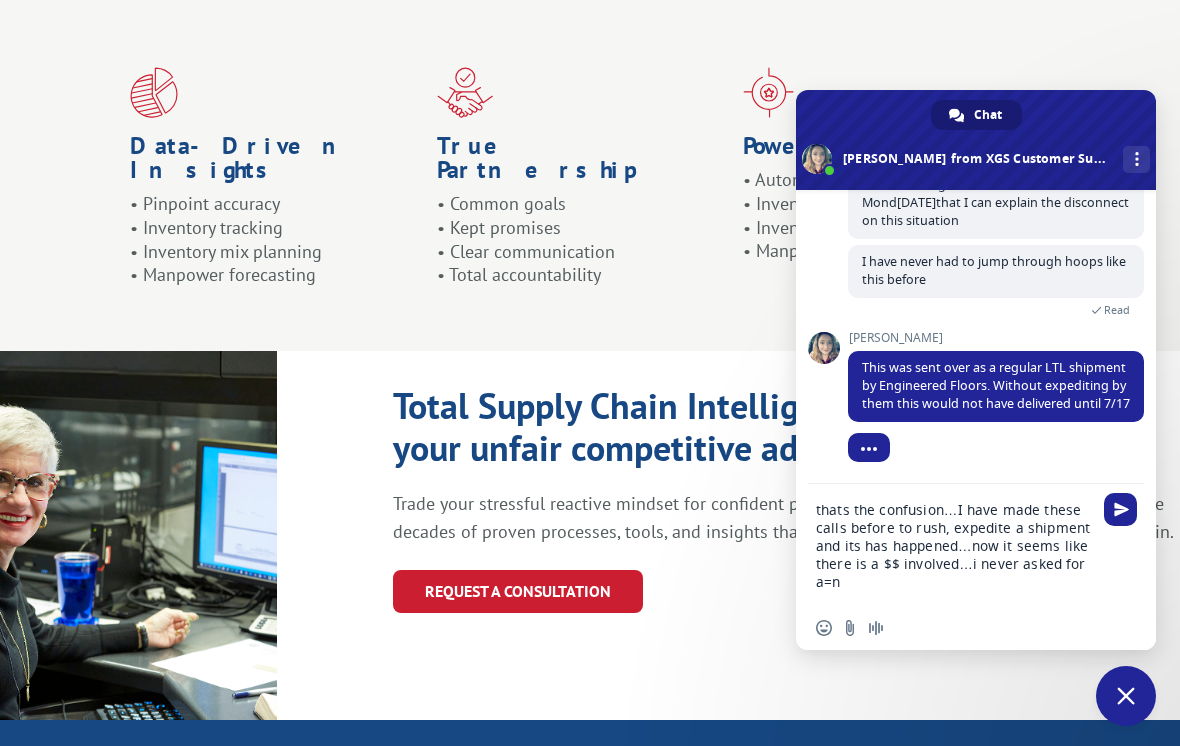 scroll, scrollTop: 7076, scrollLeft: 0, axis: vertical 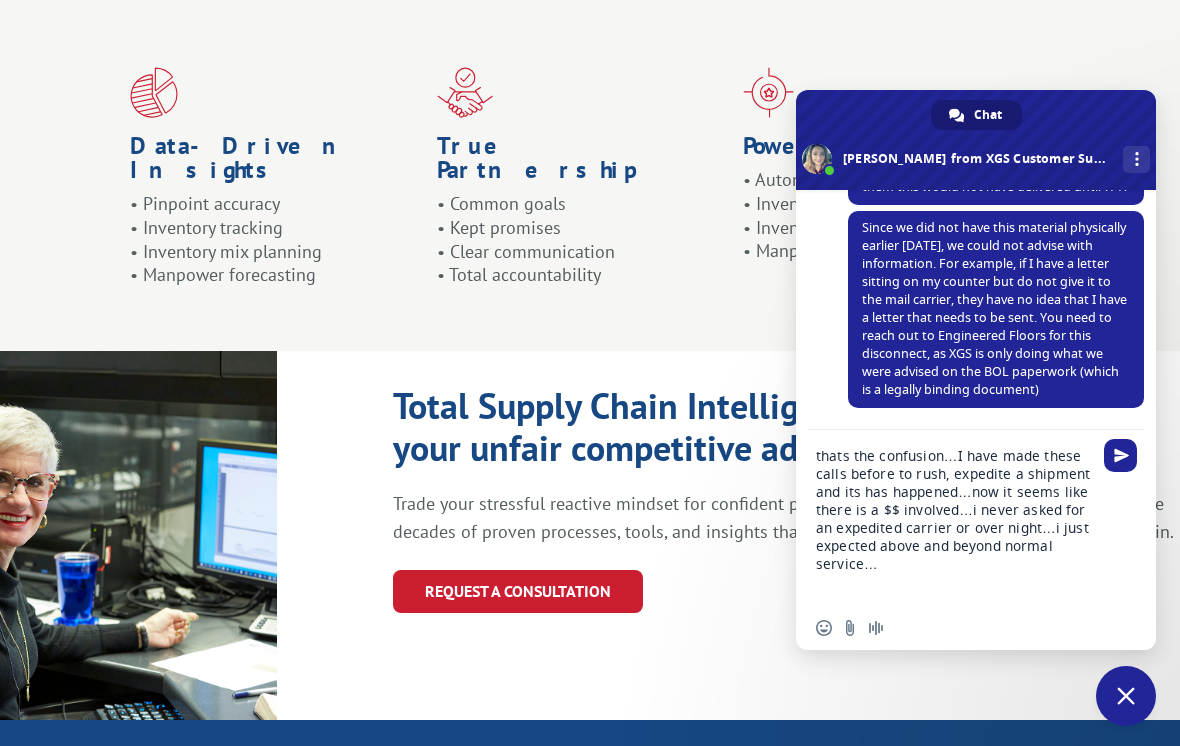 type on "thats the confusion…I have made these calls before to rush, expedite a shipment and its has happened…now it seems like there is a $$ involved…i never asked for an expedited carrier or over night…i just expected above and beyond normal service…" 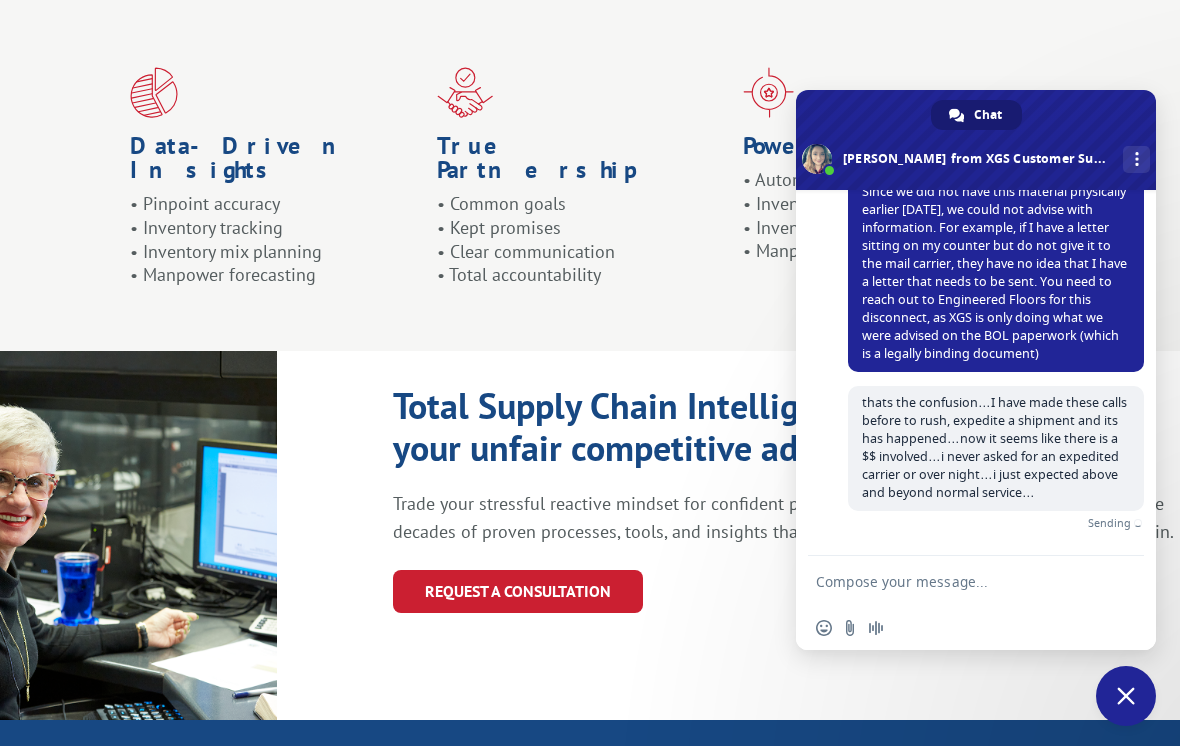 scroll, scrollTop: 7149, scrollLeft: 0, axis: vertical 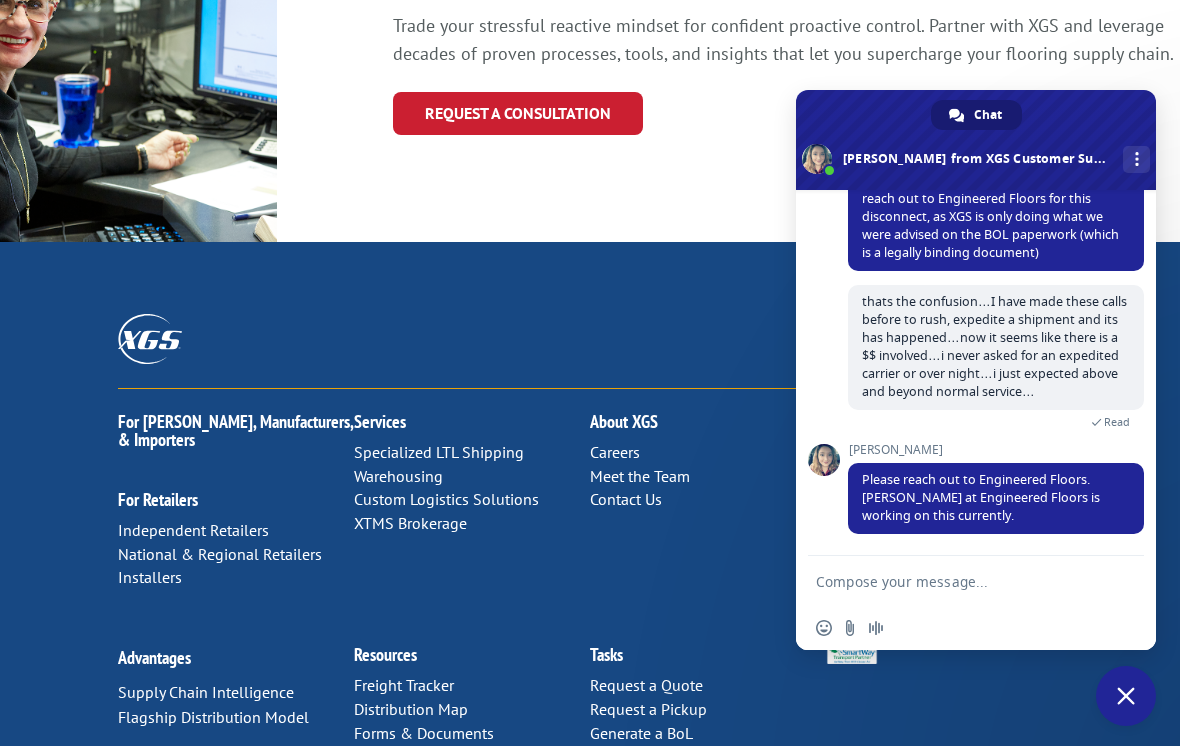 click at bounding box center (956, 581) 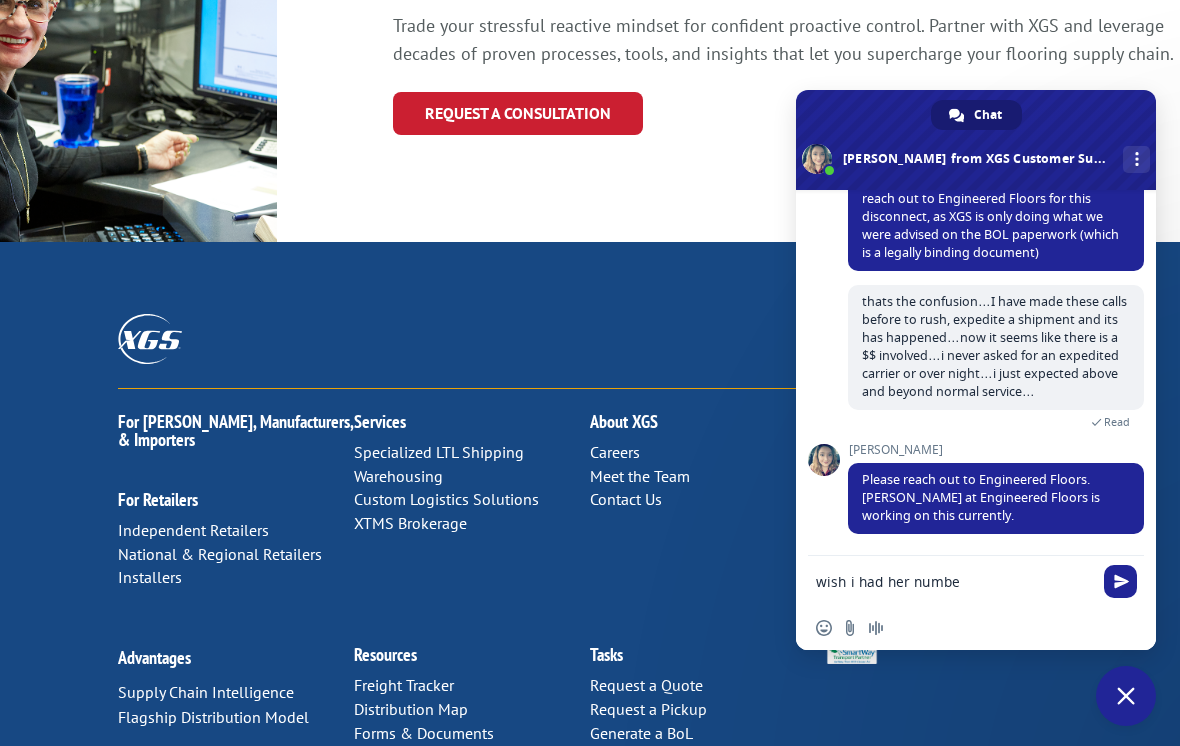 type on "wish i had her number" 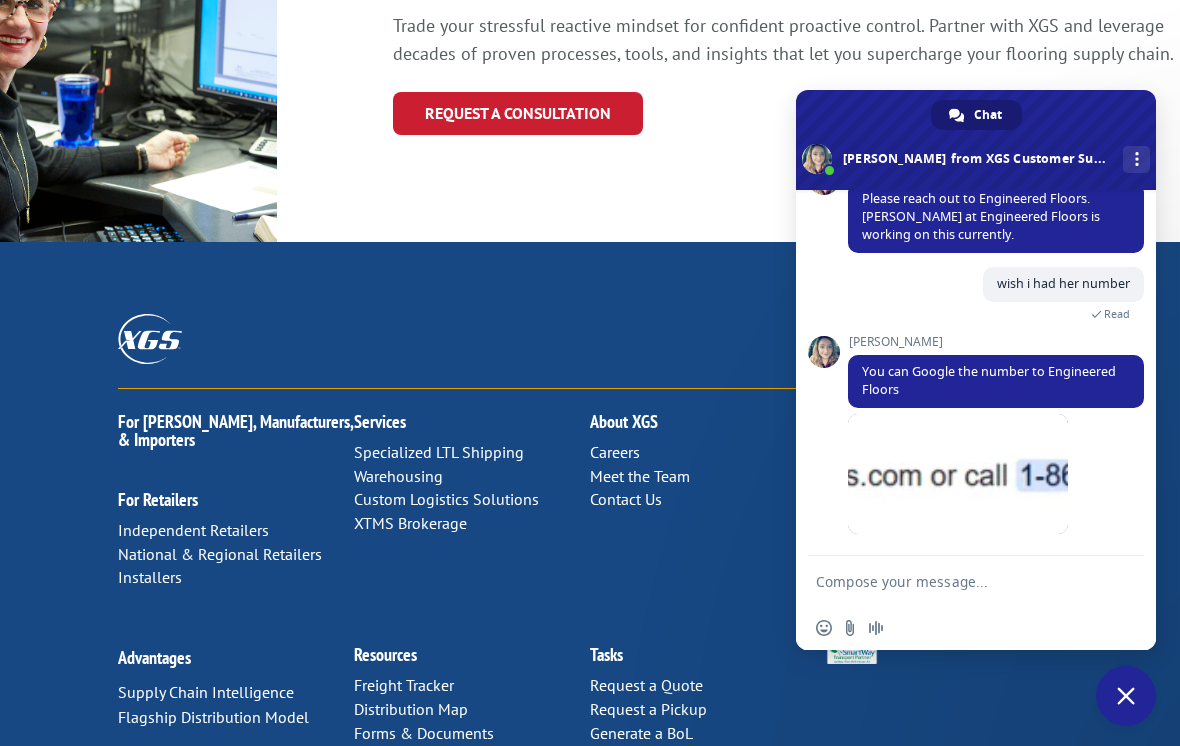 scroll, scrollTop: 7471, scrollLeft: 0, axis: vertical 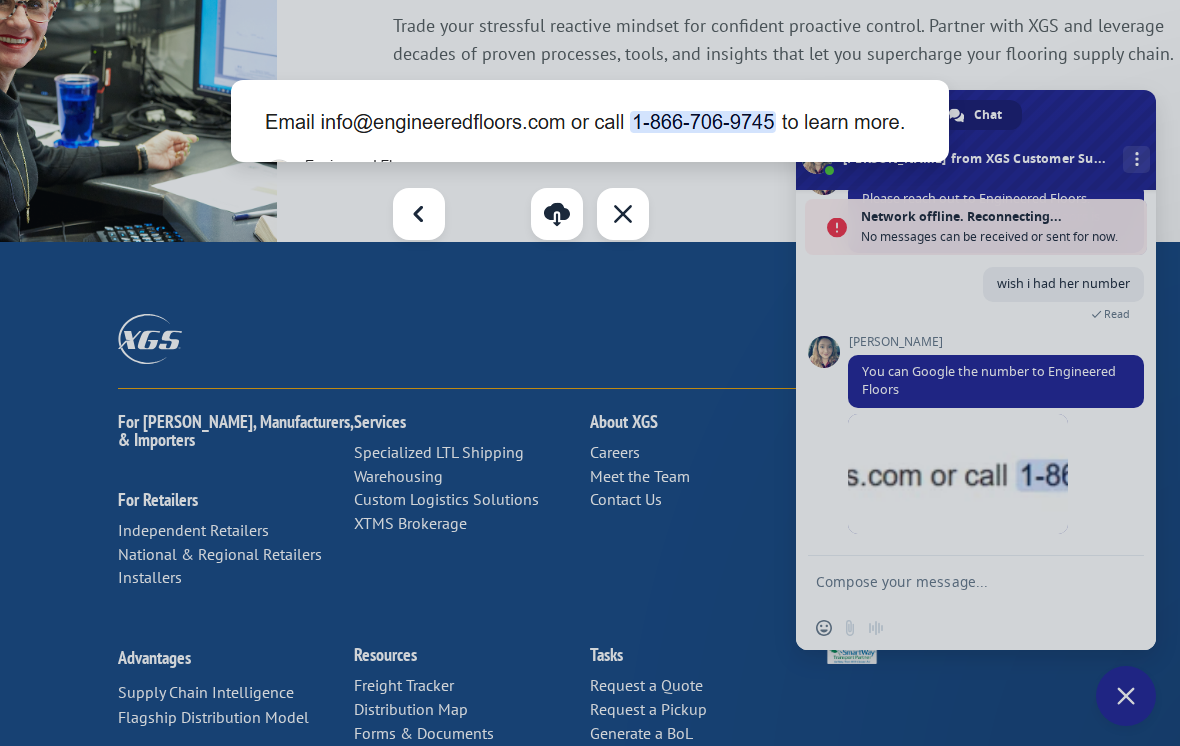 click at bounding box center [590, 373] 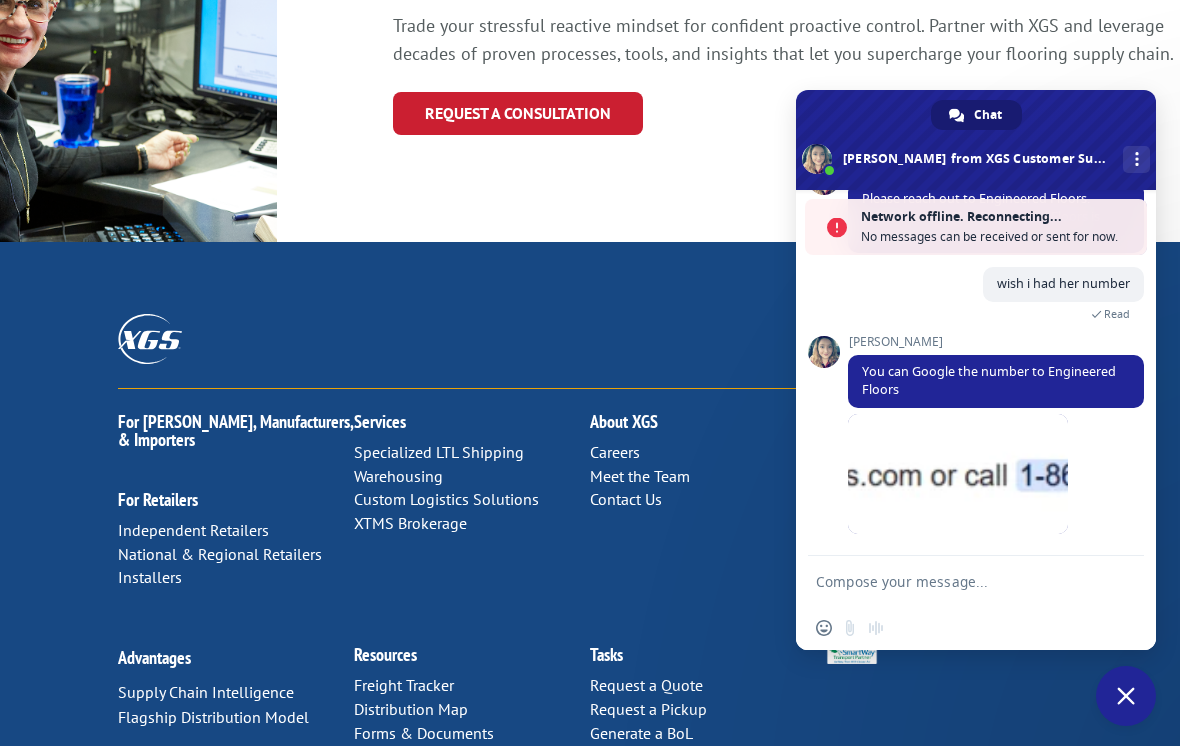 click at bounding box center [956, 581] 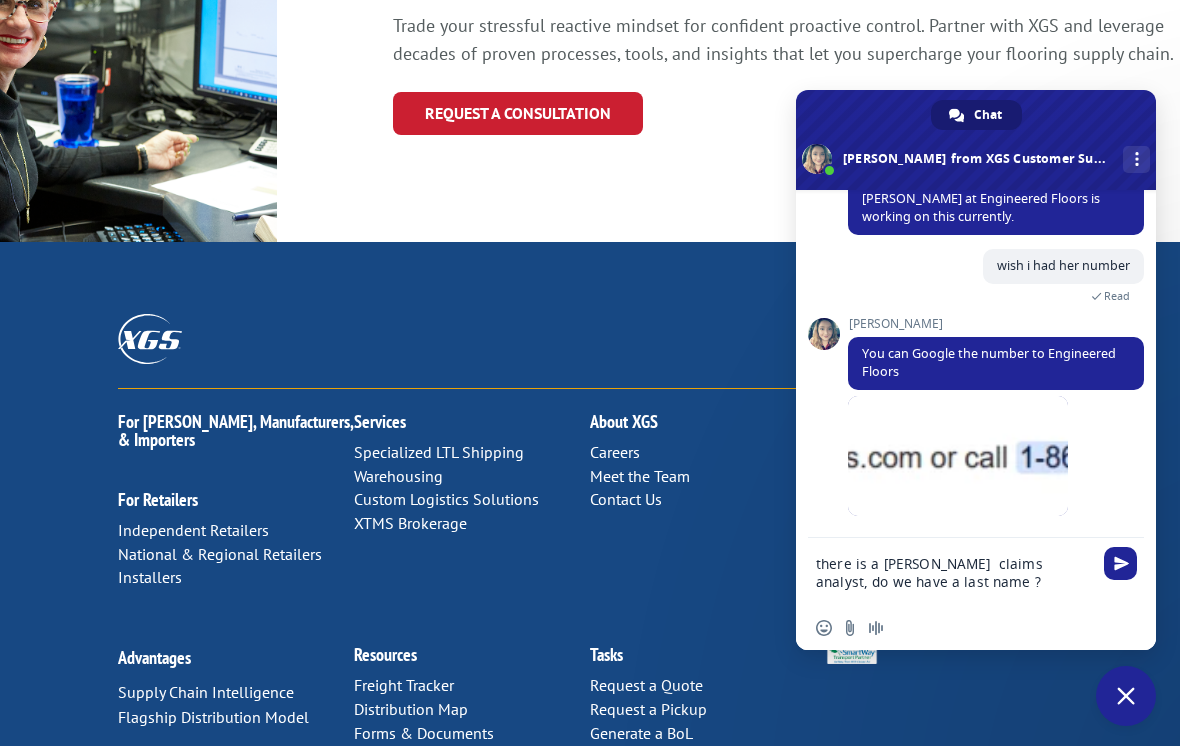 click on "there is a [PERSON_NAME]  claims analyst, do we have a last name ?" at bounding box center [956, 572] 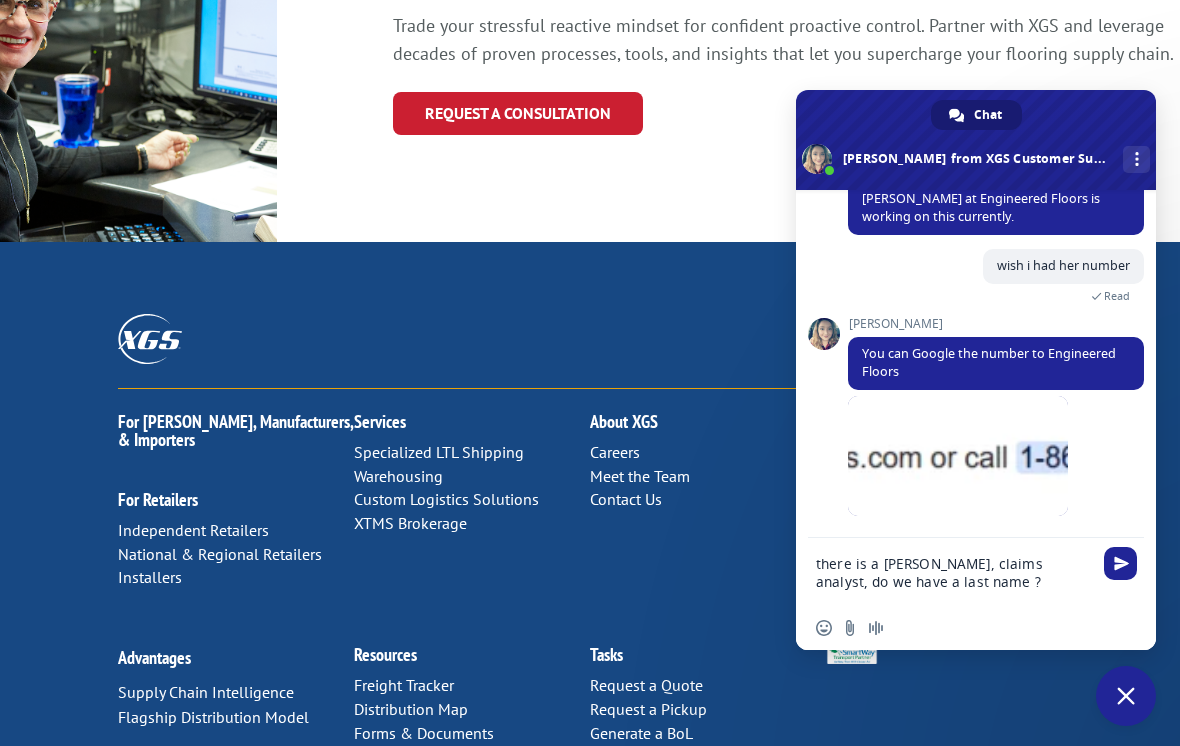 click on "there is a [PERSON_NAME], claims analyst, do we have a last name ?" at bounding box center [956, 572] 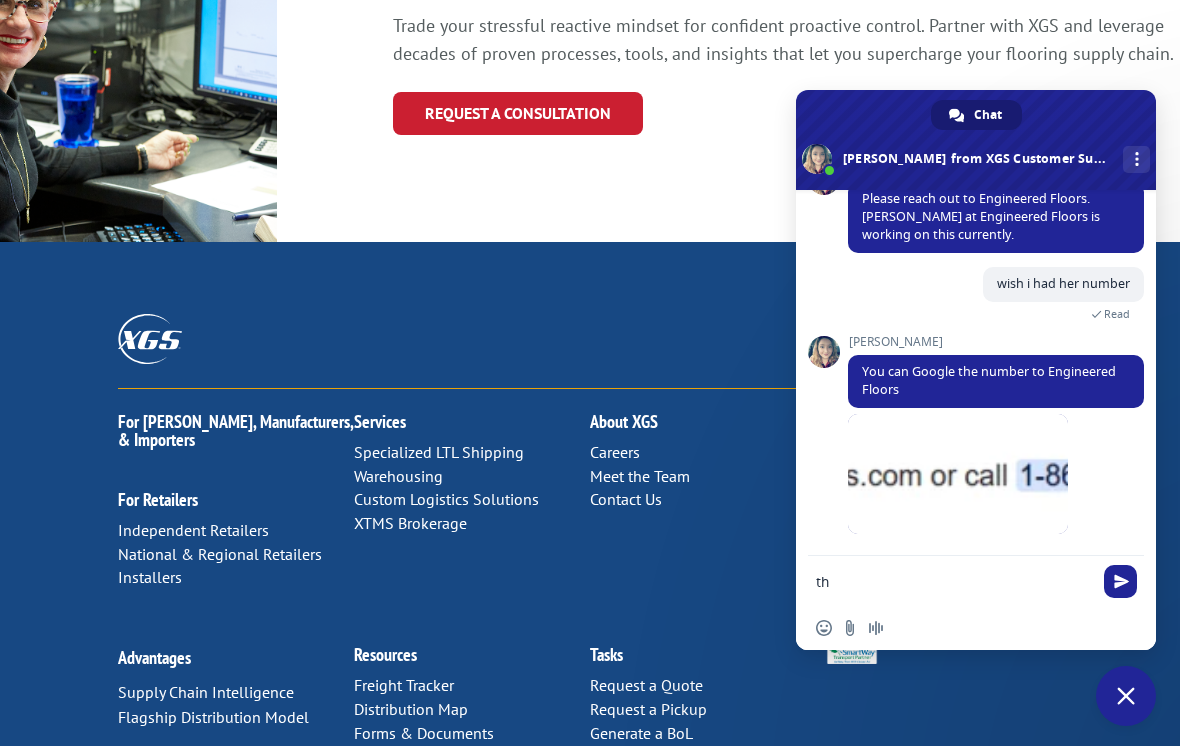type on "t" 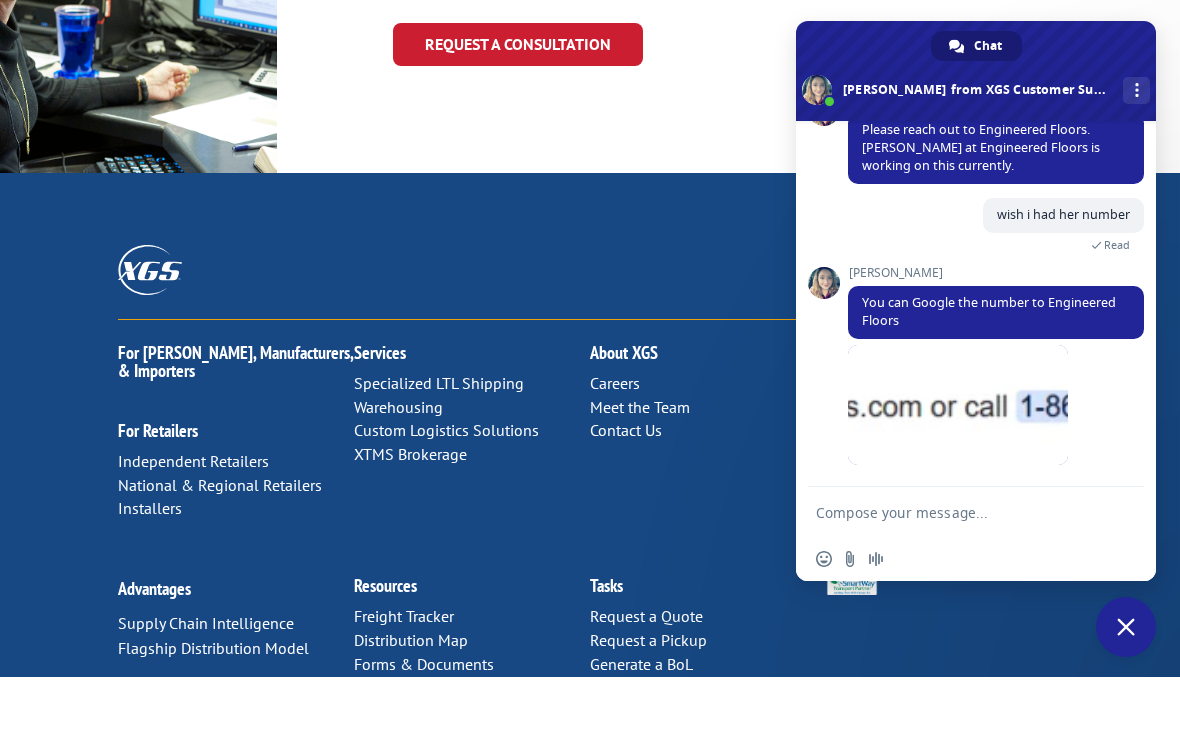 click at bounding box center [956, 581] 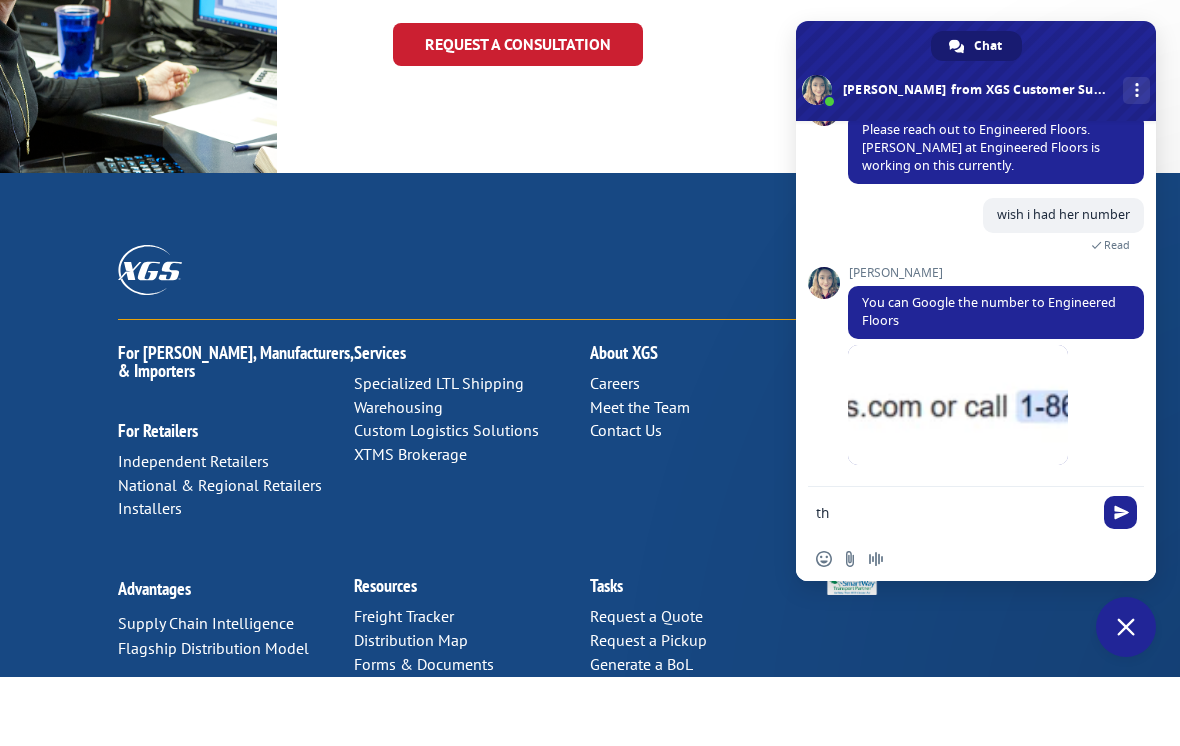 type on "t" 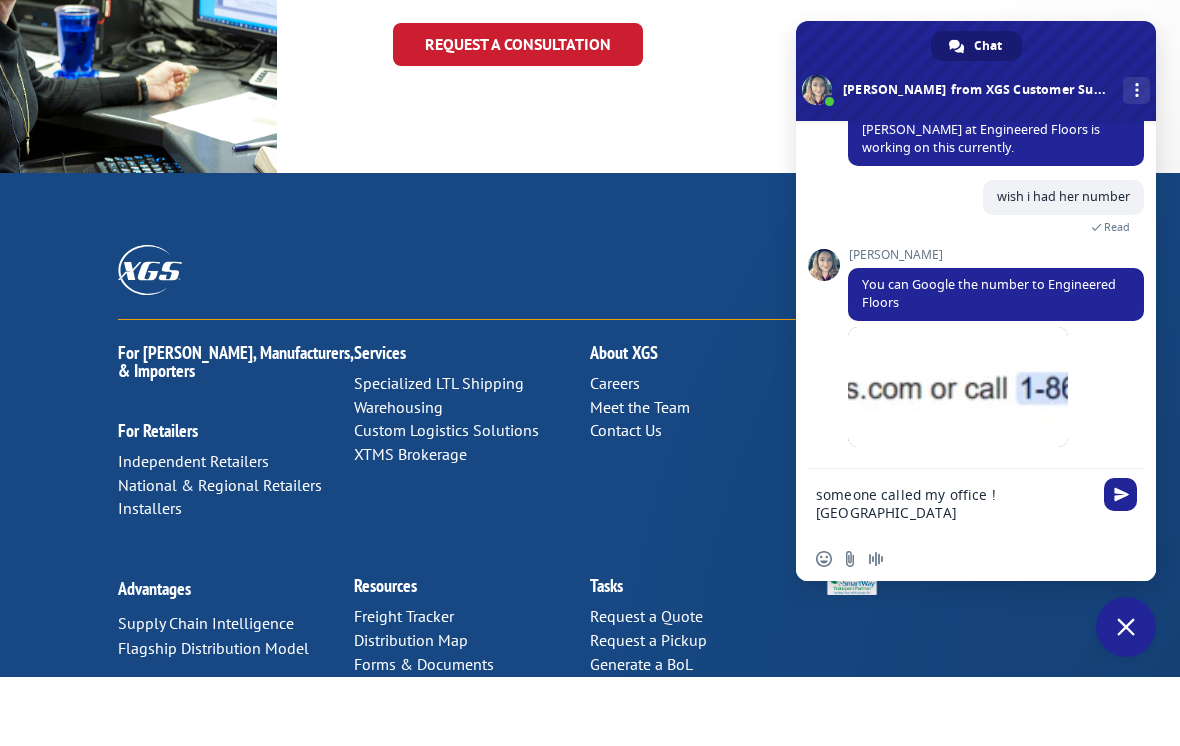 type on "someone called my office ! [GEOGRAPHIC_DATA]" 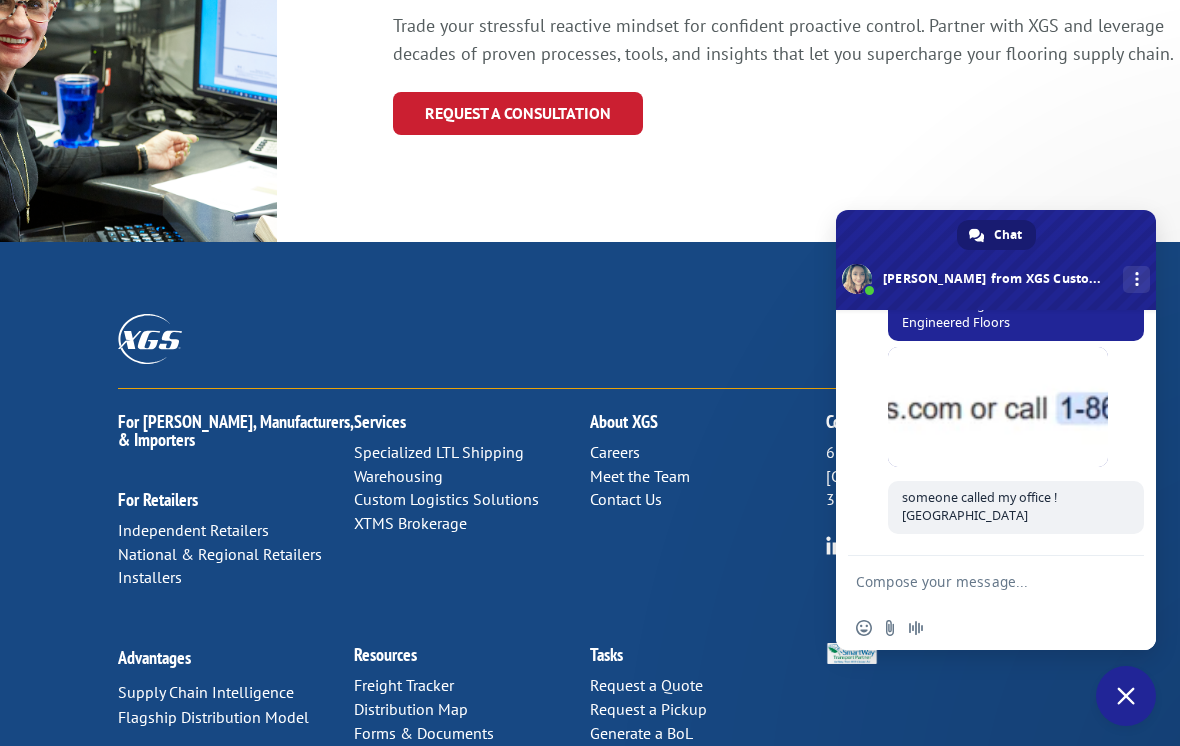 scroll, scrollTop: 8338, scrollLeft: 0, axis: vertical 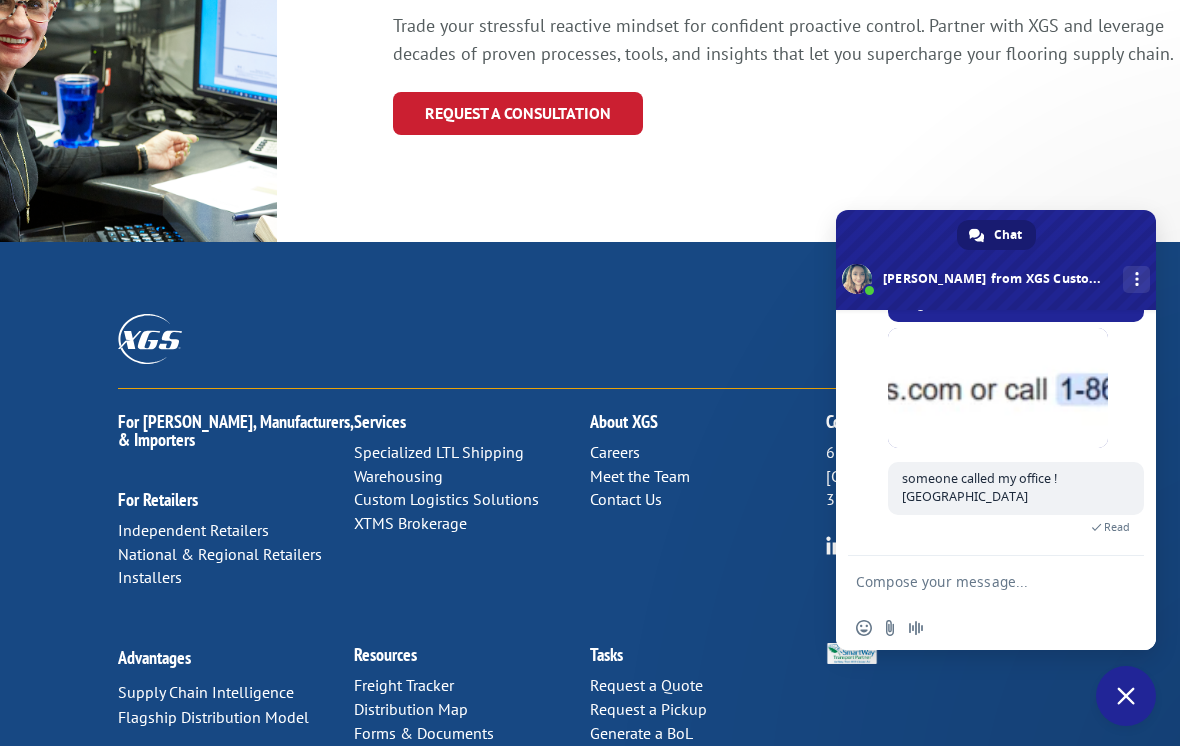 click at bounding box center (976, 581) 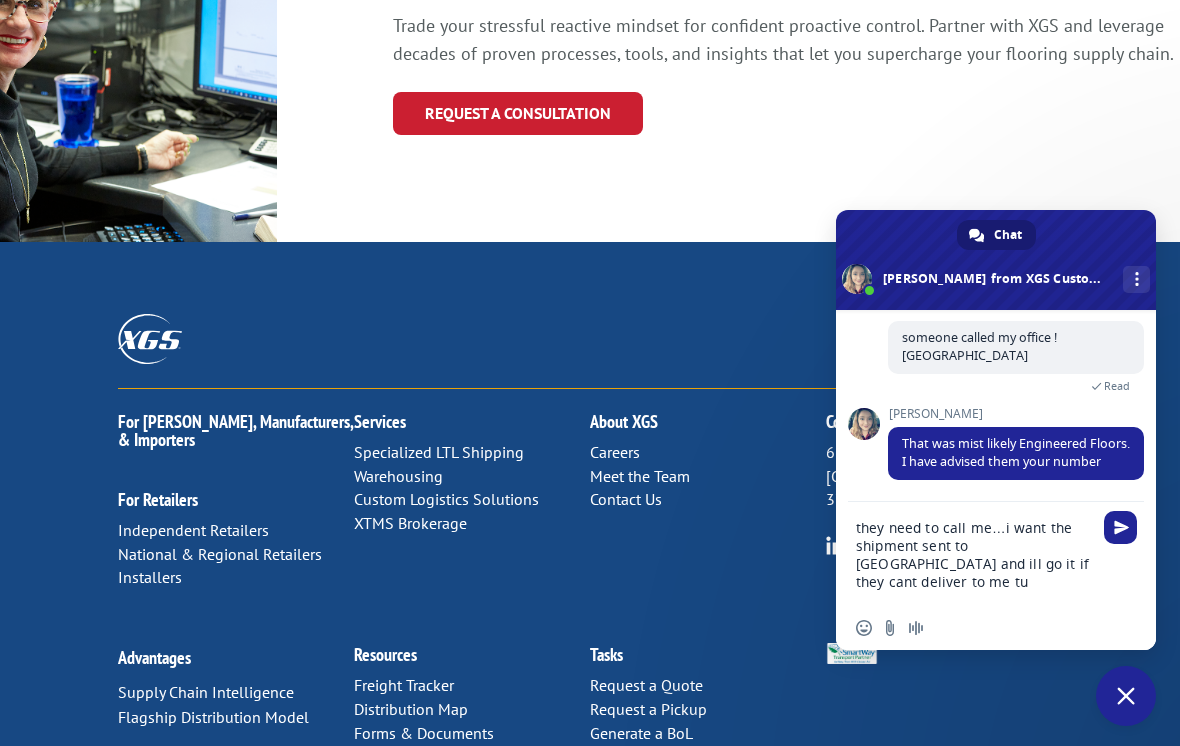 scroll, scrollTop: 8500, scrollLeft: 0, axis: vertical 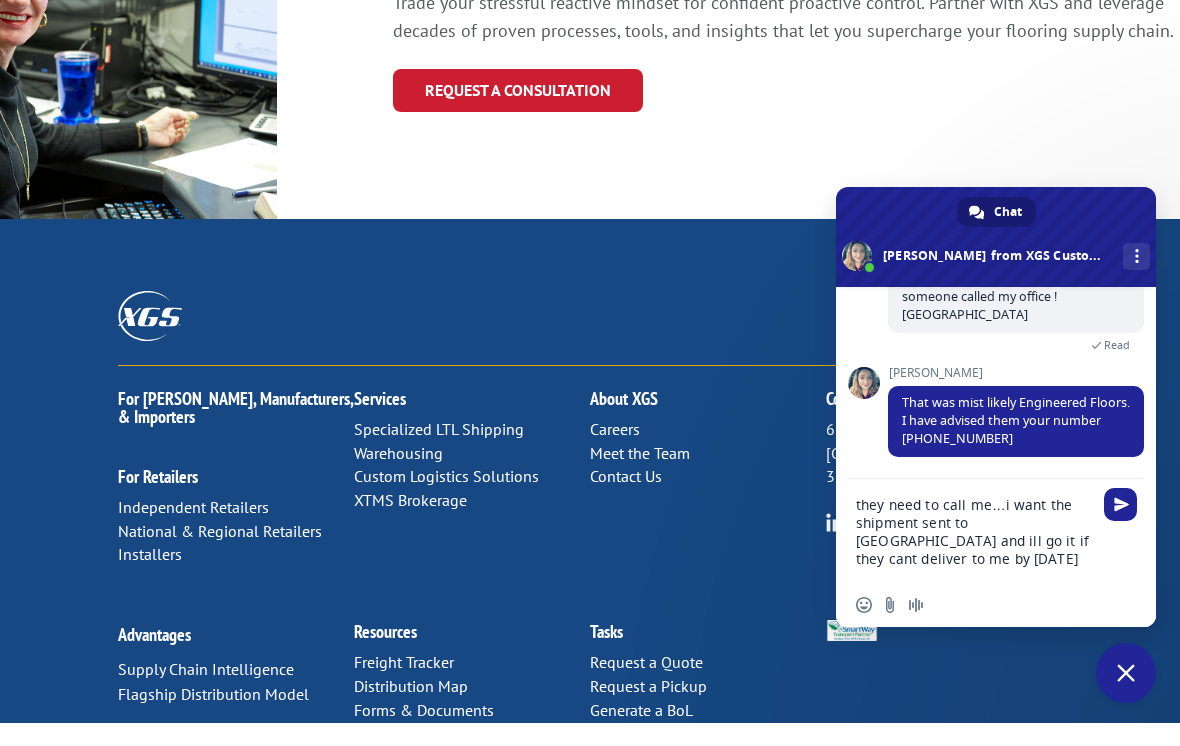 type on "they need to call me…i want the shipment sent to [GEOGRAPHIC_DATA] and ill go it if they cant deliver to me by [DATE]" 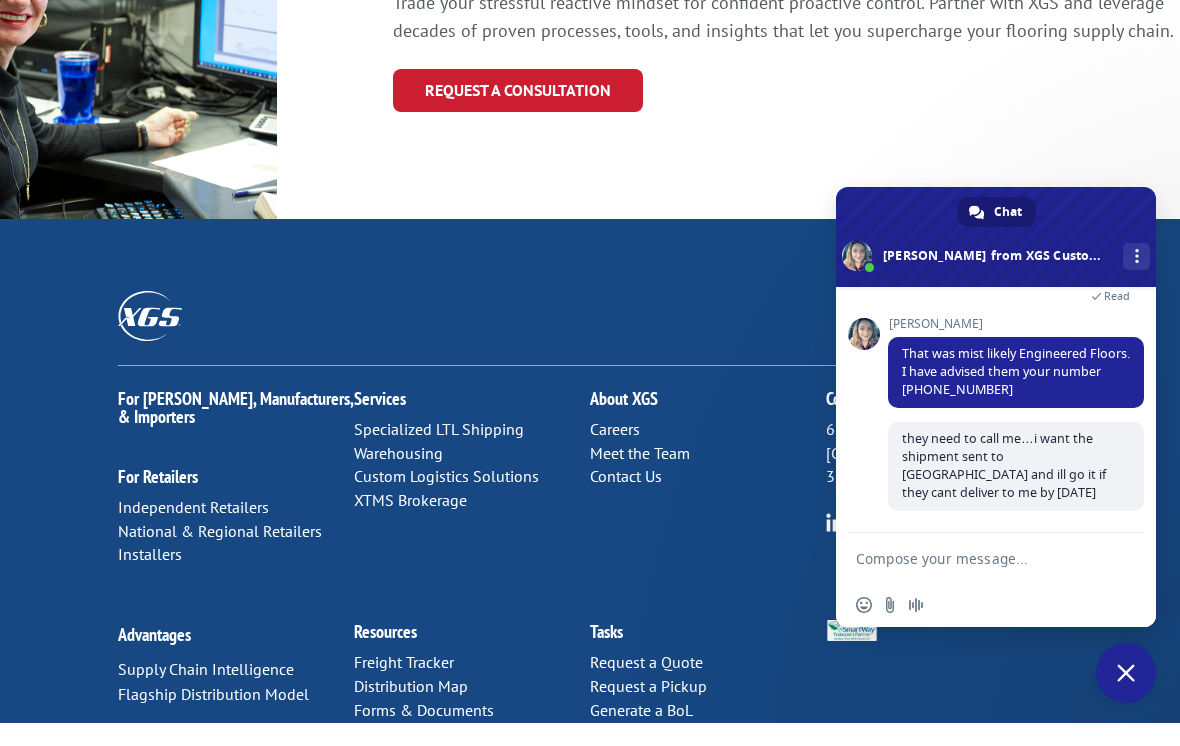 scroll, scrollTop: 8534, scrollLeft: 0, axis: vertical 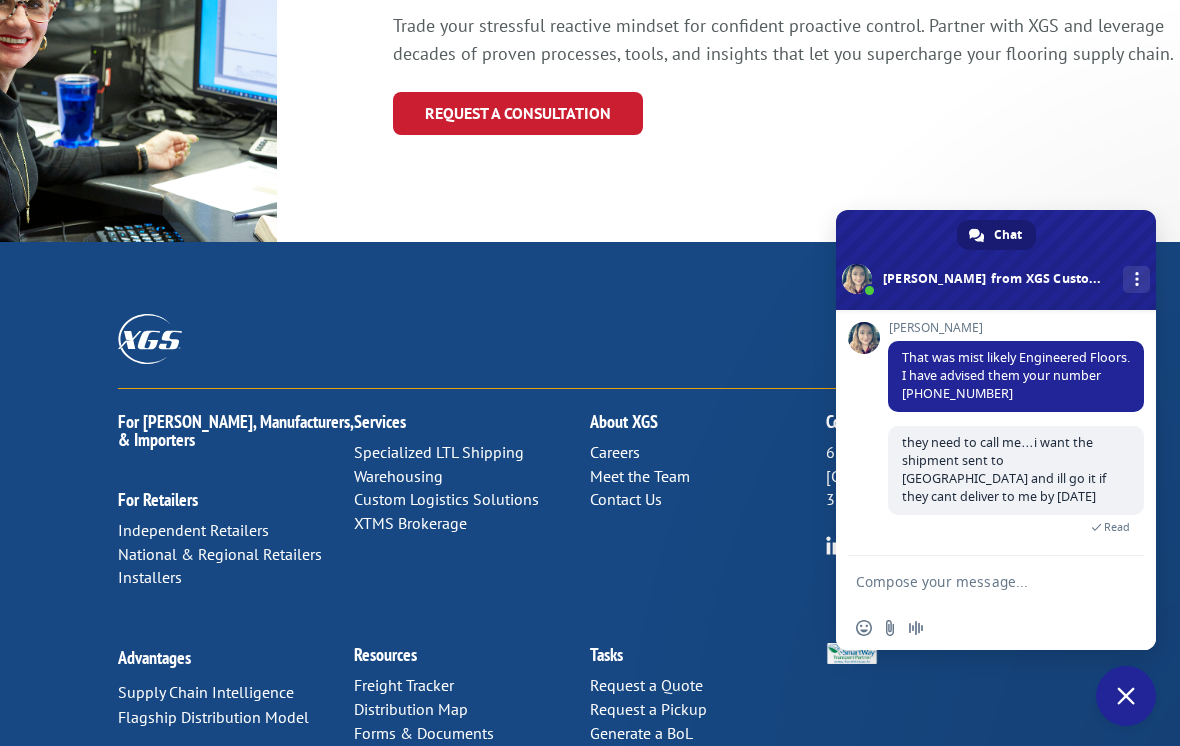 click at bounding box center [976, 581] 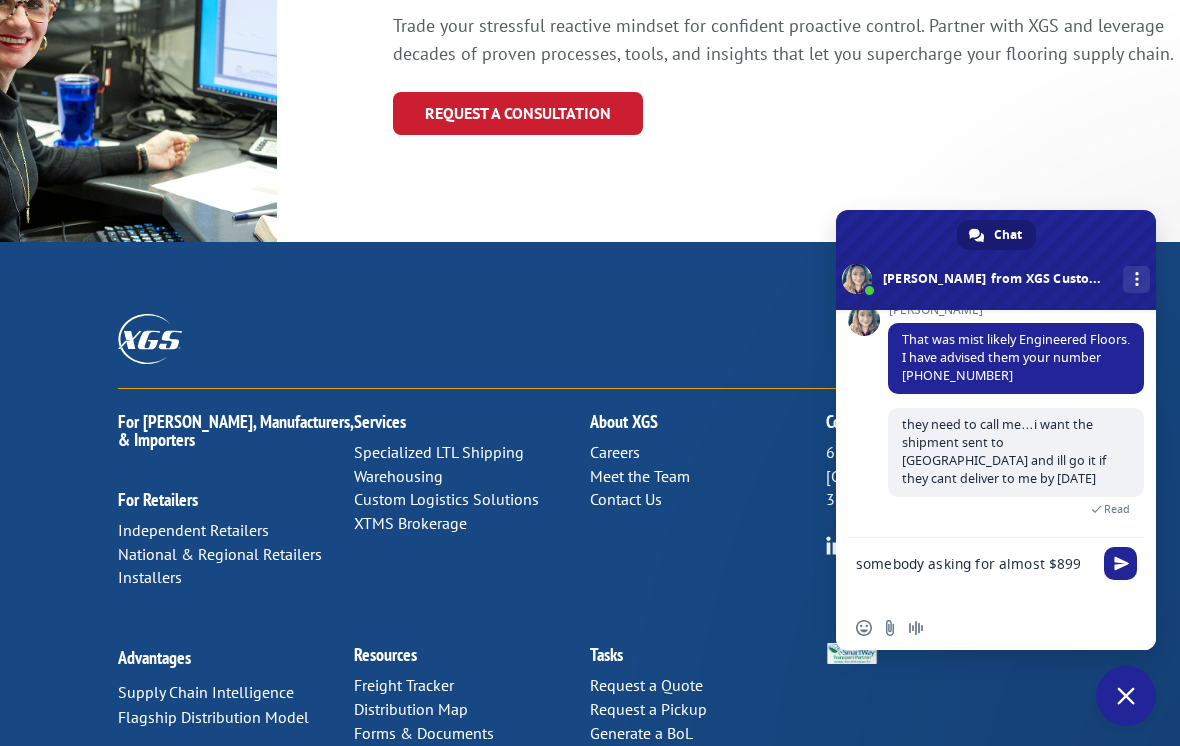 scroll, scrollTop: 8592, scrollLeft: 0, axis: vertical 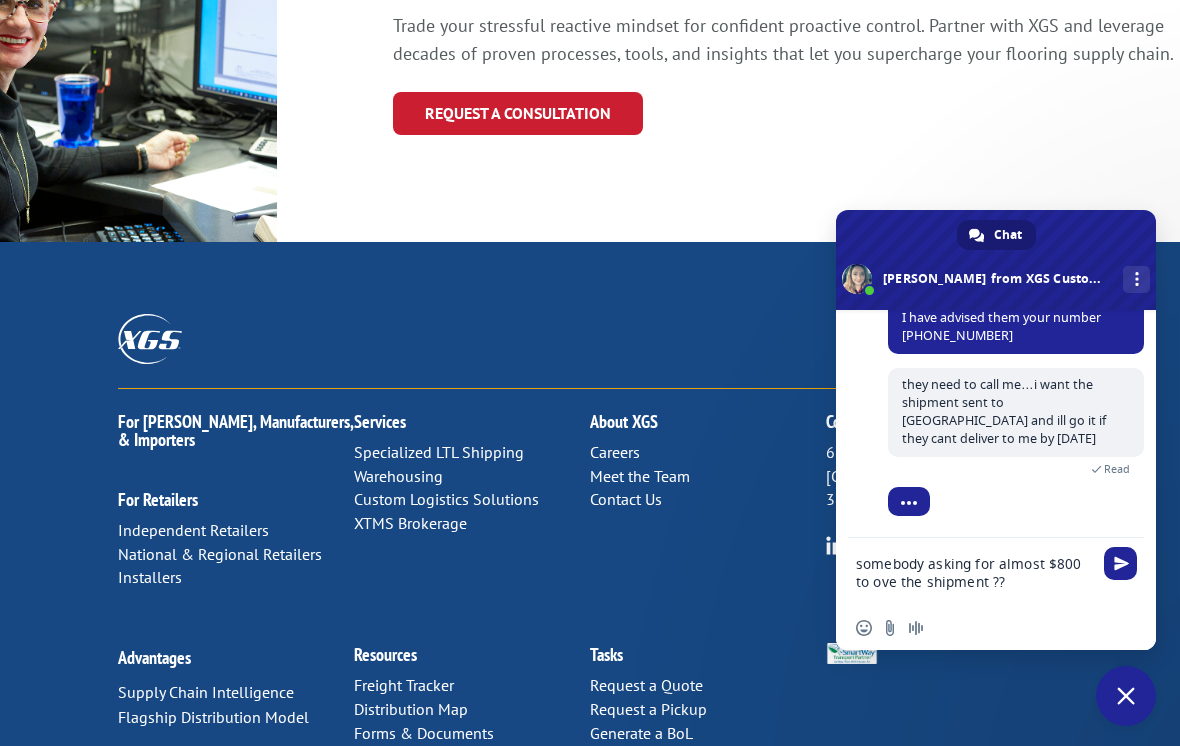 type on "somebody asking for almost $800 to ove the shipment ??" 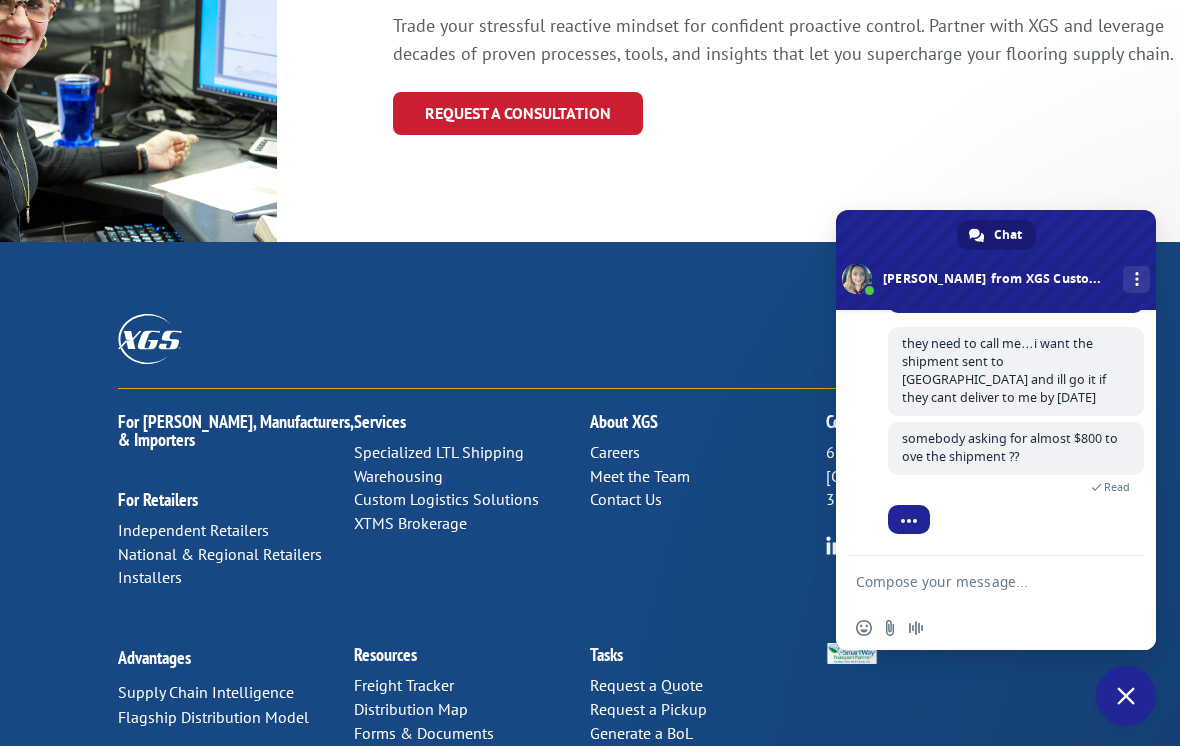 scroll, scrollTop: 8798, scrollLeft: 0, axis: vertical 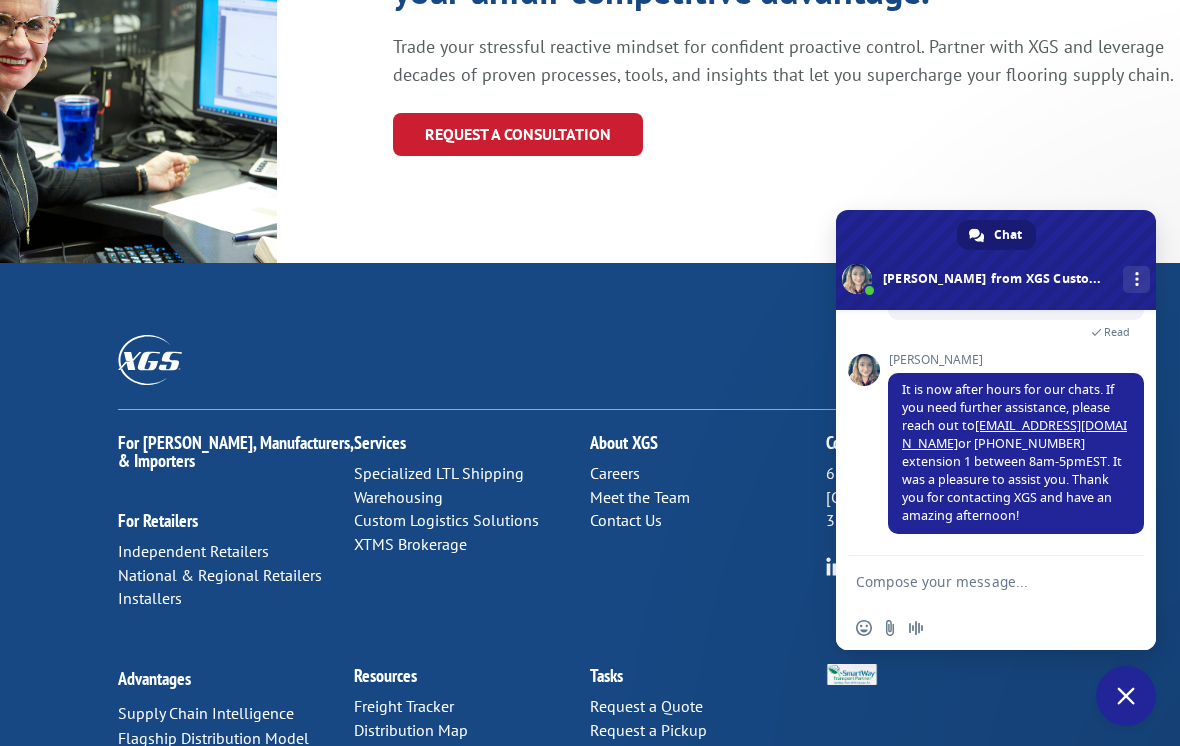 click at bounding box center [976, 581] 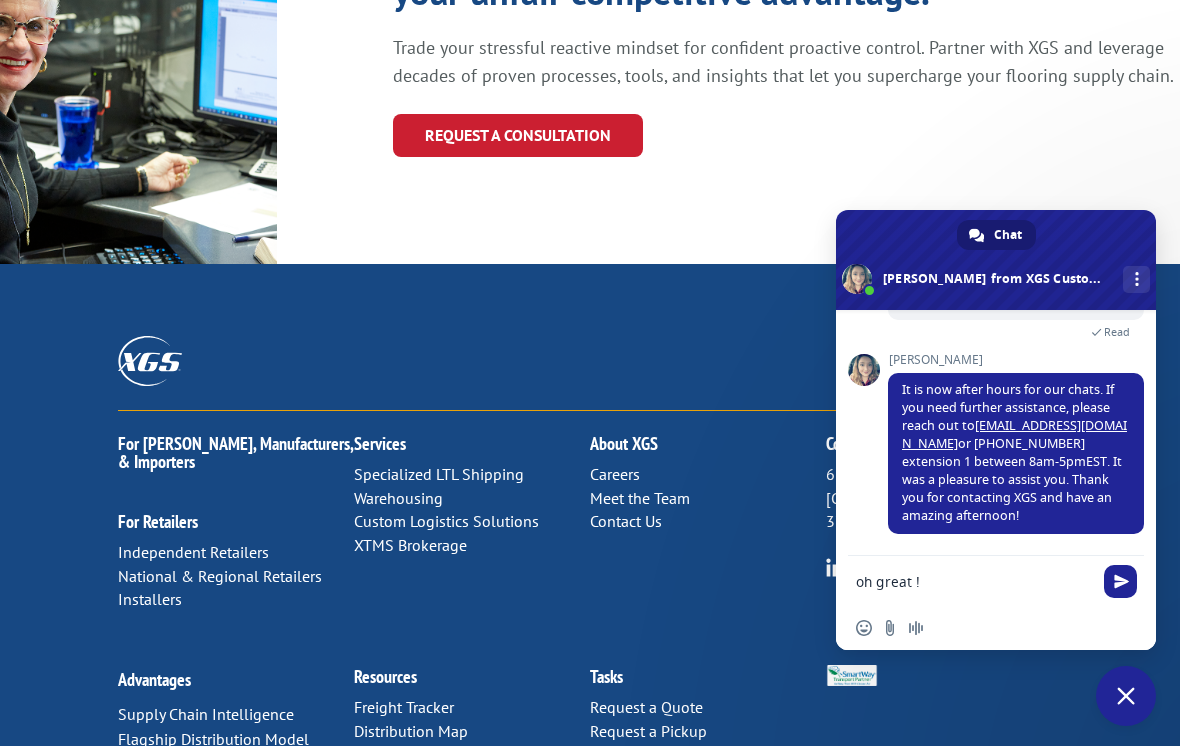 type on "oh great !" 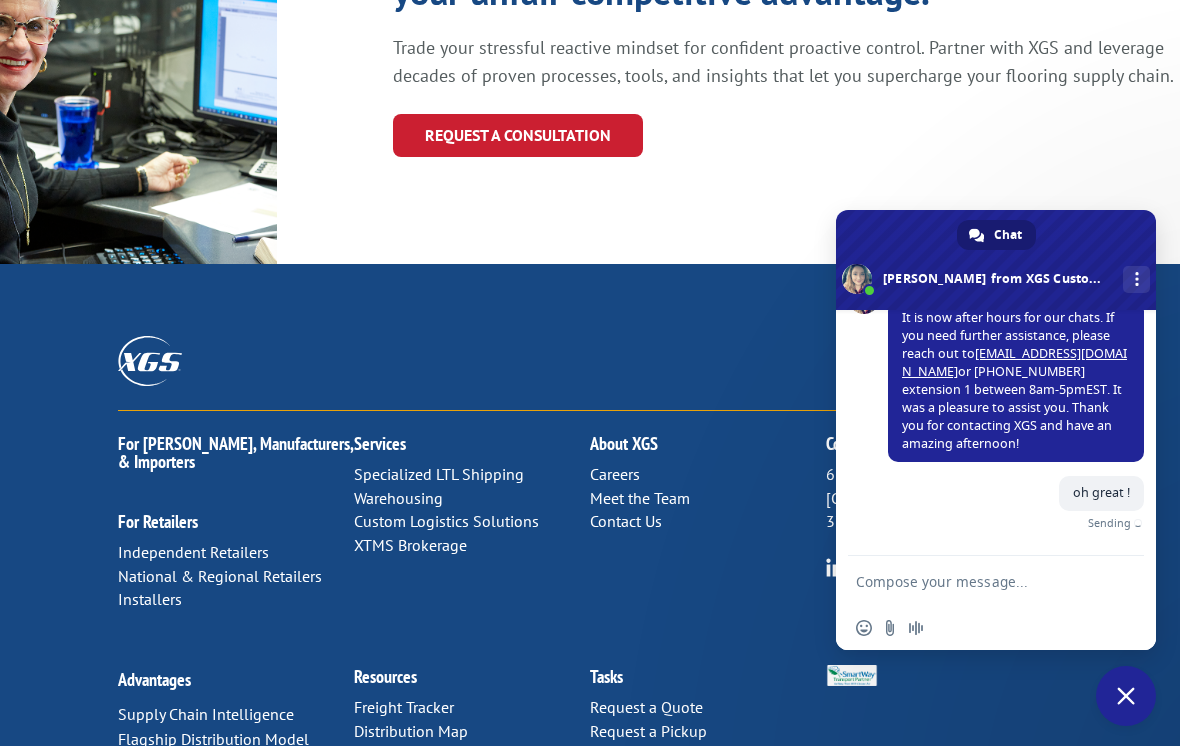 scroll, scrollTop: 8848, scrollLeft: 0, axis: vertical 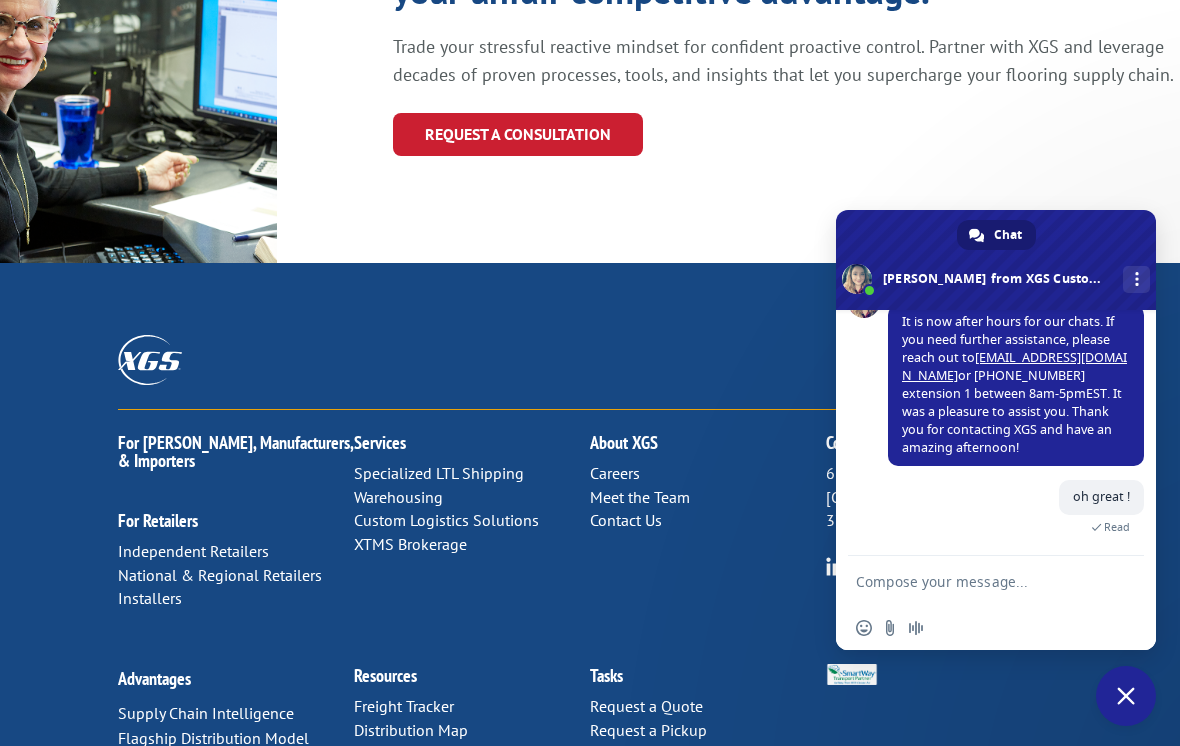 click at bounding box center (976, 581) 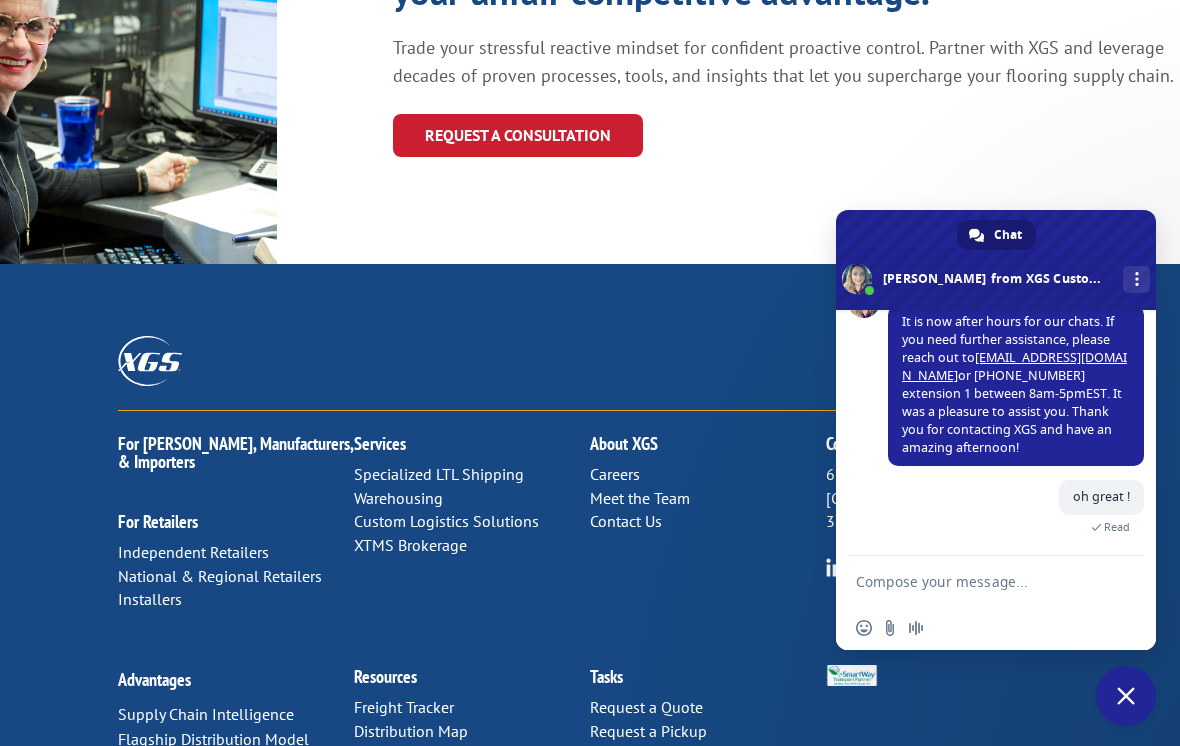 scroll, scrollTop: 8848, scrollLeft: 0, axis: vertical 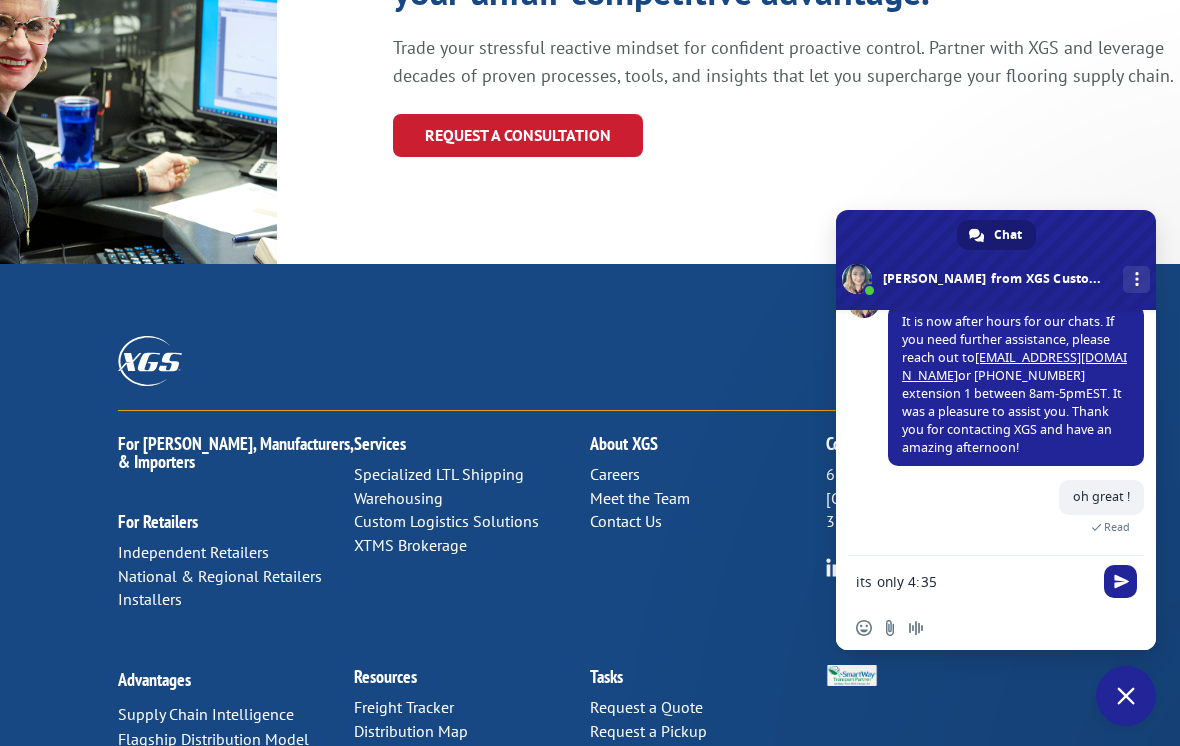 type on "its only 4:35" 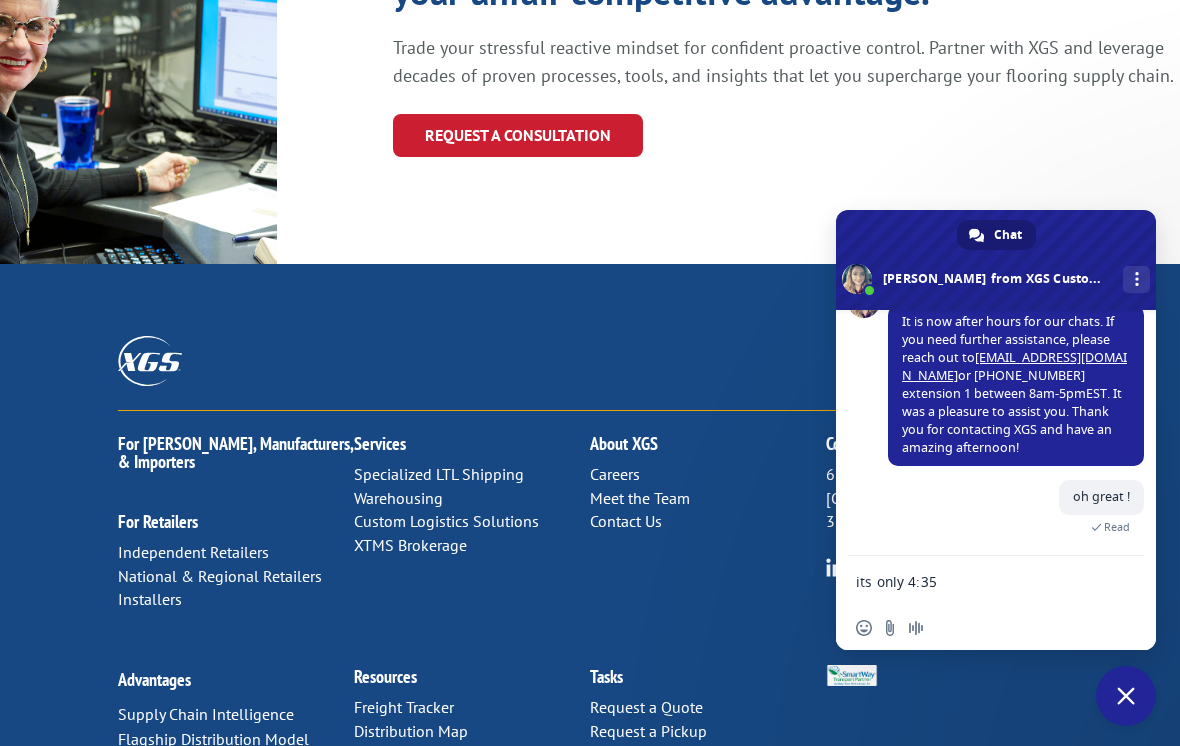 type 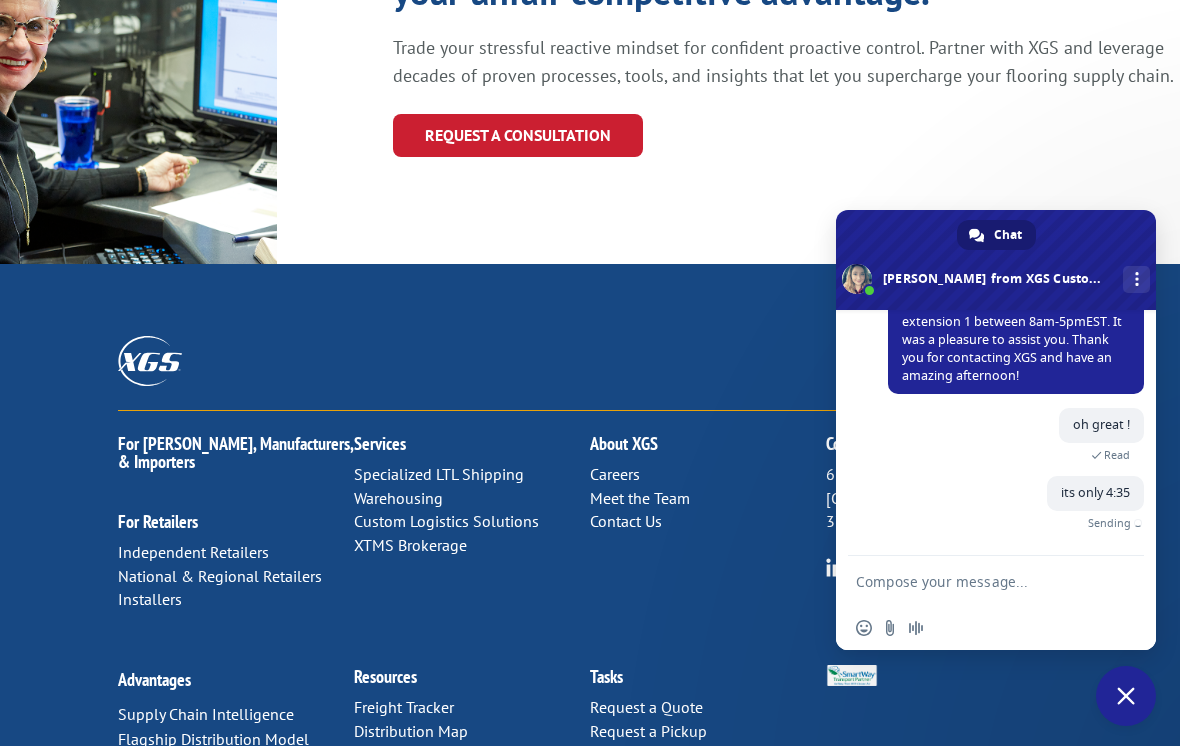 scroll, scrollTop: 8871, scrollLeft: 0, axis: vertical 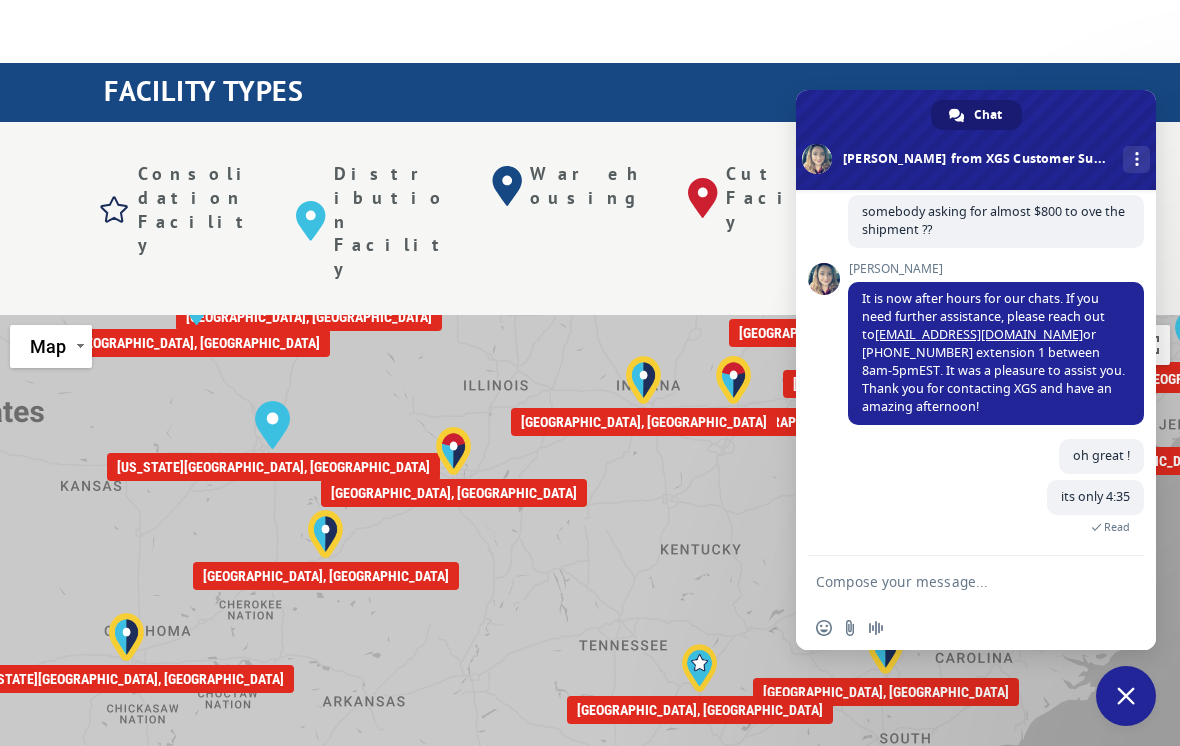 click on "Indianapolis, IN" at bounding box center [644, 422] 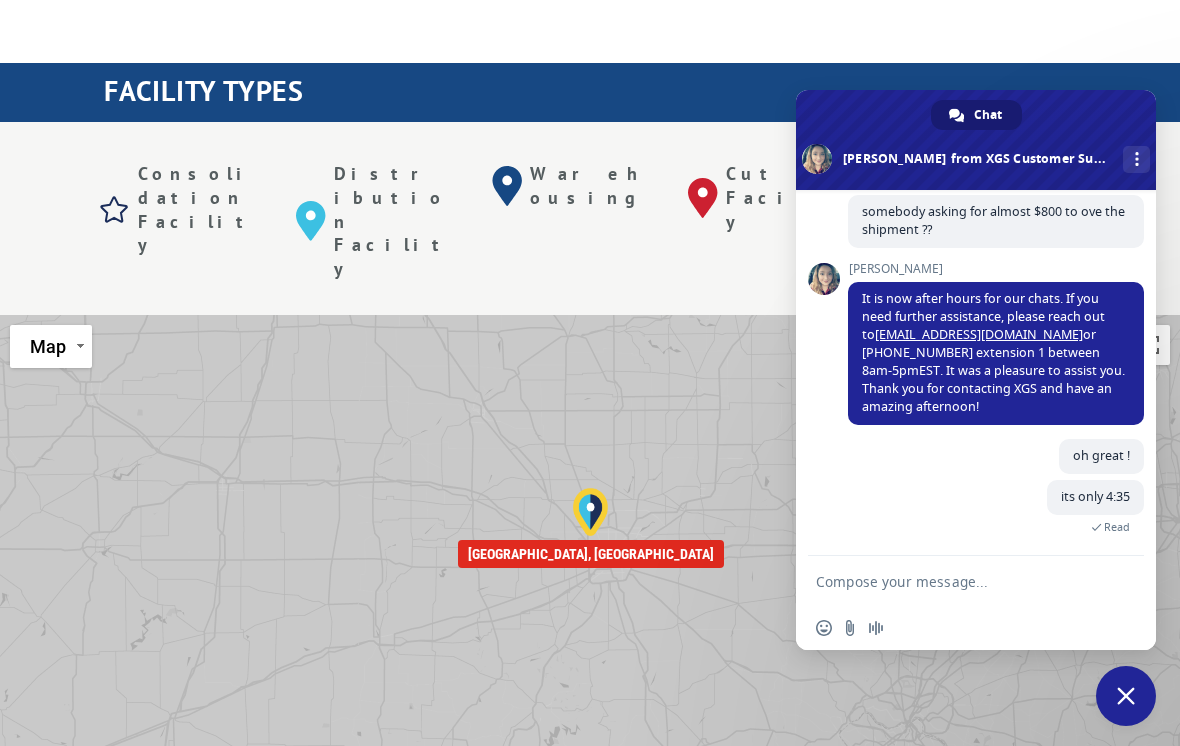 click on "Indianapolis, IN" at bounding box center [591, 554] 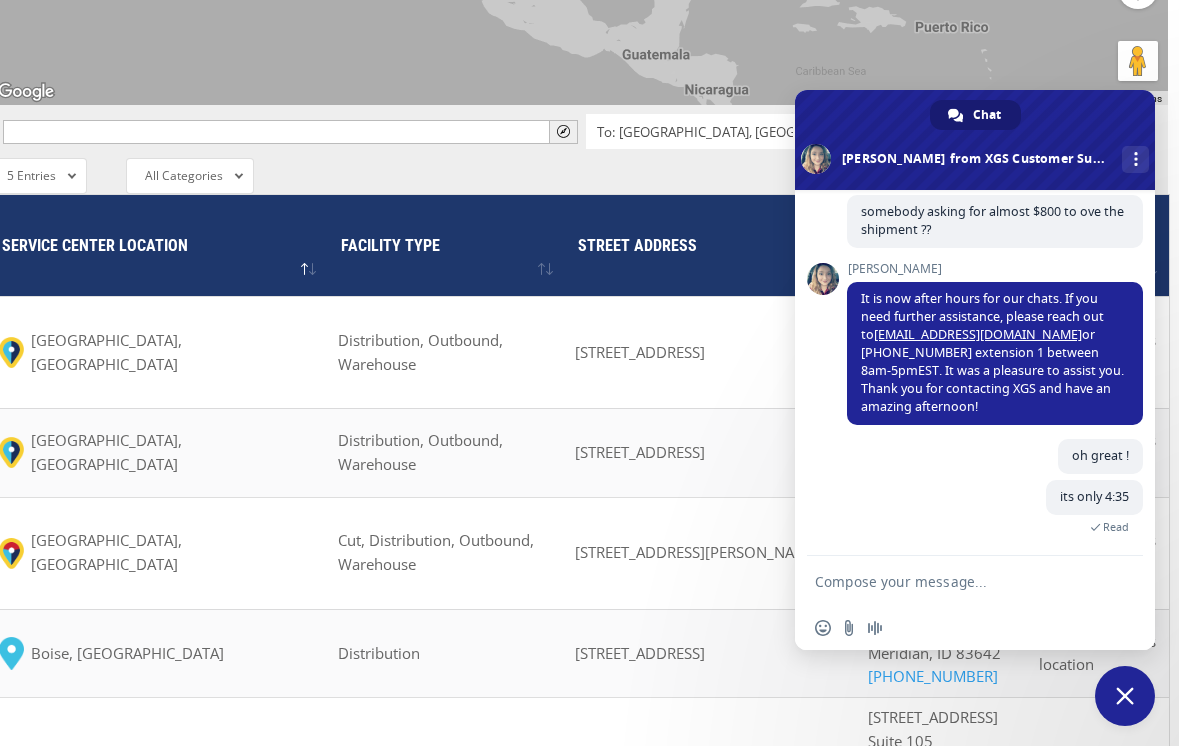 scroll, scrollTop: 1591, scrollLeft: 0, axis: vertical 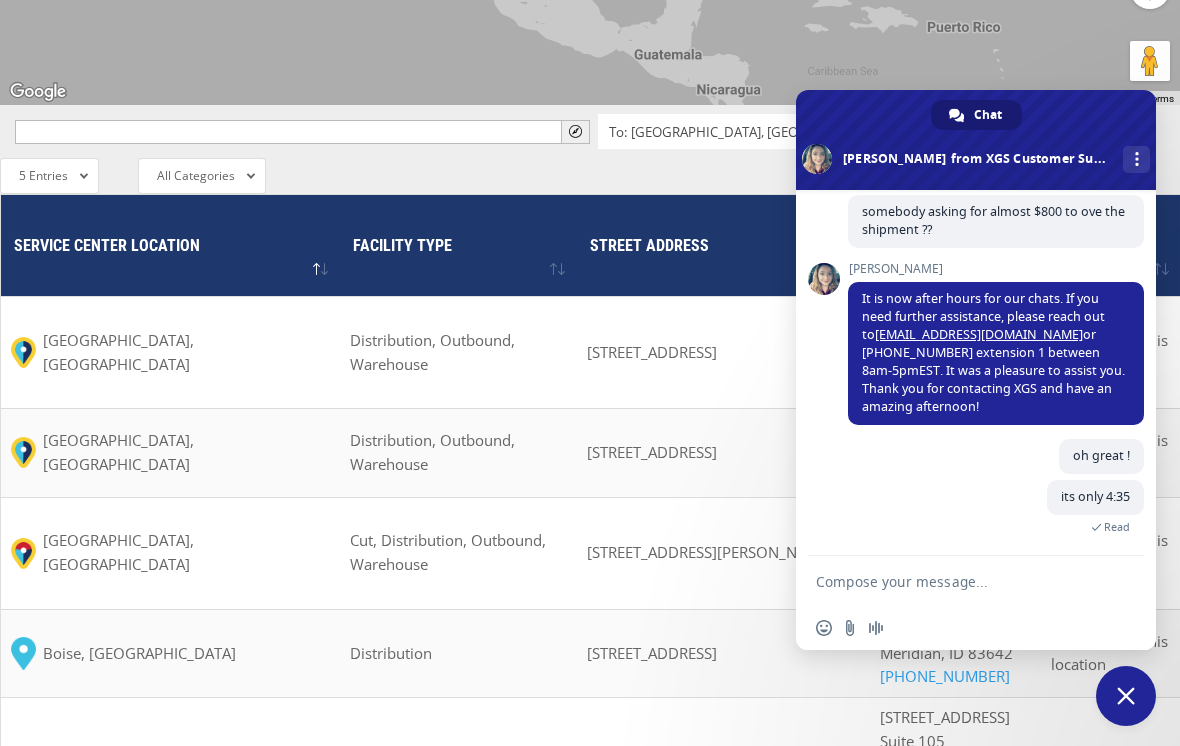 click at bounding box center (976, 140) 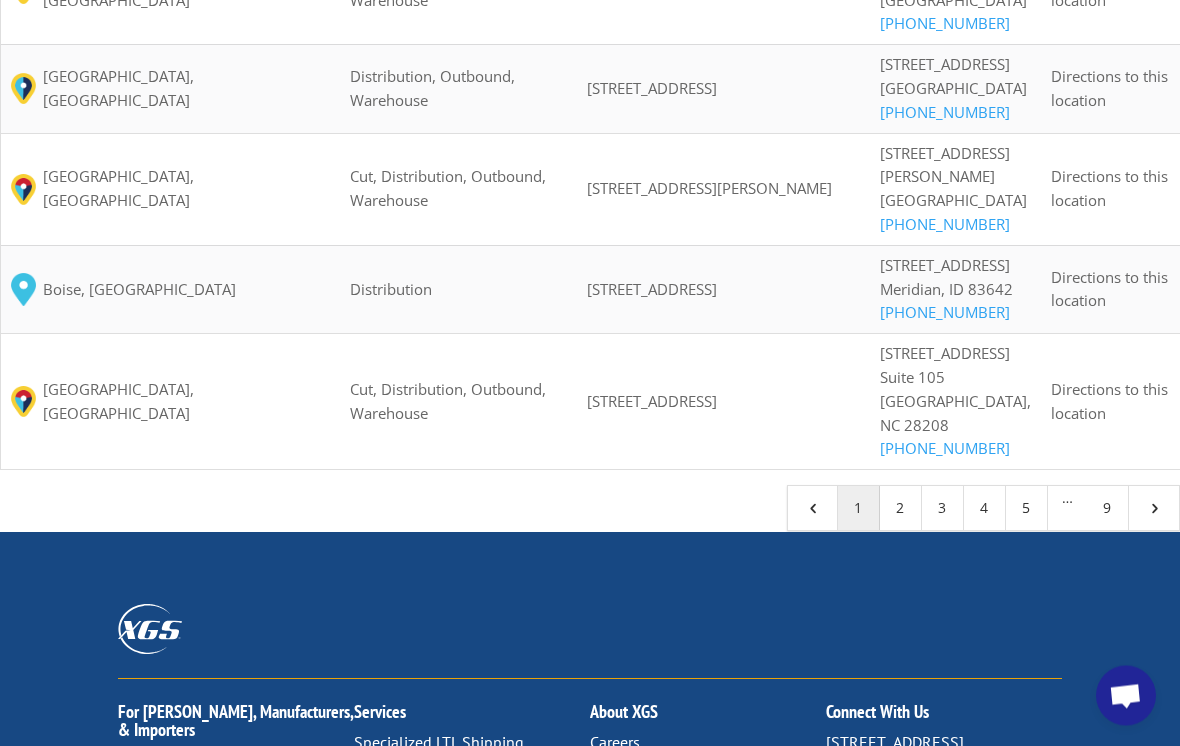 scroll, scrollTop: 1955, scrollLeft: 0, axis: vertical 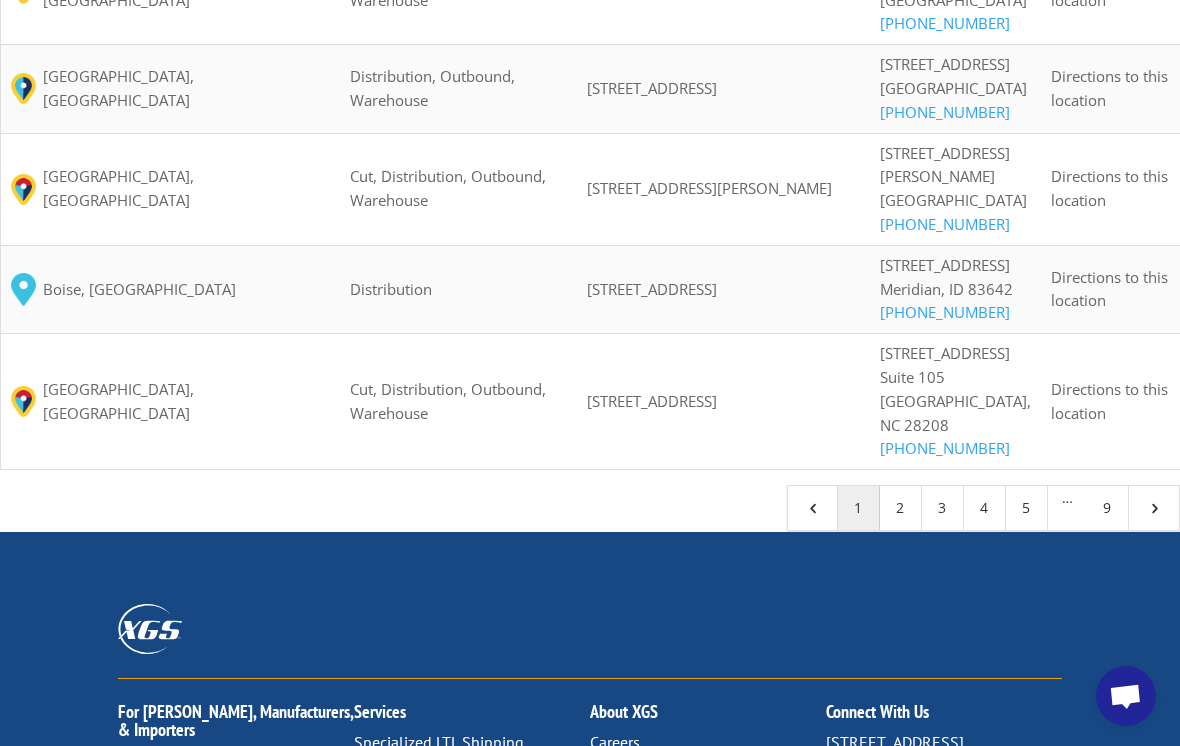 click on "3" at bounding box center (943, 508) 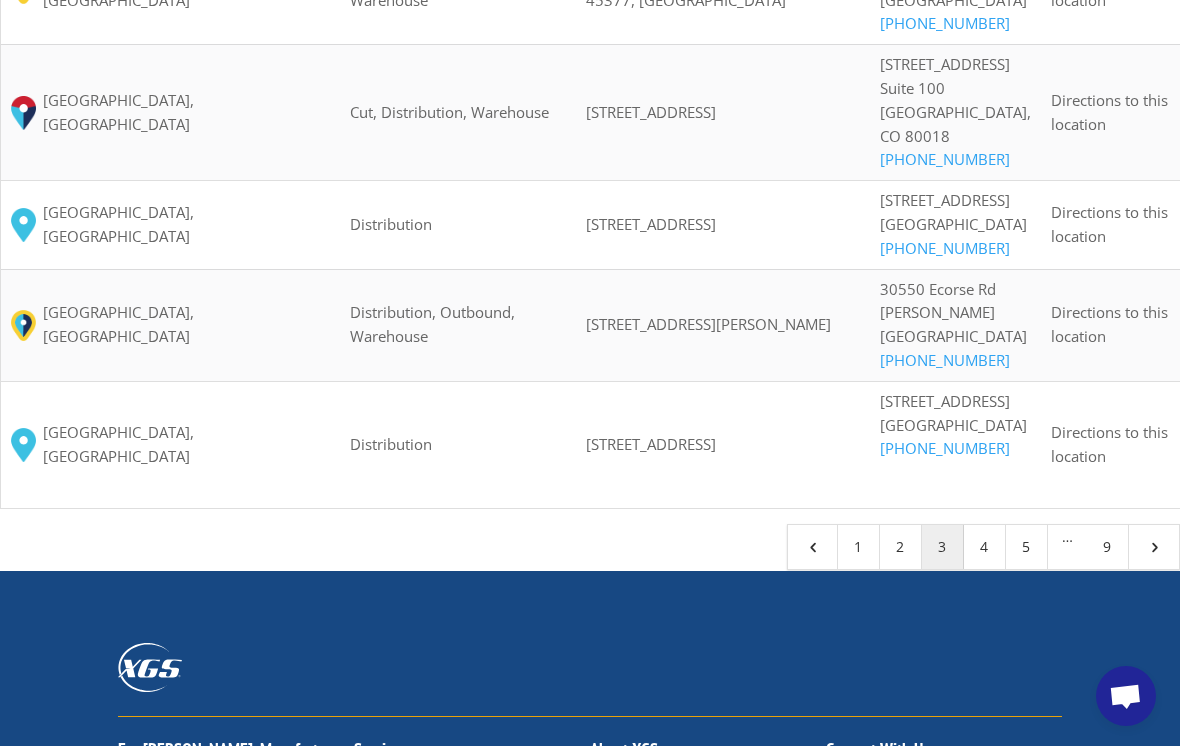 click on "4" at bounding box center [985, 547] 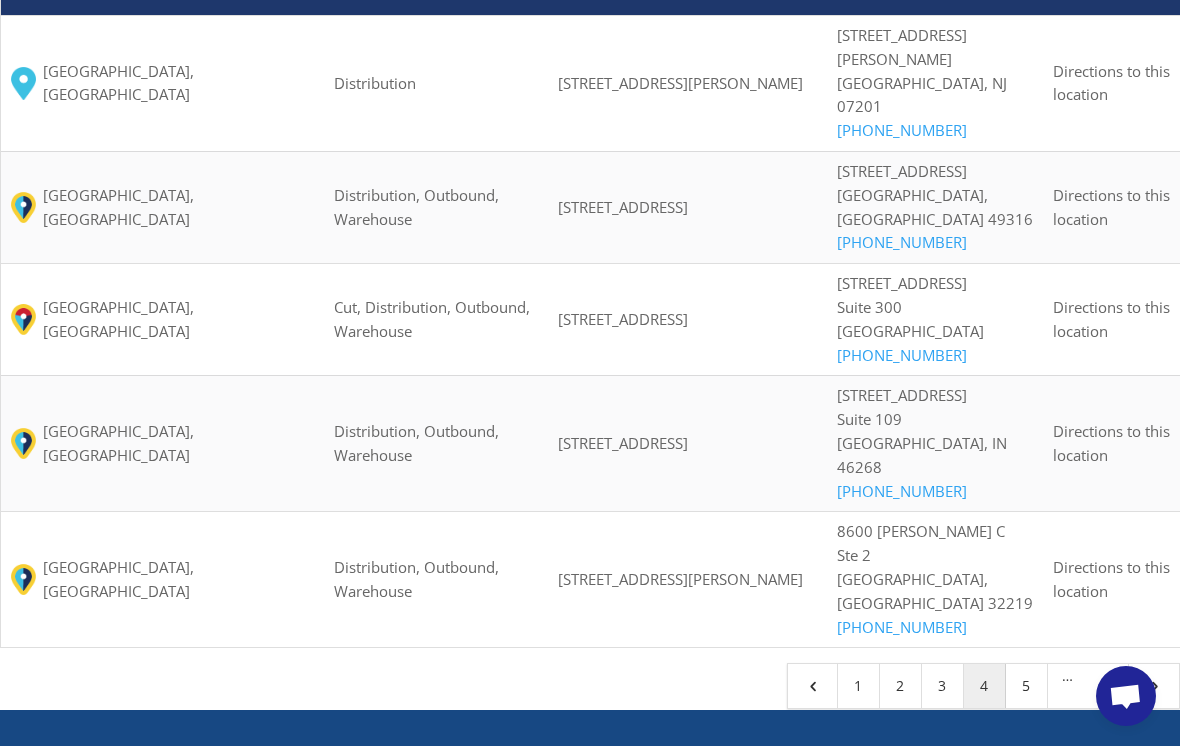 scroll, scrollTop: 1805, scrollLeft: 0, axis: vertical 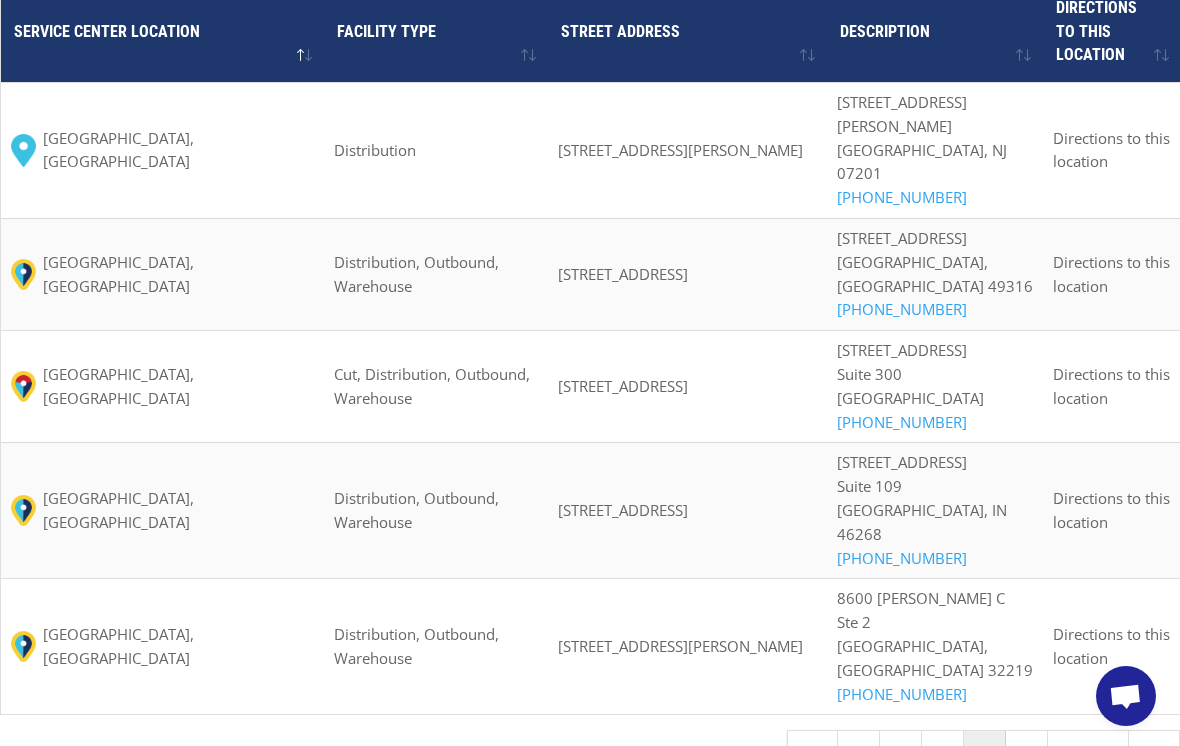 click on "Directions to this location" at bounding box center [1112, 510] 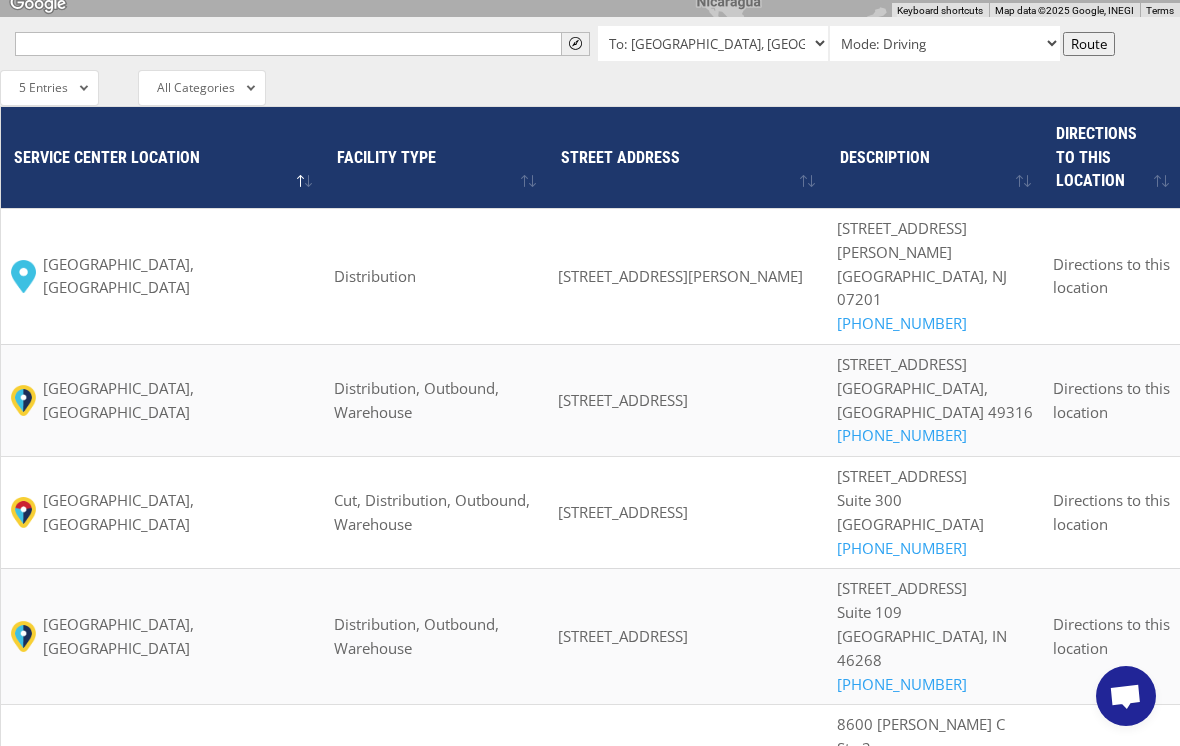 scroll, scrollTop: 1681, scrollLeft: 0, axis: vertical 